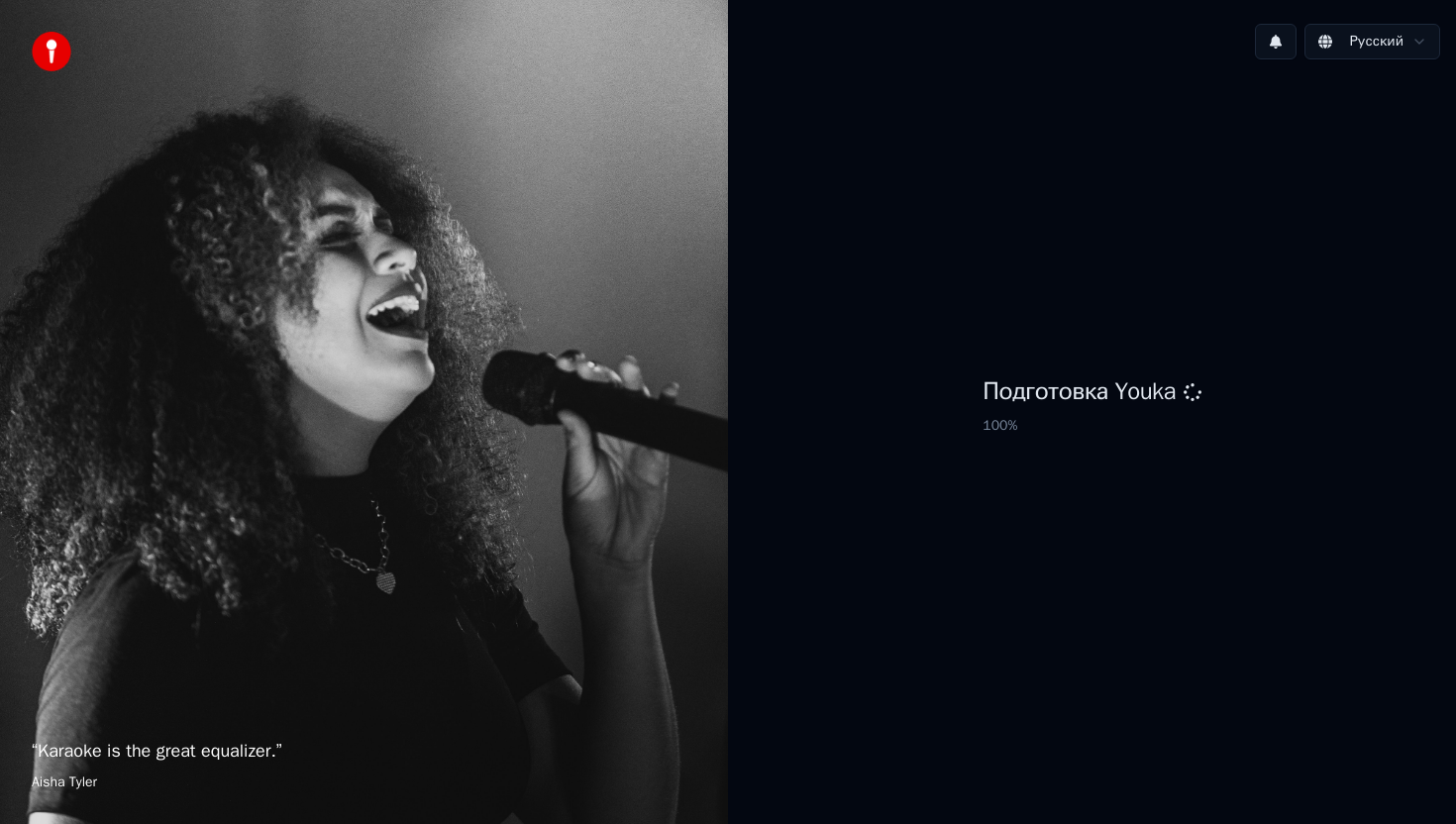 scroll, scrollTop: 0, scrollLeft: 0, axis: both 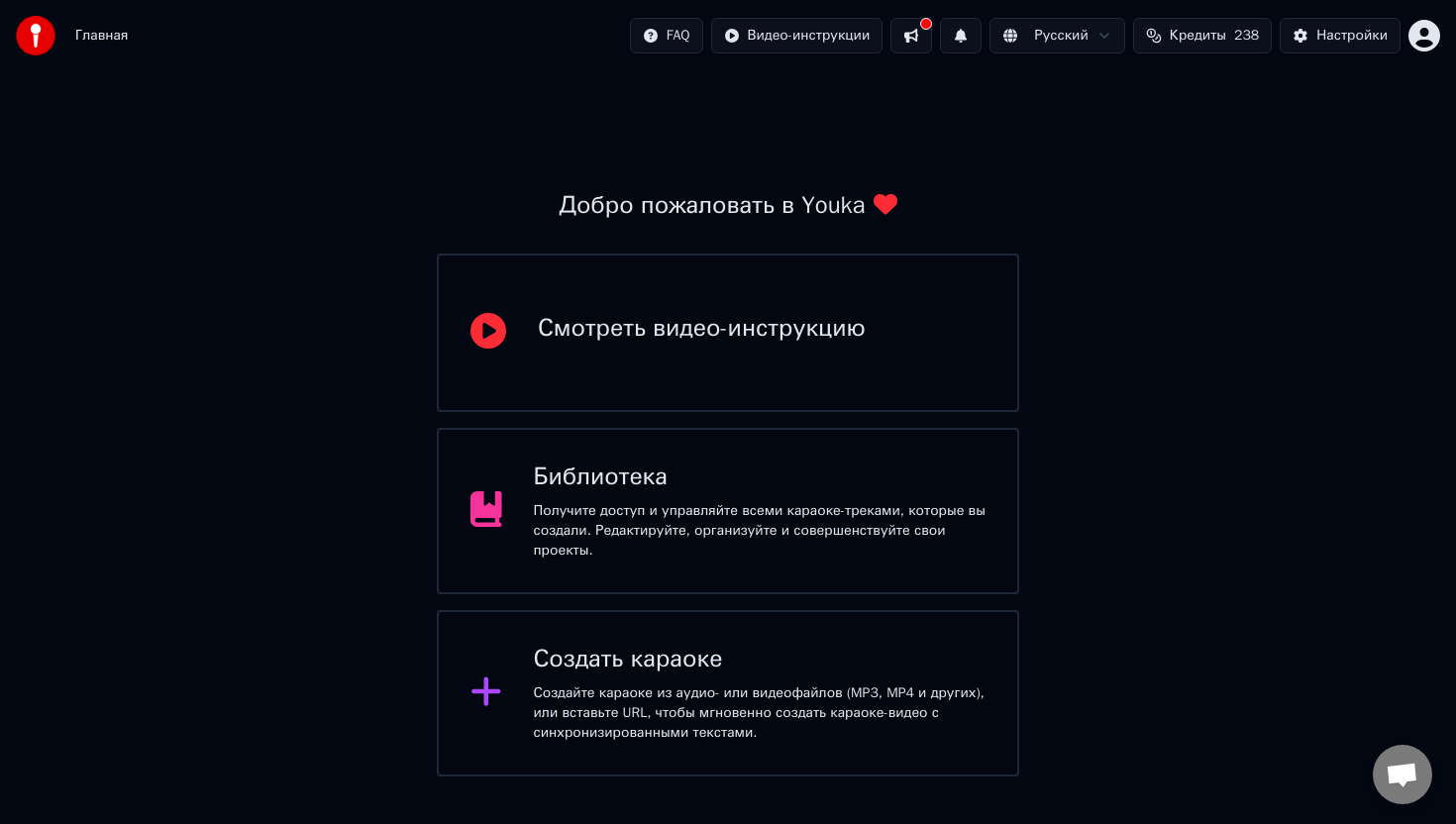 click on "Получите доступ и управляйте всеми караоке-треками, которые вы создали. Редактируйте, организуйте и совершенствуйте свои проекты." at bounding box center [760, 531] 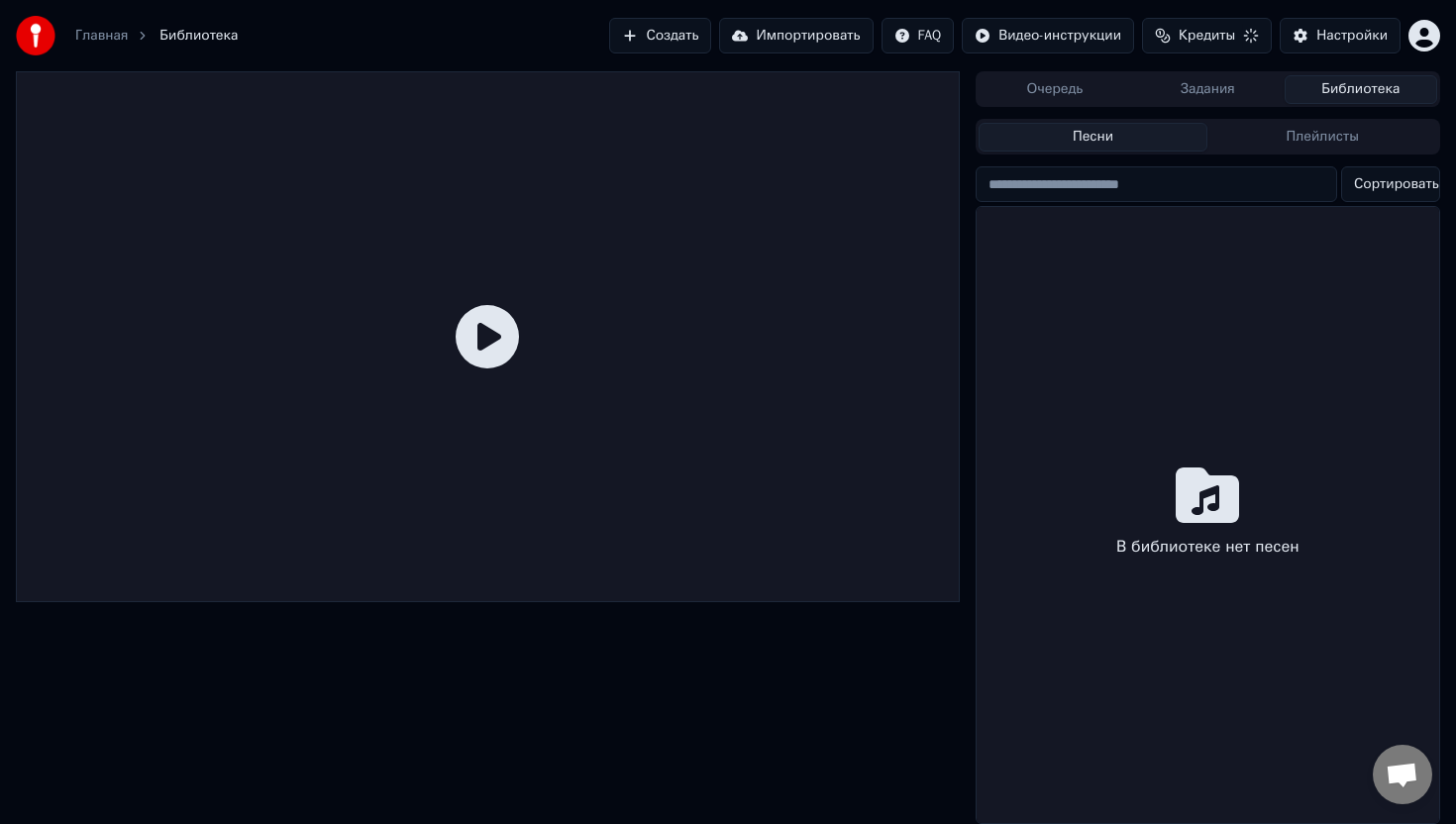 click at bounding box center [487, 337] 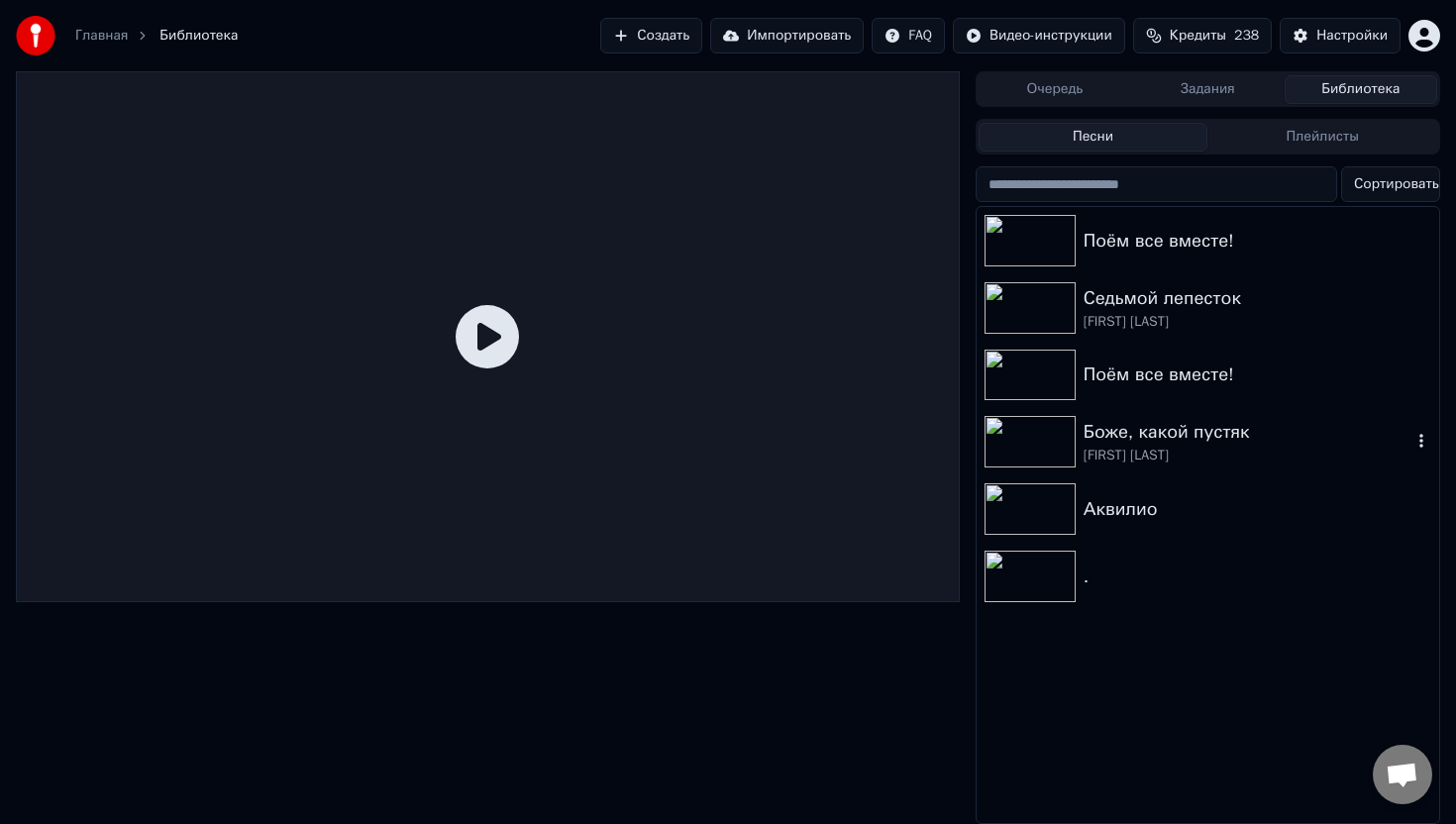 click on "[NAME]" at bounding box center [1247, 456] 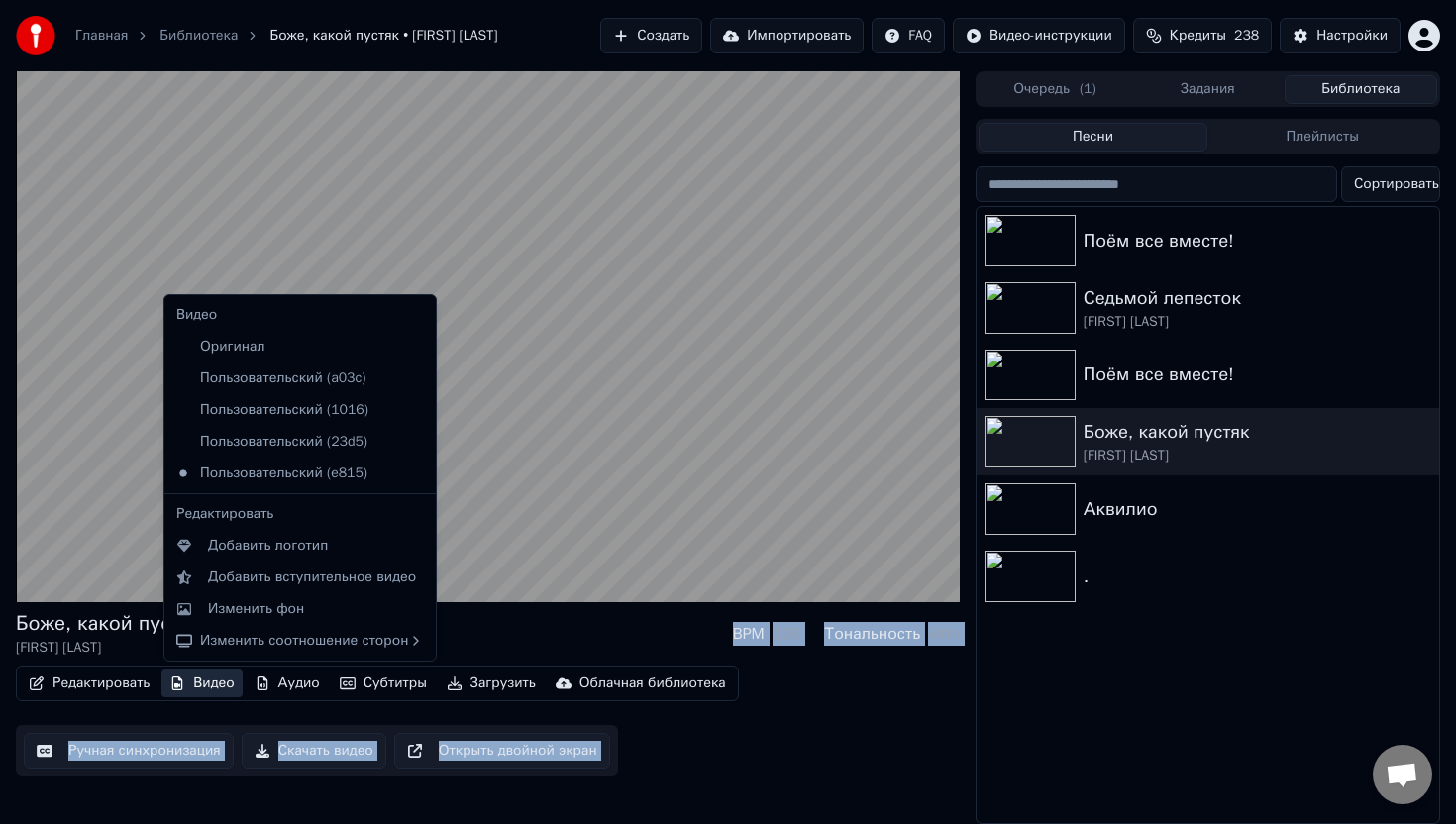 click on "Видео" at bounding box center (201, 683) 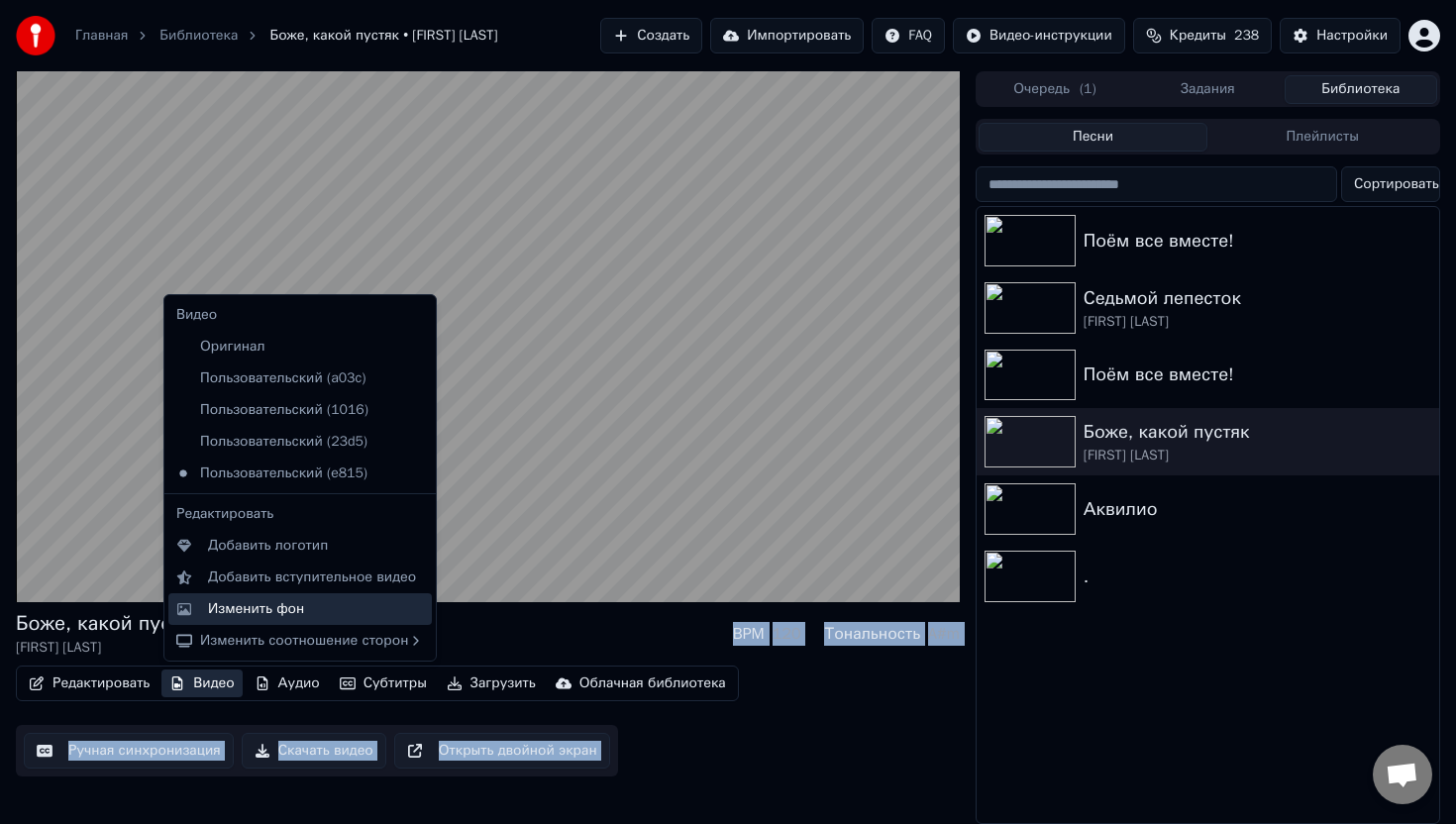 click on "Изменить фон" at bounding box center (256, 609) 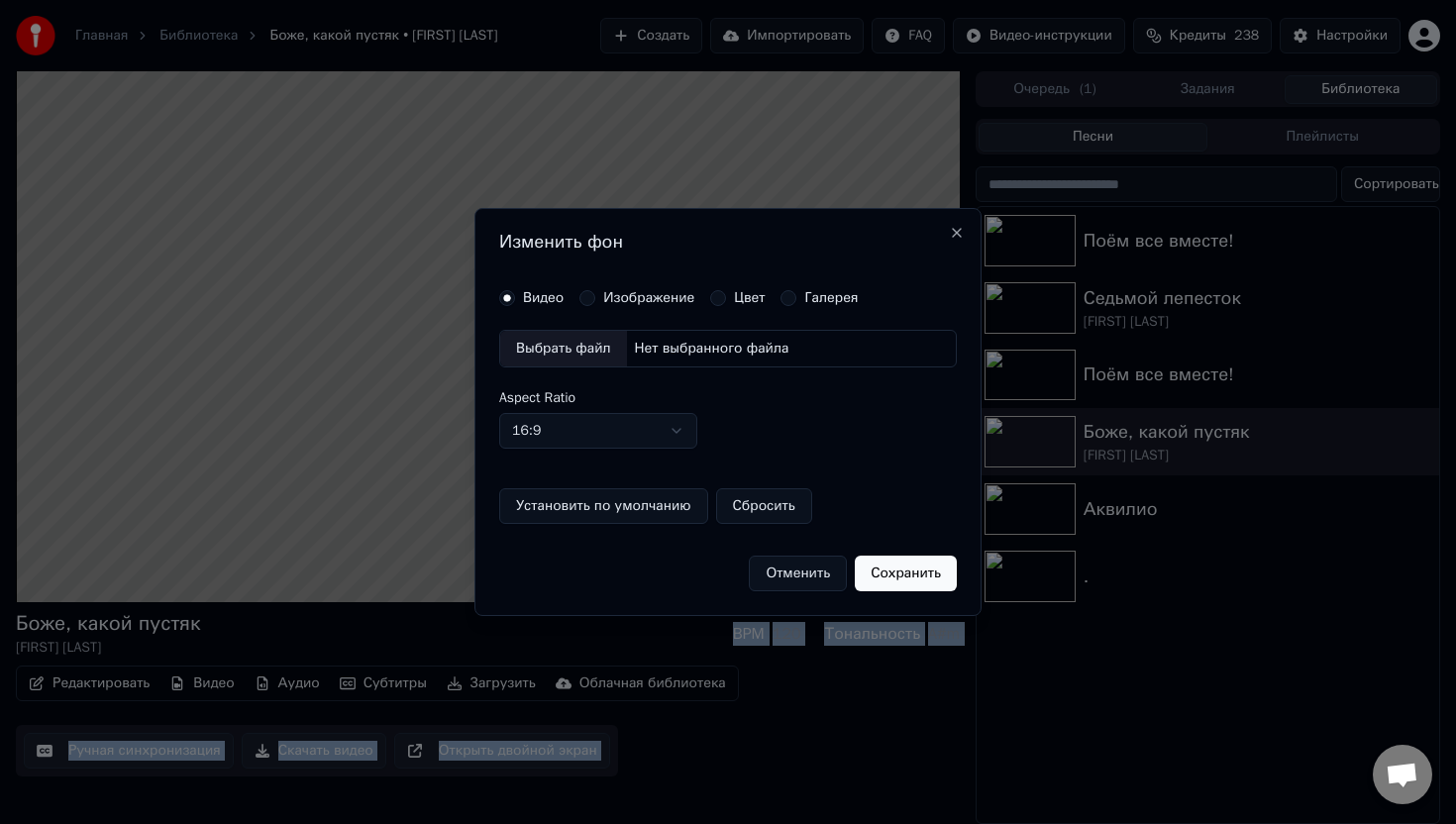 click on "Изображение" at bounding box center (649, 298) 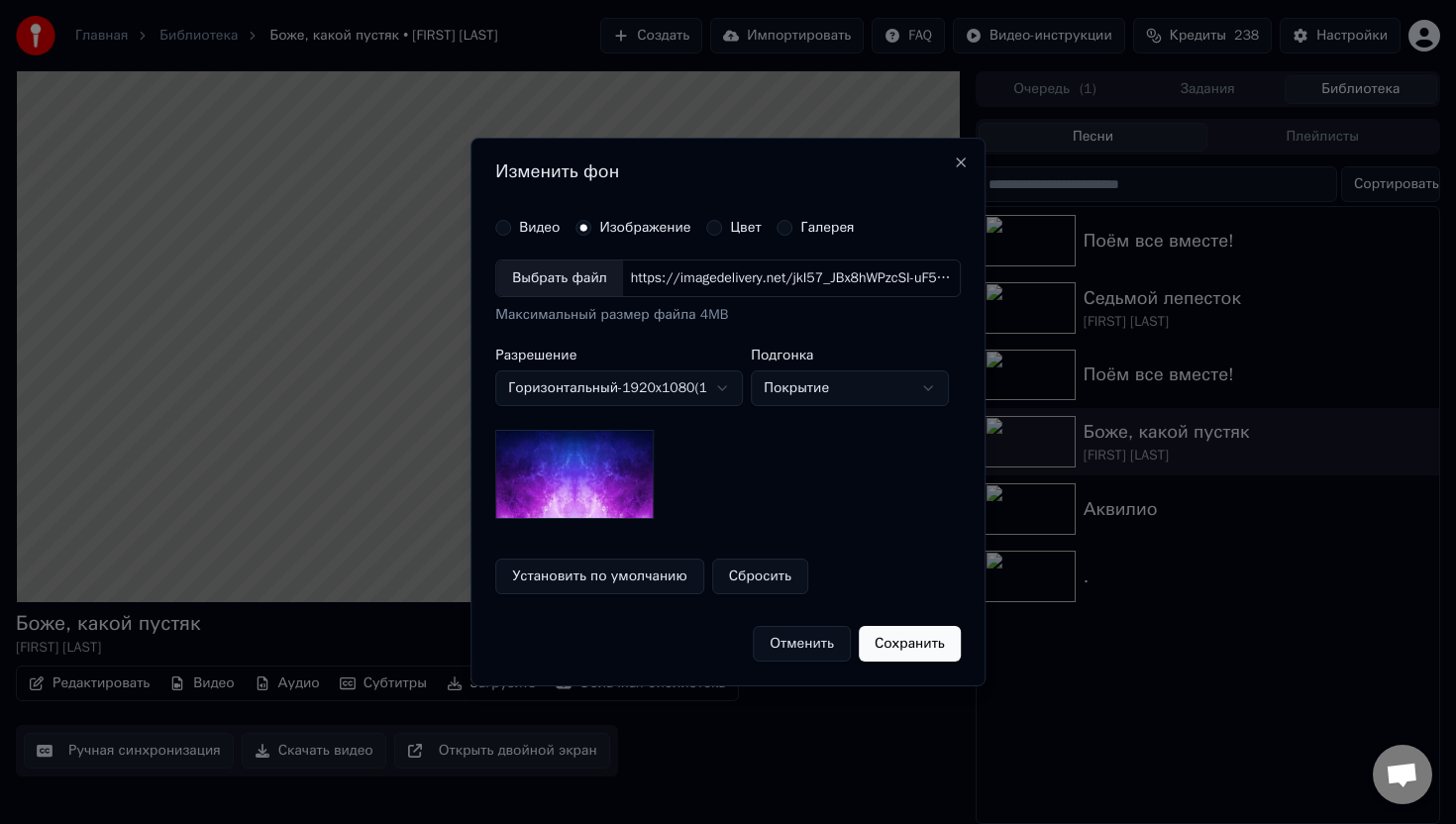 click on "Выбрать файл" at bounding box center (560, 278) 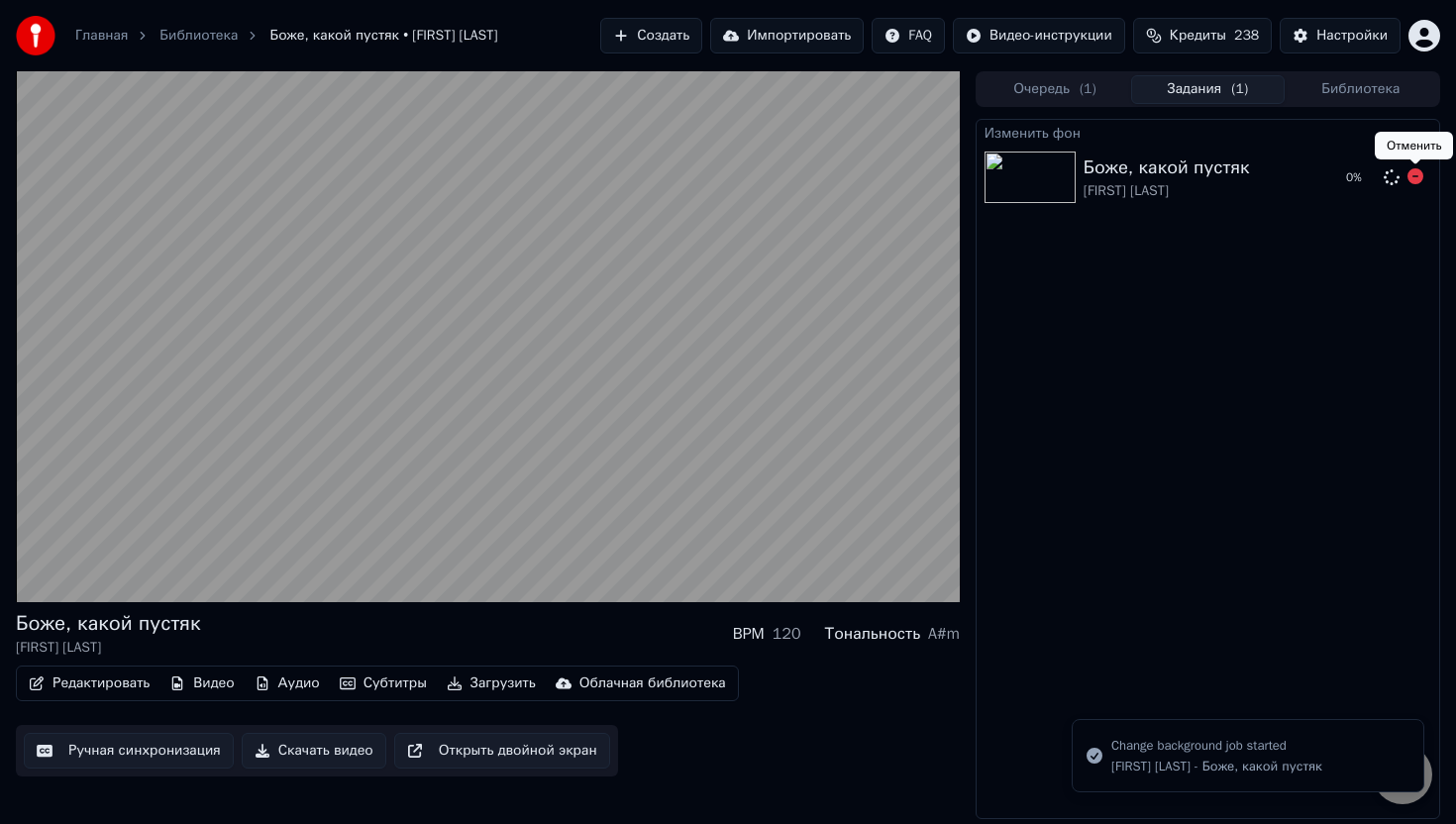 click 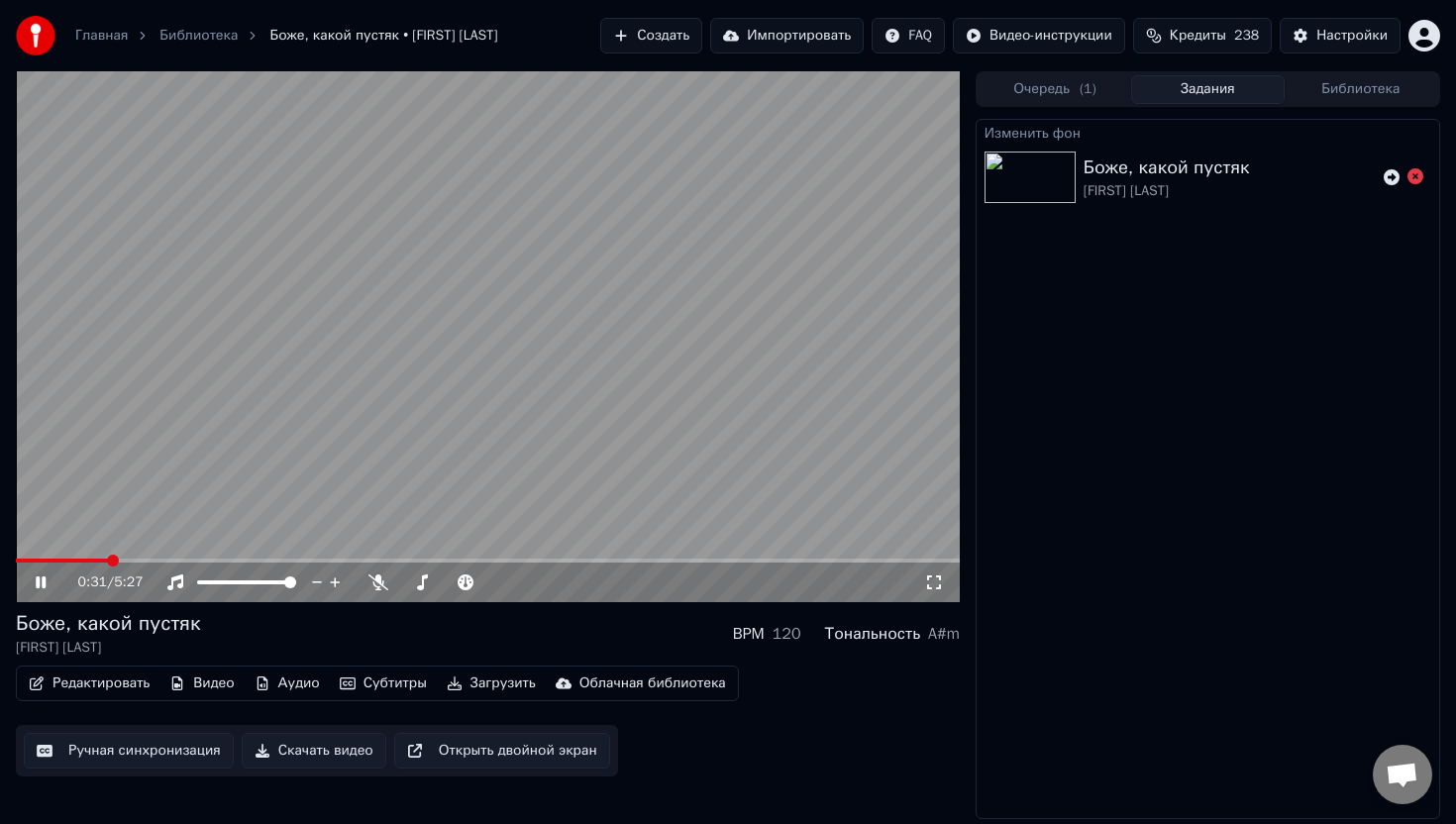 click on "Библиотека" at bounding box center (1361, 89) 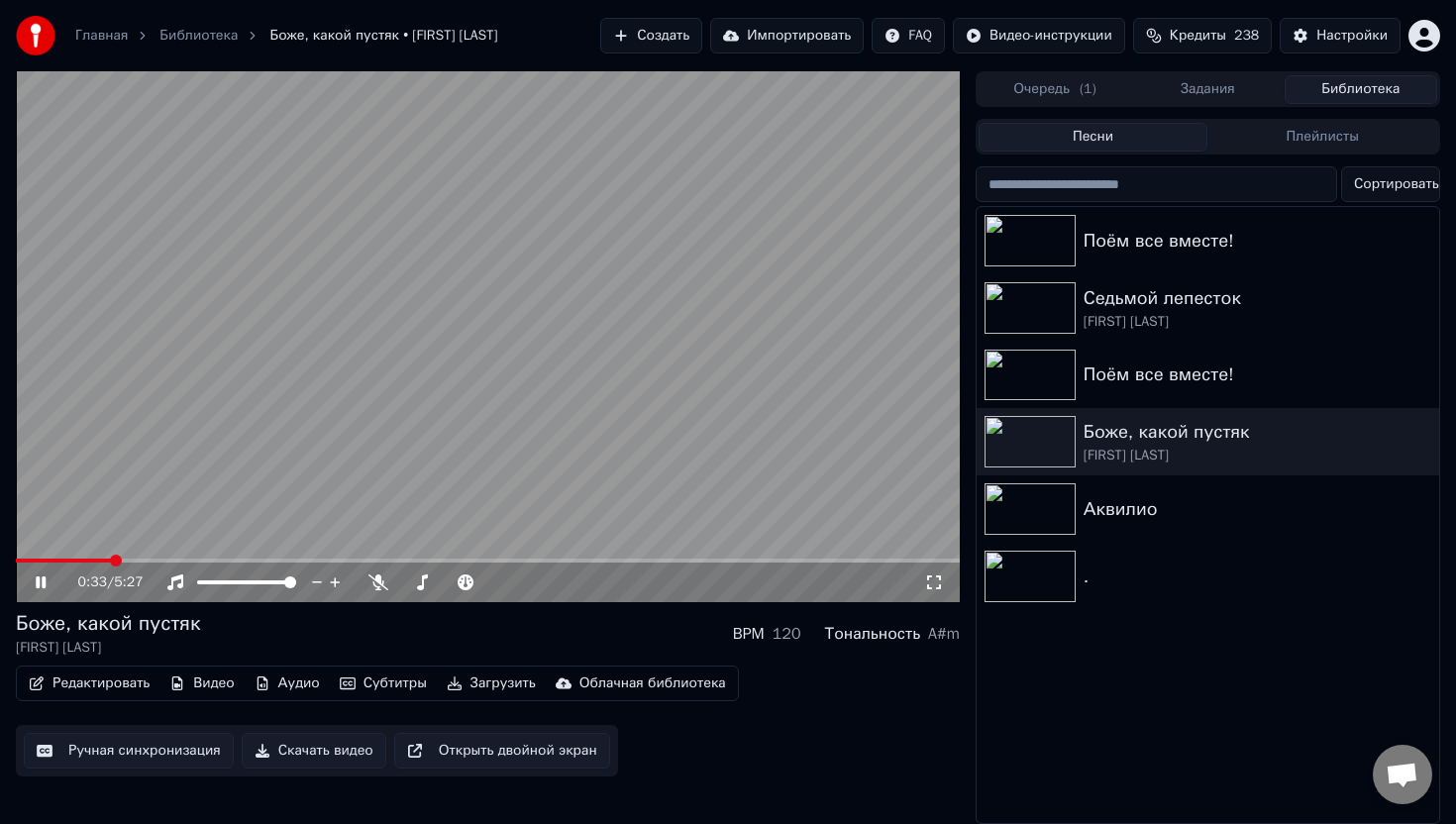 click at bounding box center (487, 337) 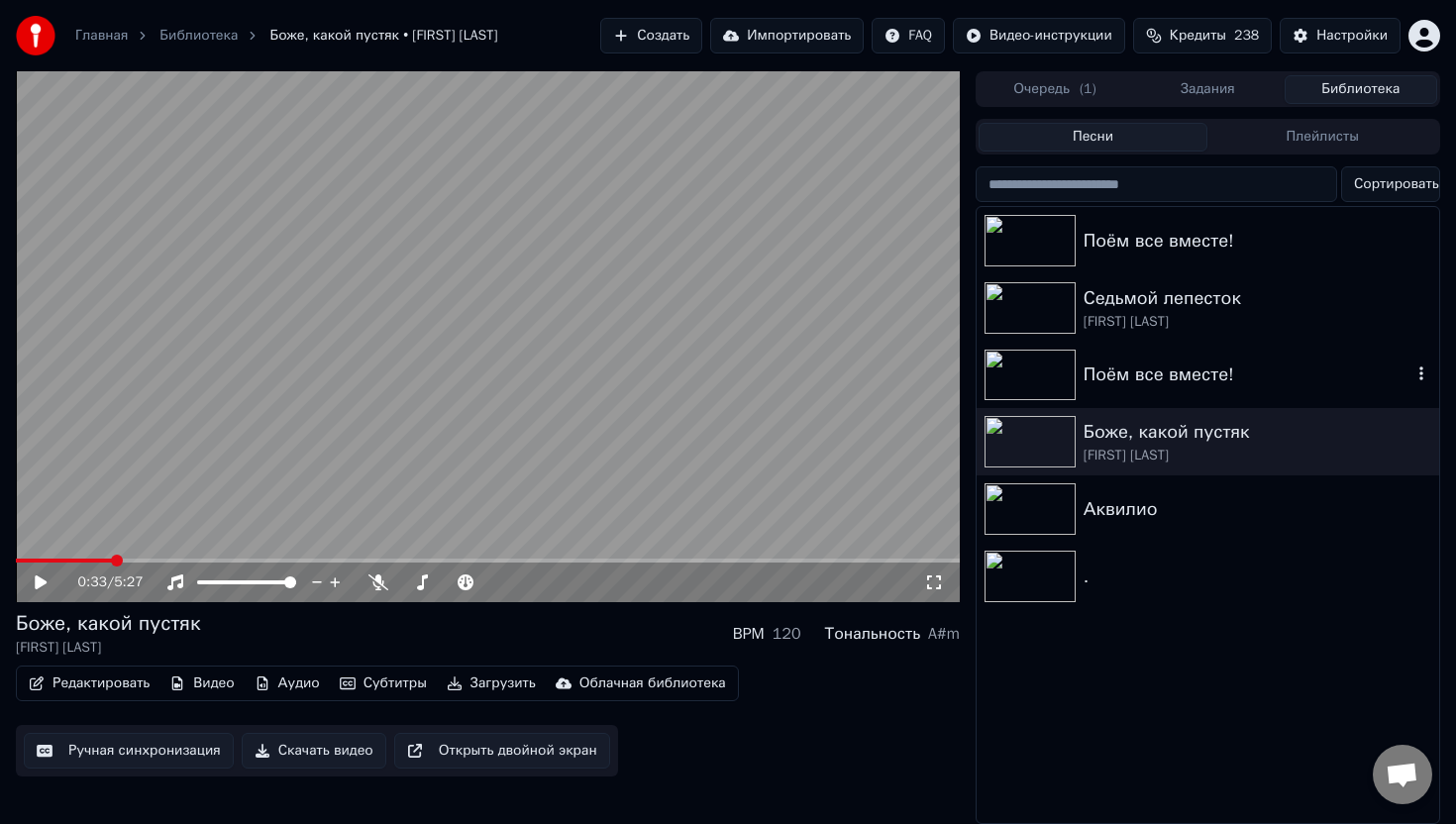 click on "Поём все вместе!" at bounding box center [1247, 374] 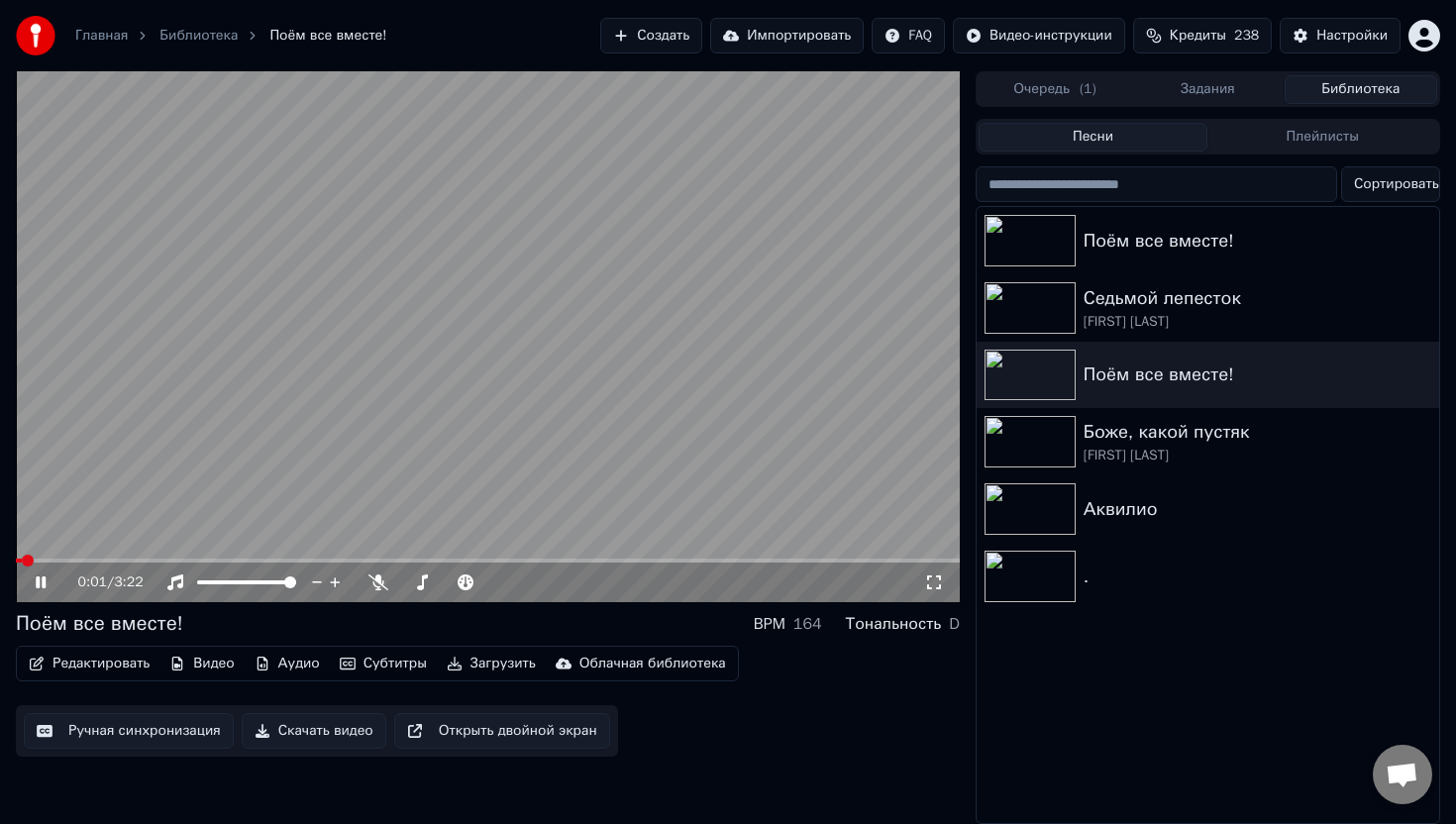 click 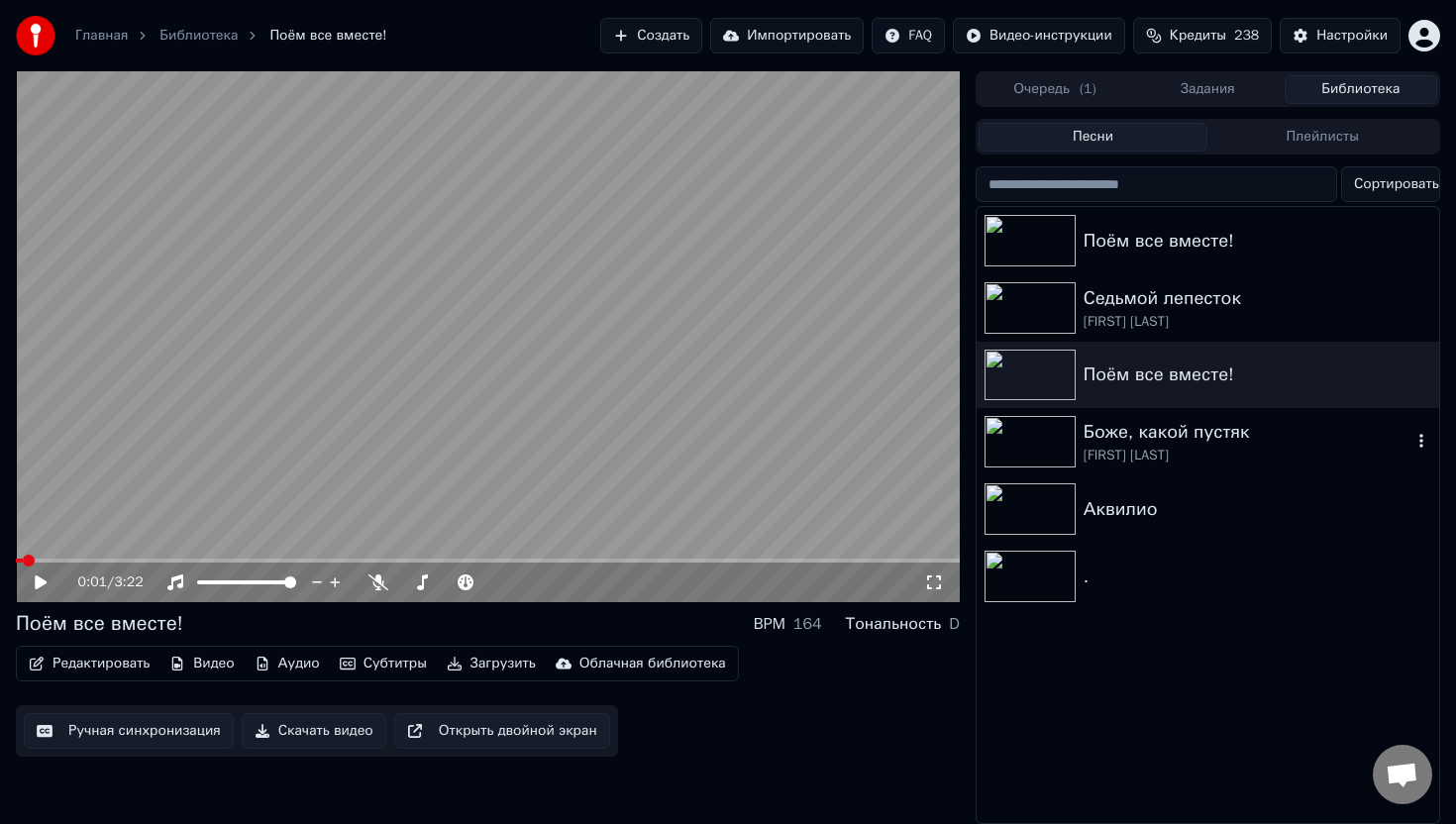 click on "[NAME]" at bounding box center (1247, 456) 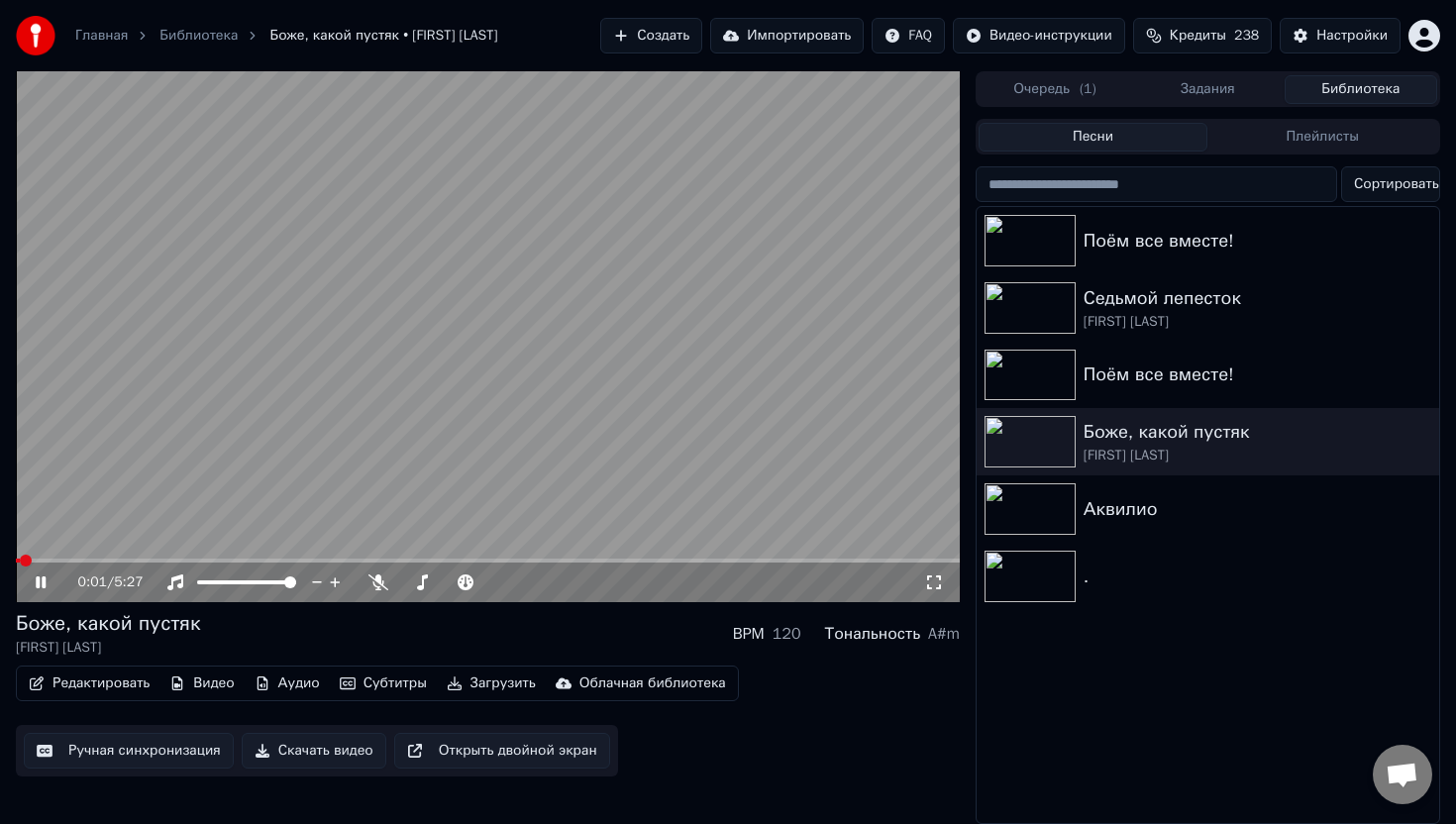 click 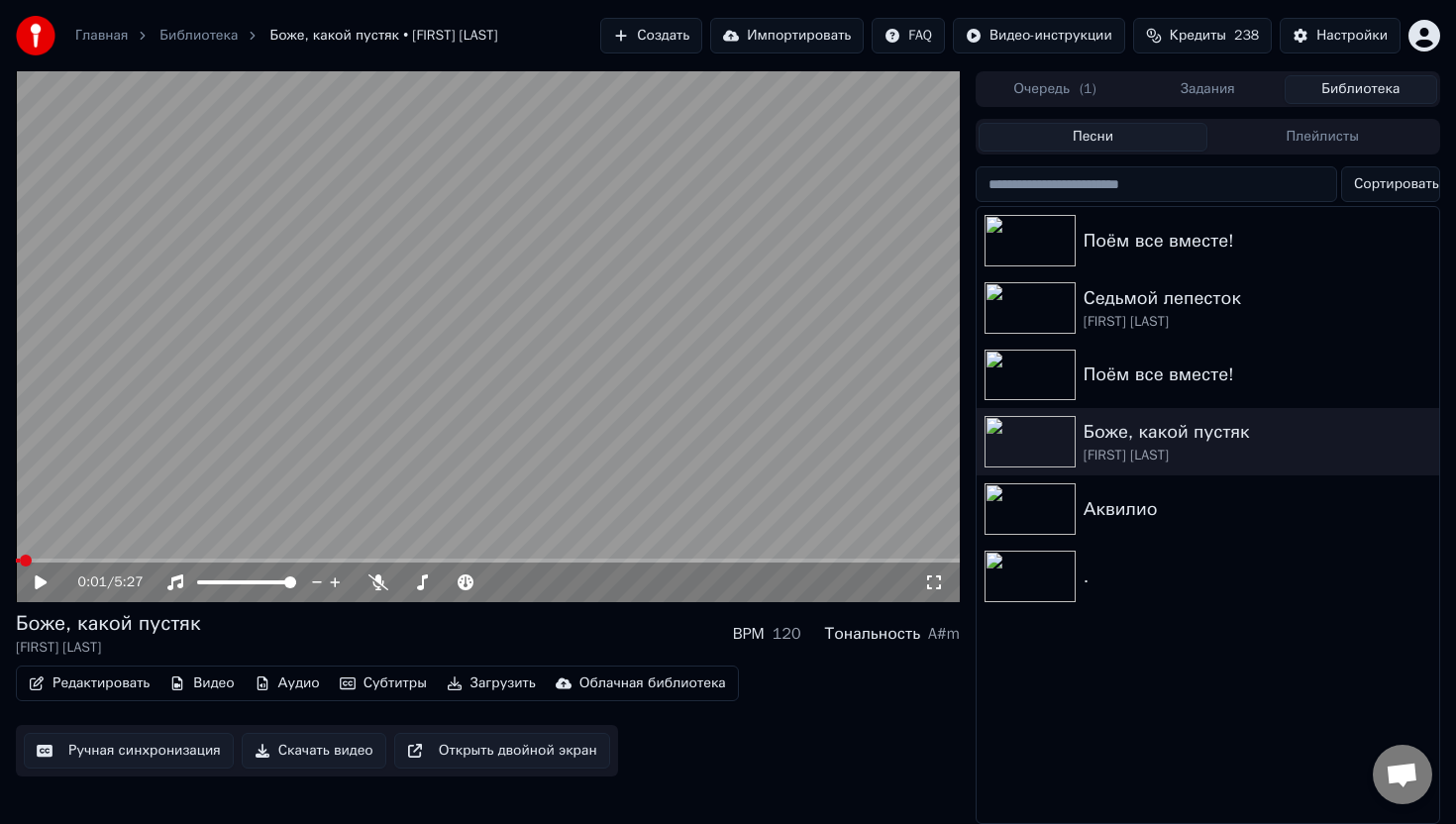 click on "Видео" at bounding box center [201, 683] 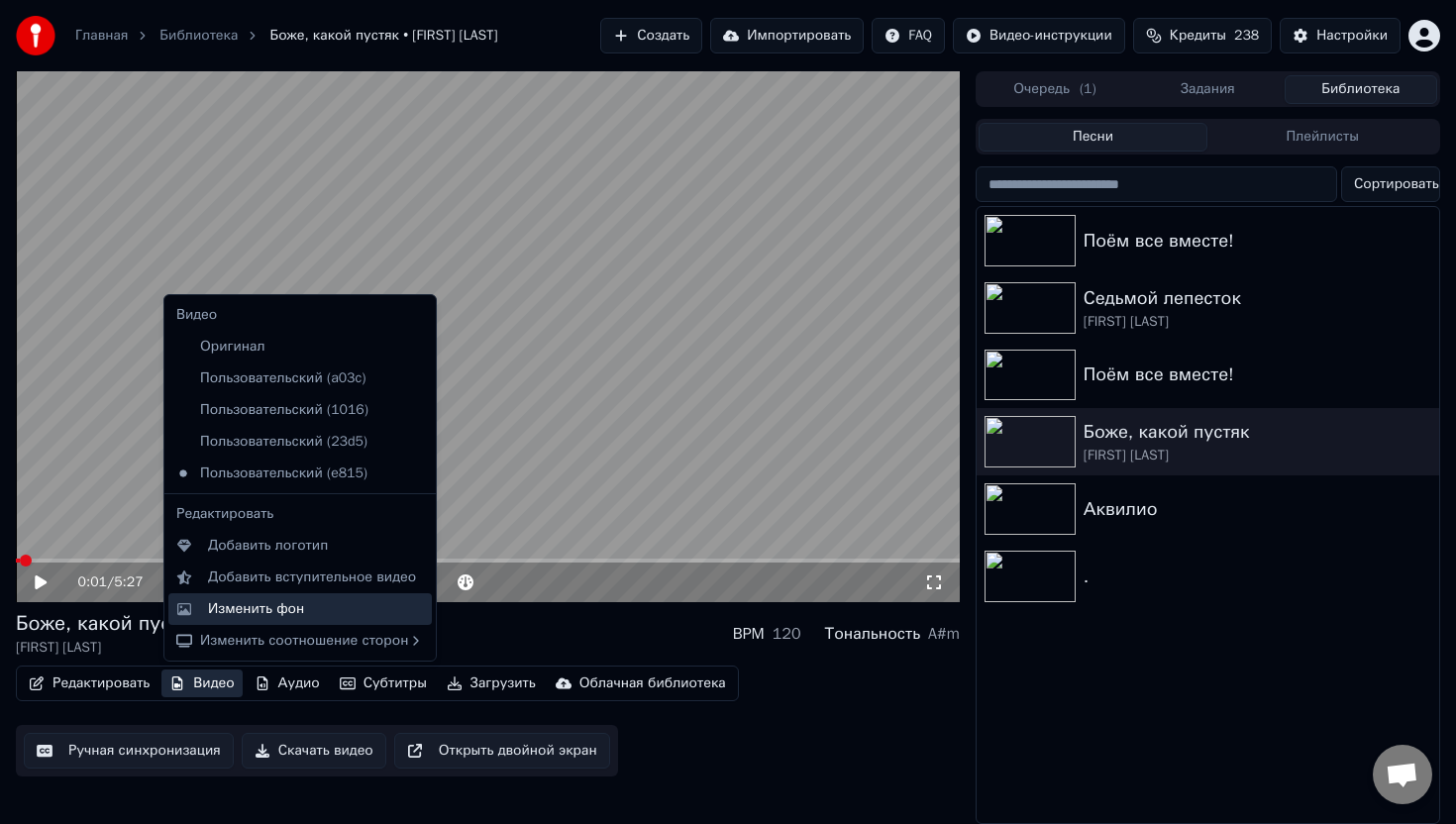 click on "Изменить фон" at bounding box center [256, 609] 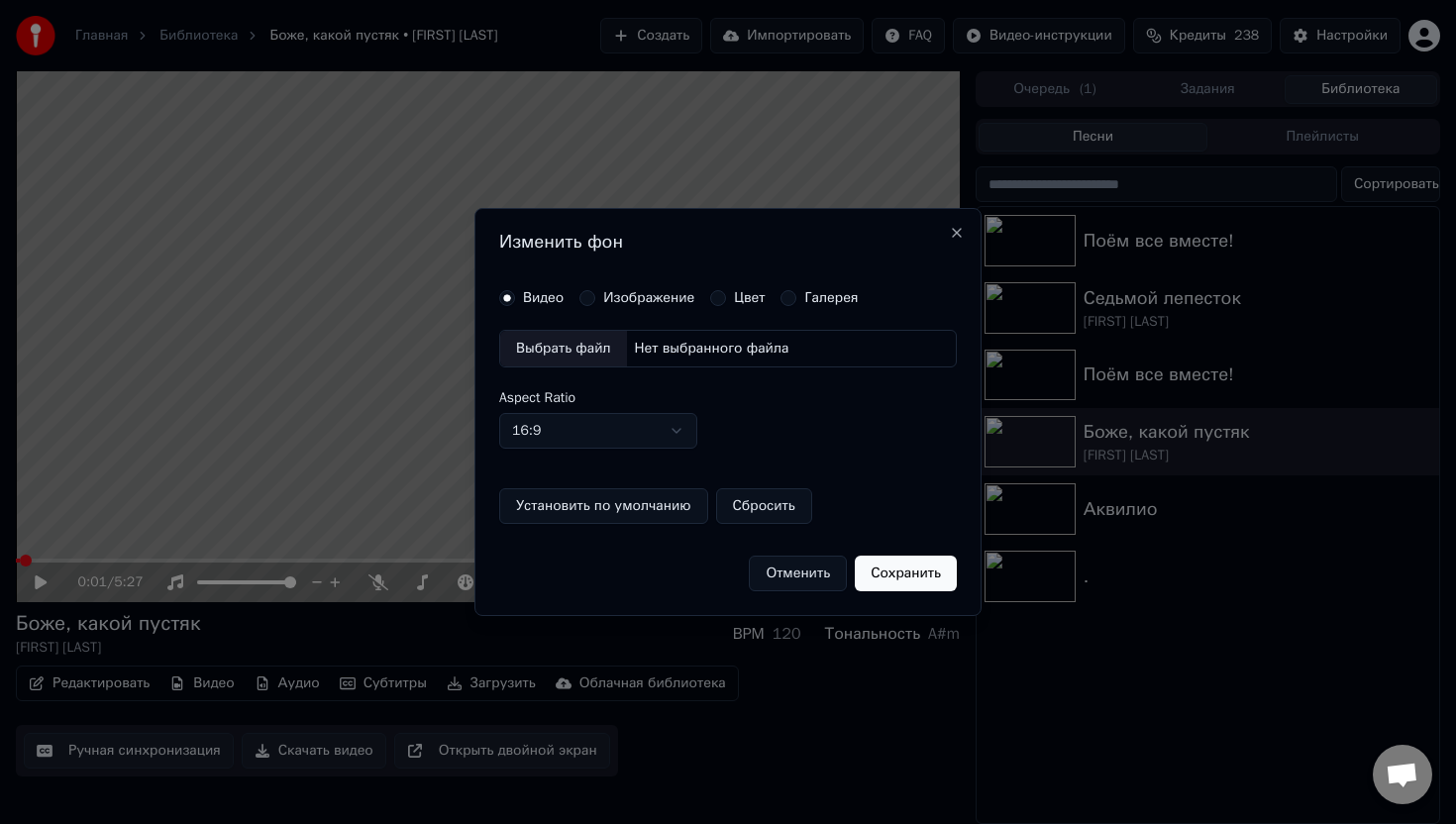 click on "Изображение" at bounding box center (649, 298) 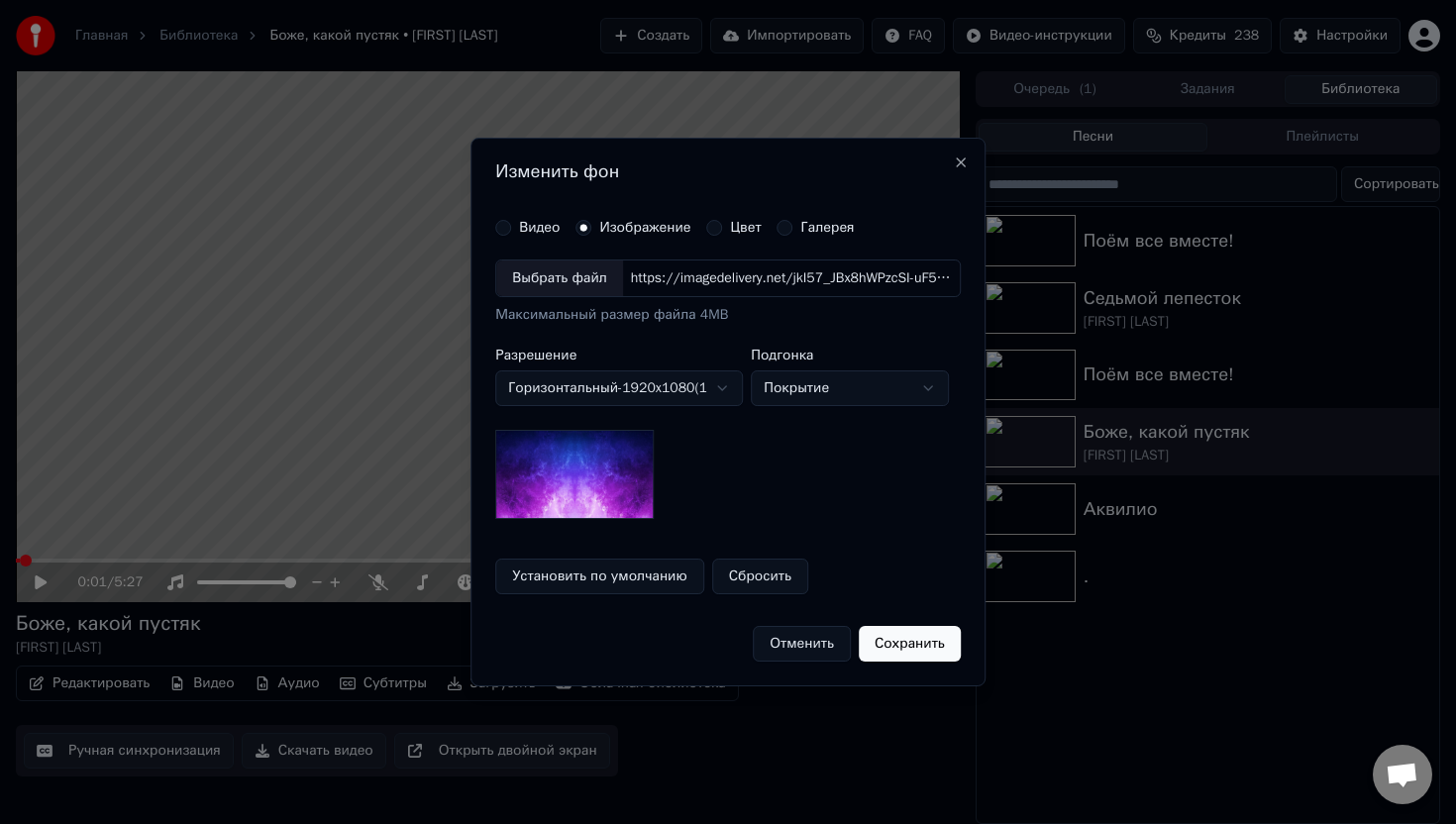 click on "Выбрать файл" at bounding box center (560, 278) 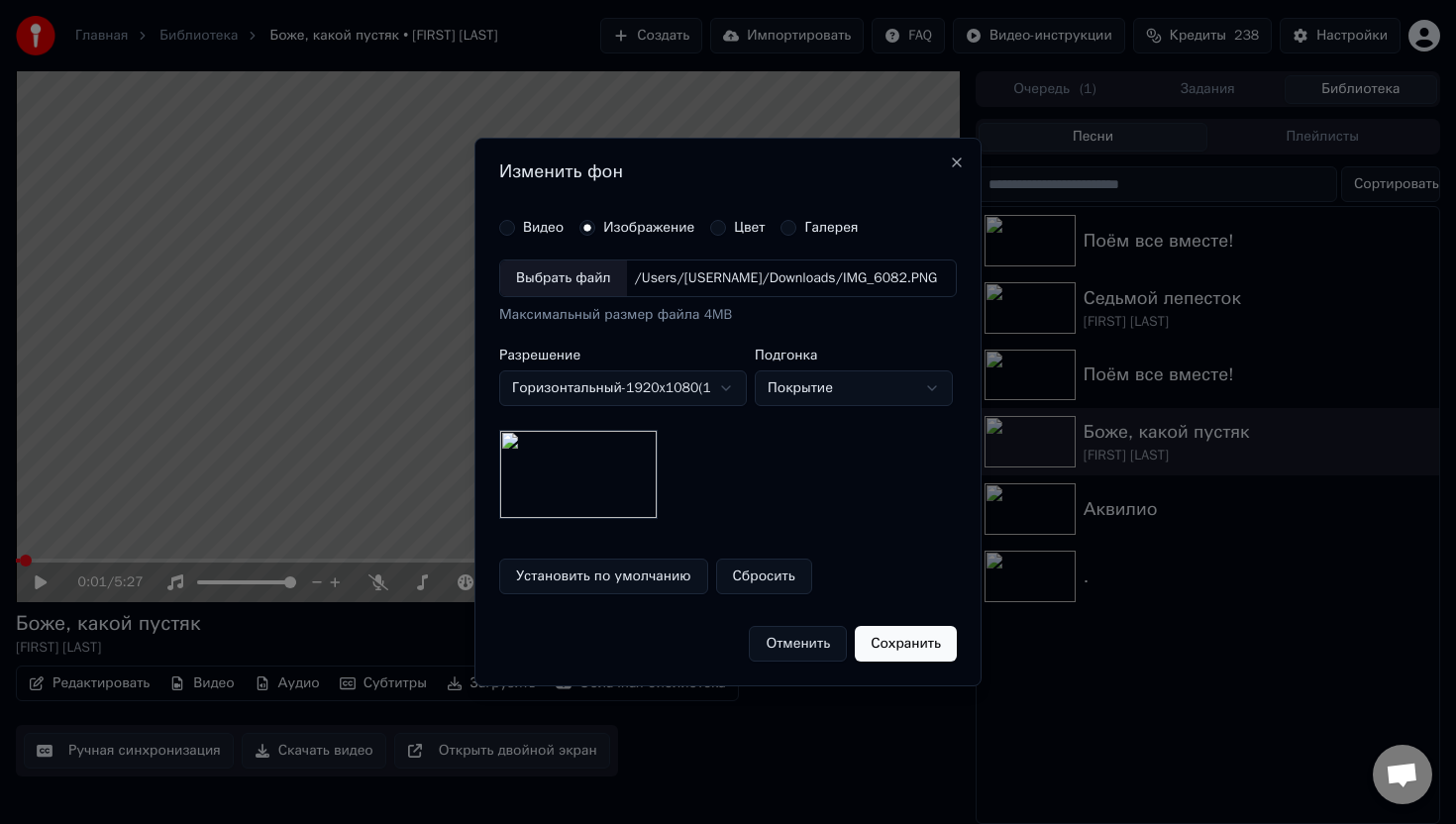 click on "Выбрать файл" at bounding box center [564, 278] 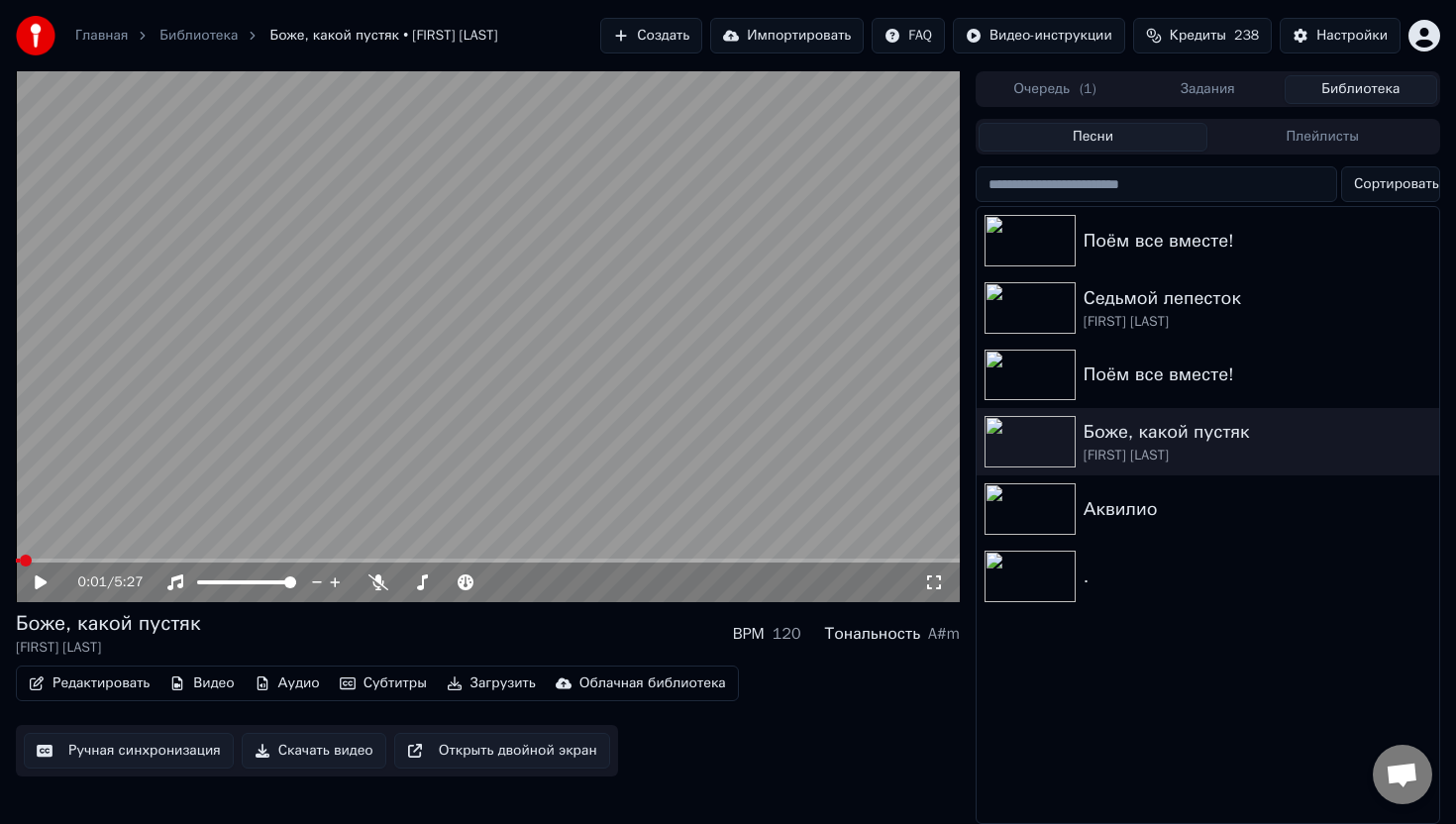 click on "Видео" at bounding box center (201, 683) 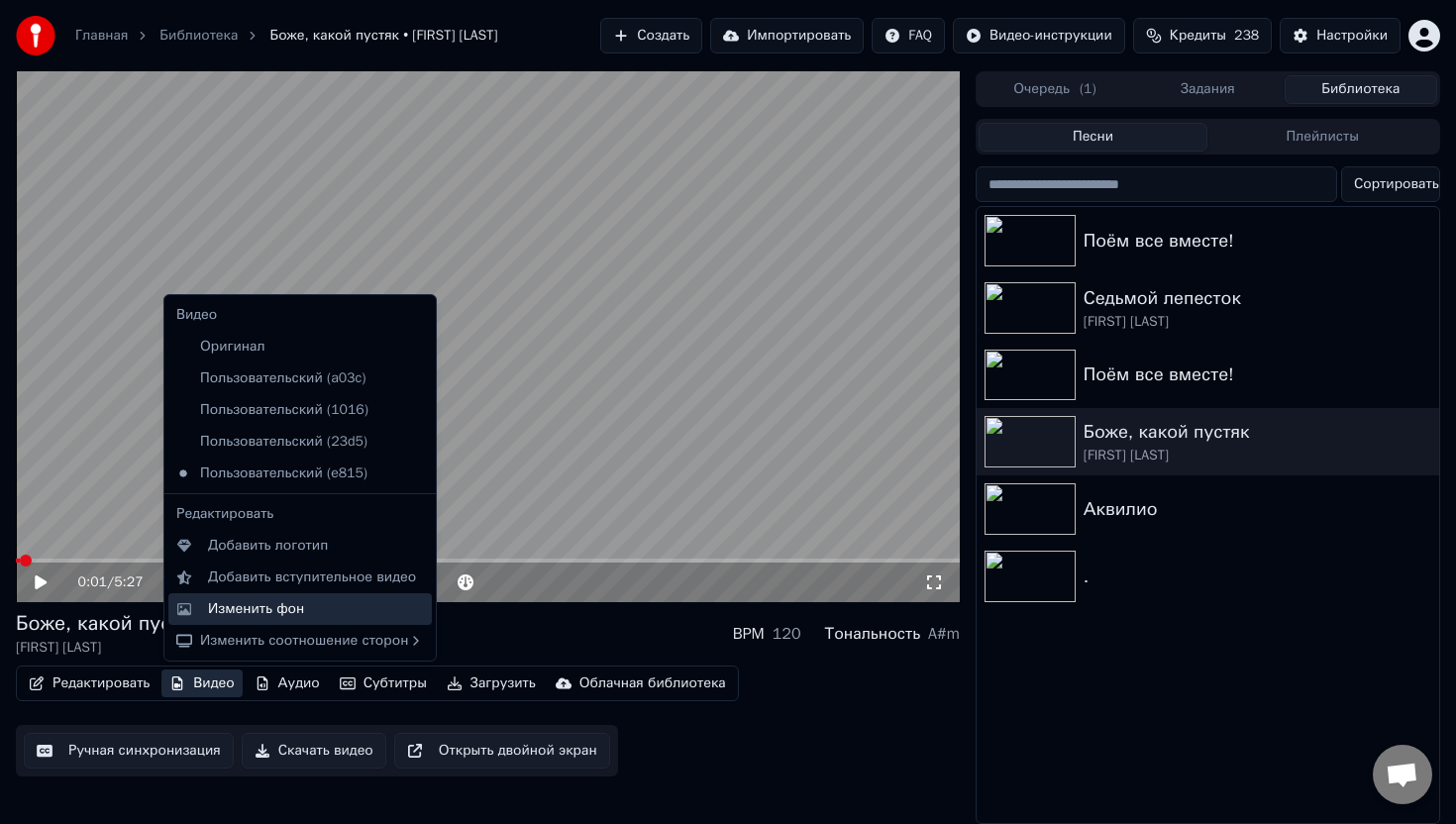 click on "Изменить фон" at bounding box center [256, 609] 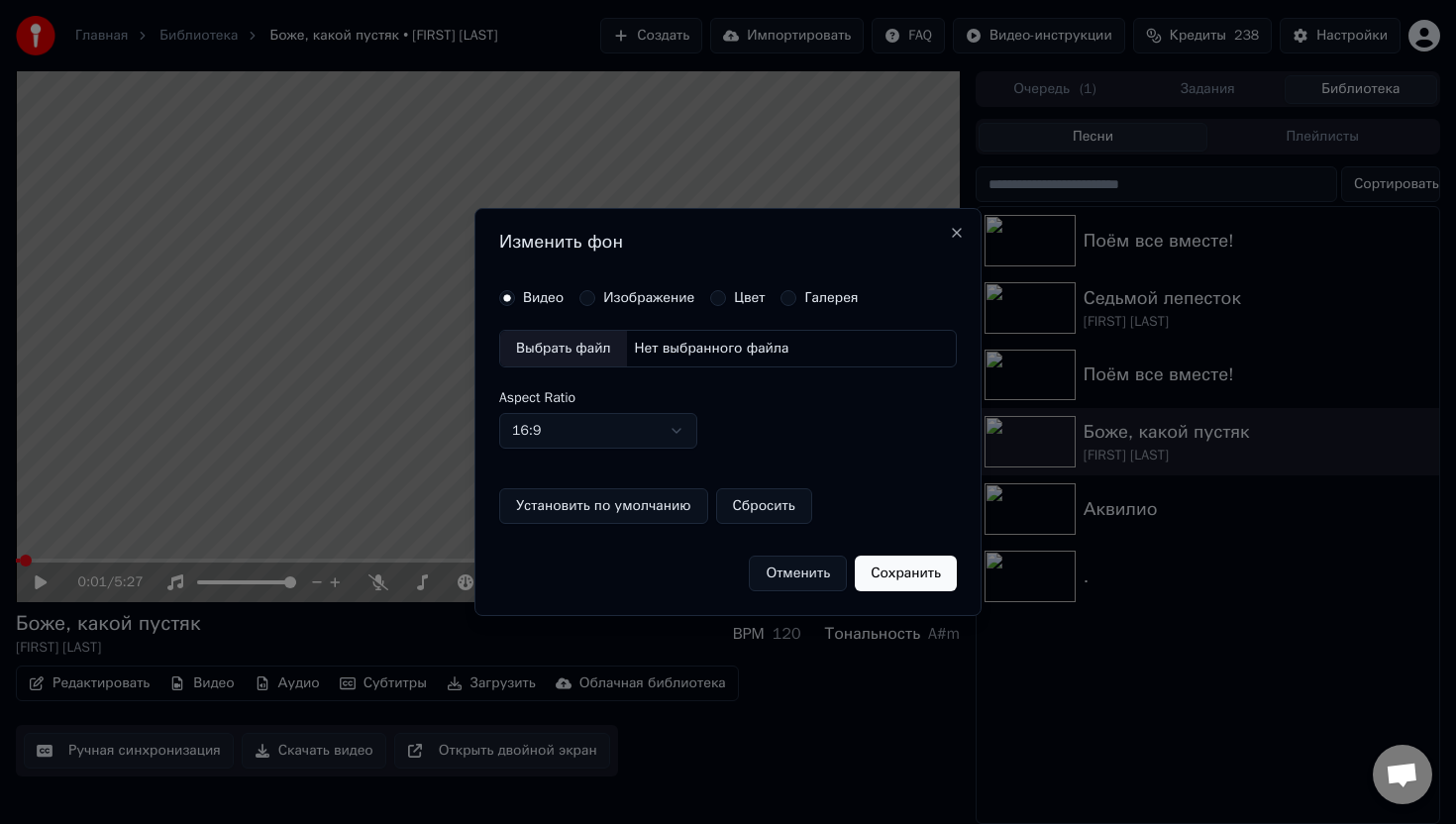 click on "Изображение" at bounding box center [649, 298] 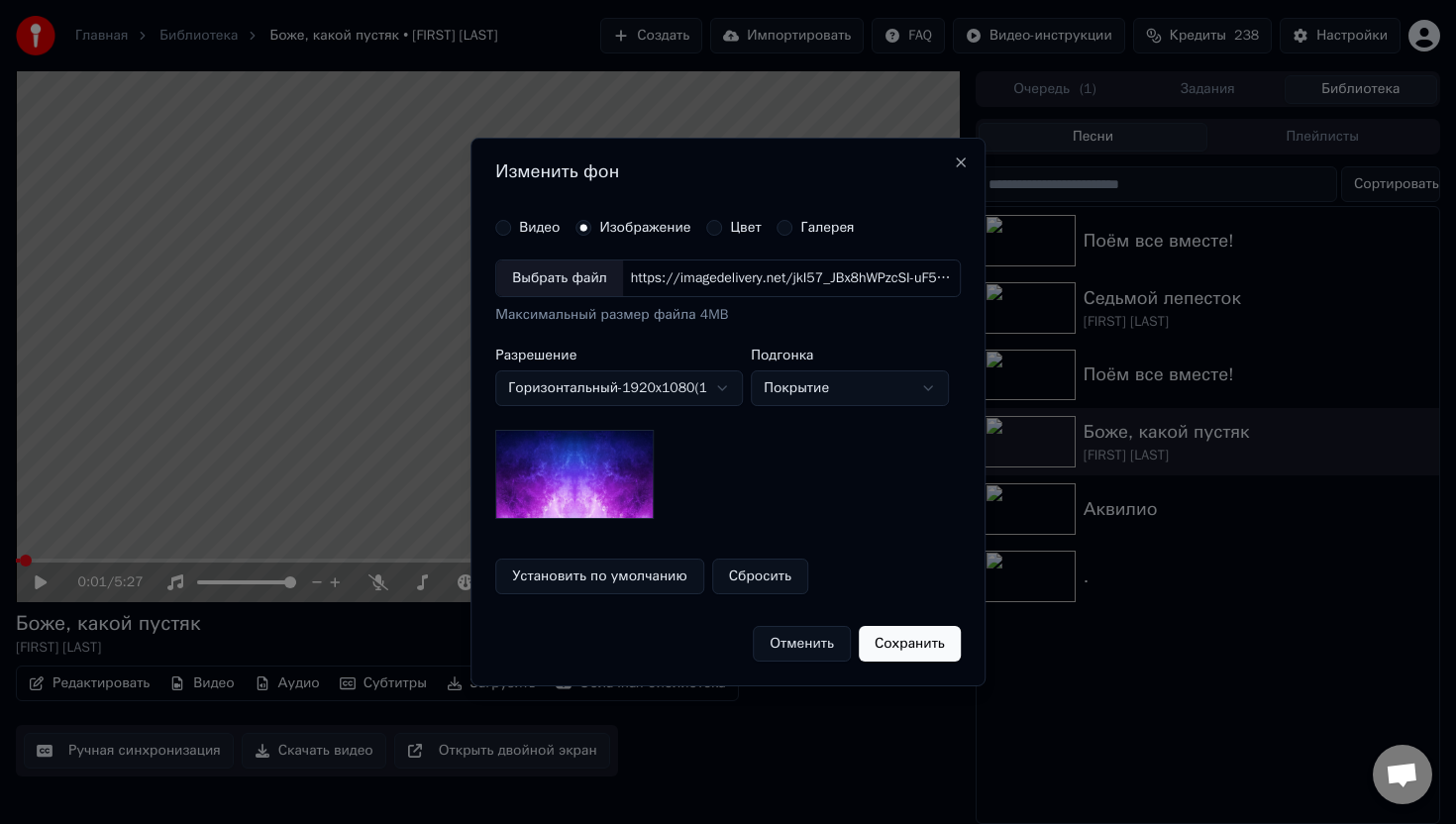 click on "Выбрать файл" at bounding box center [560, 278] 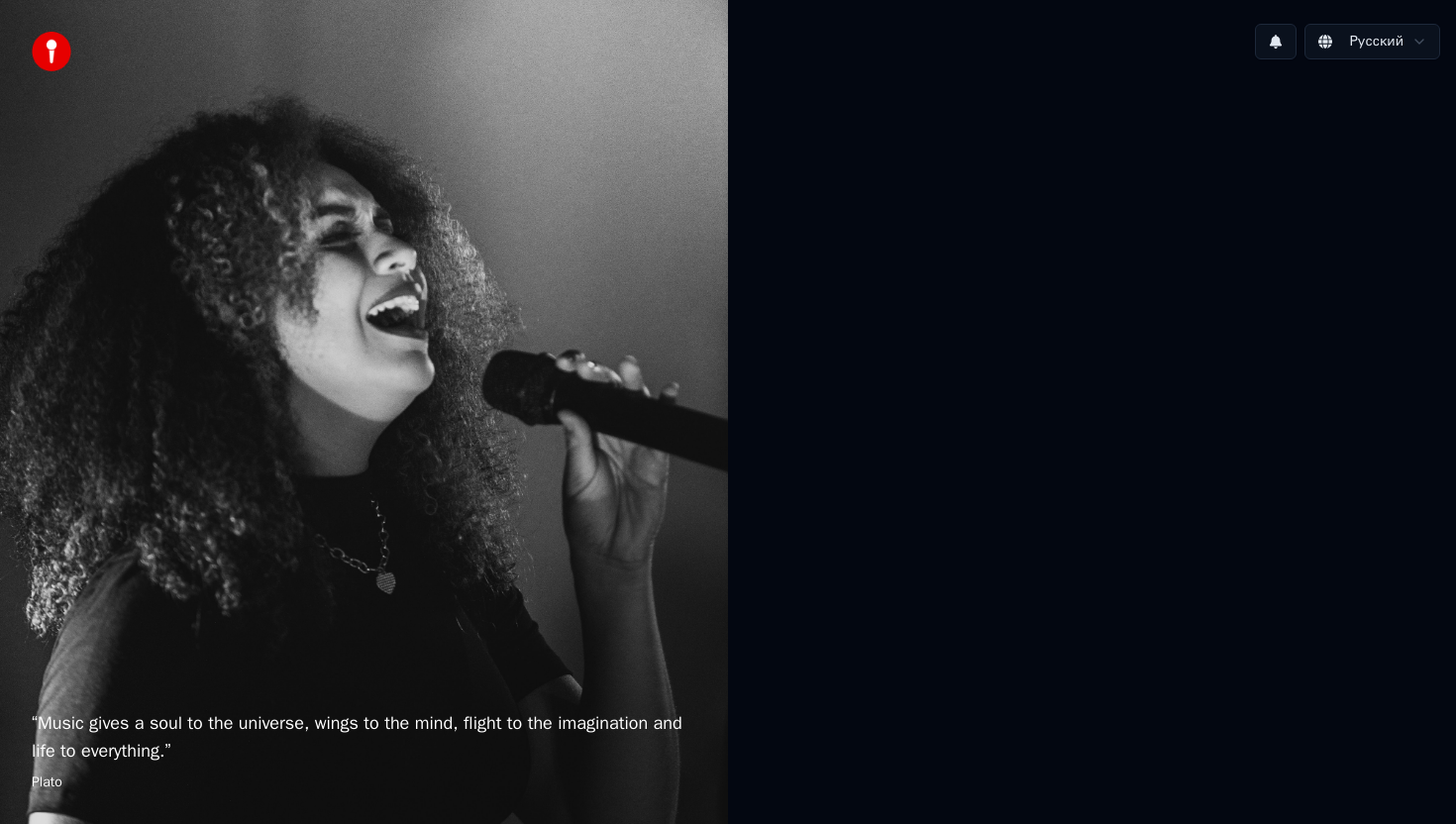 scroll, scrollTop: 0, scrollLeft: 0, axis: both 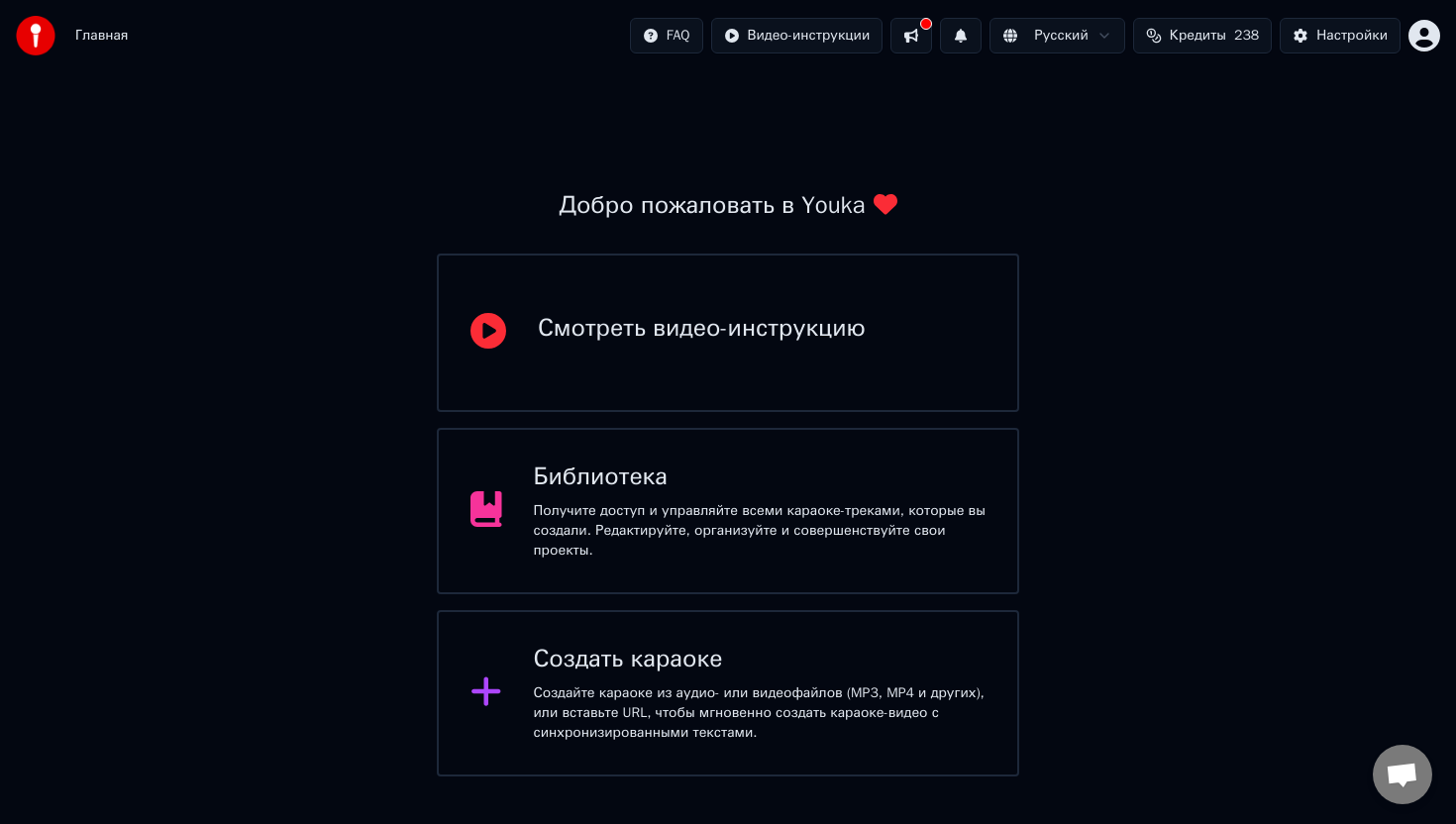 click on "Создайте караоке из аудио- или видеофайлов (MP3, MP4 и других), или вставьте URL, чтобы мгновенно создать караоке-видео с синхронизированными текстами." at bounding box center (760, 713) 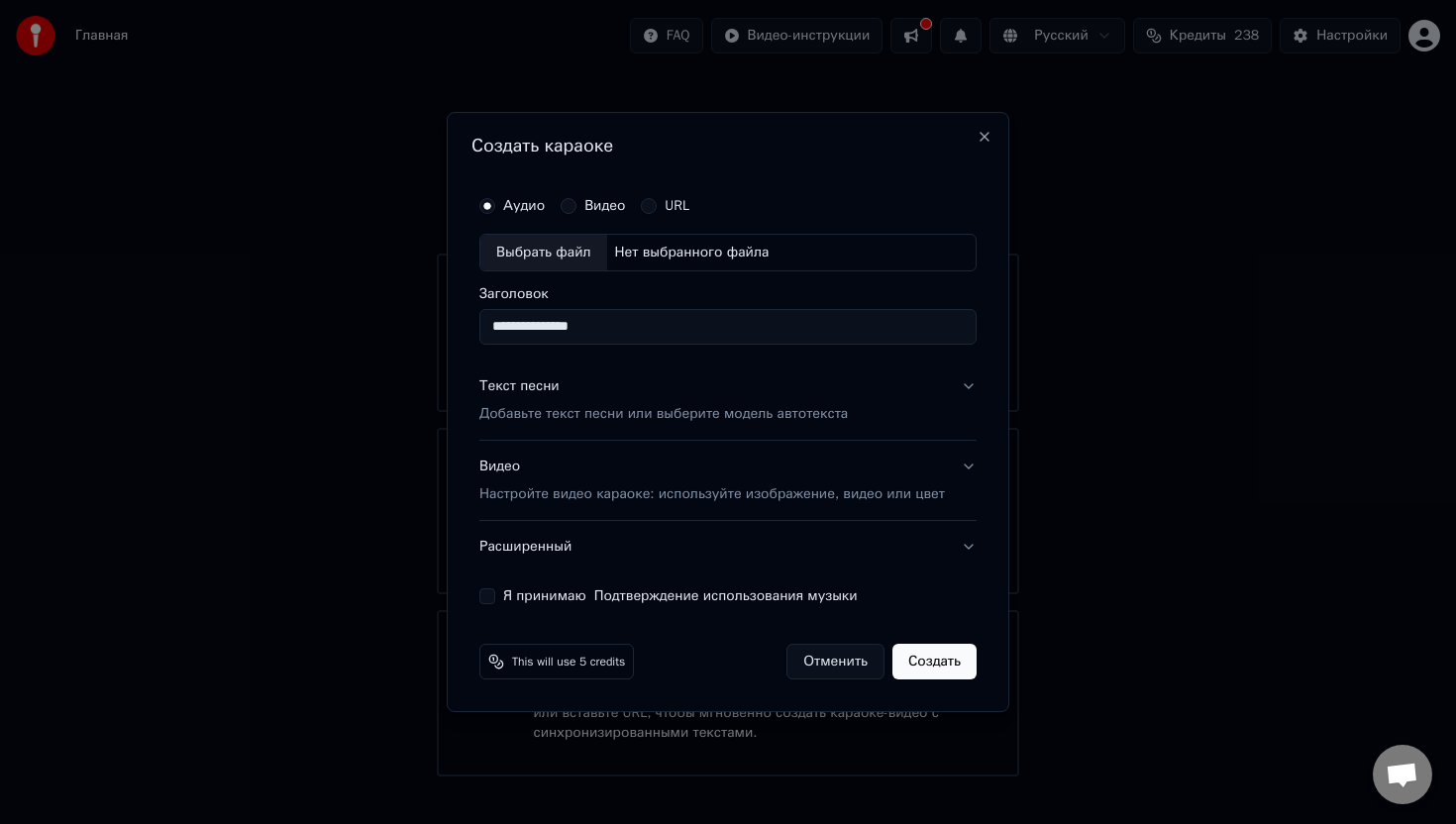 type on "**********" 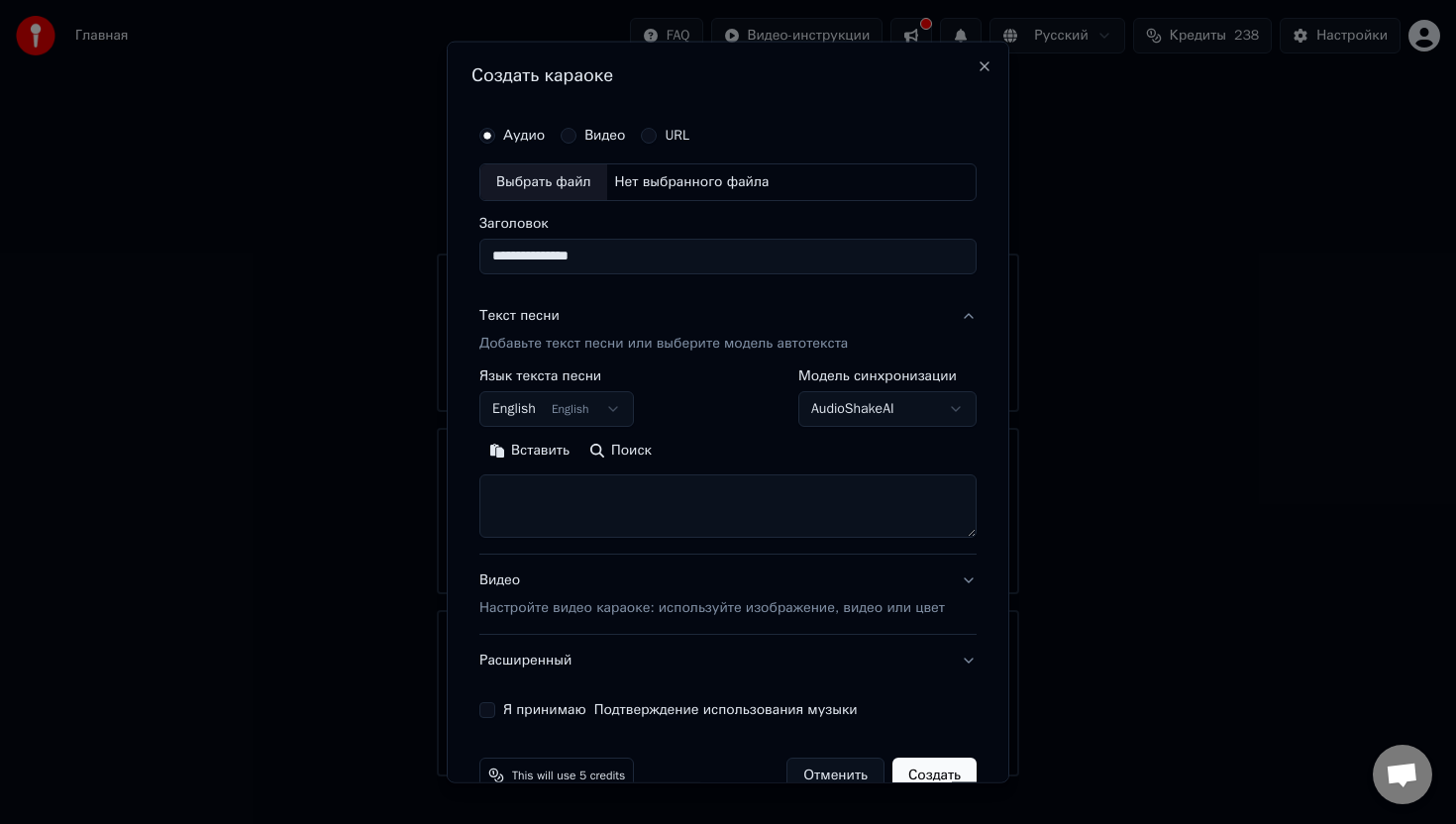 click on "English English" at bounding box center (557, 409) 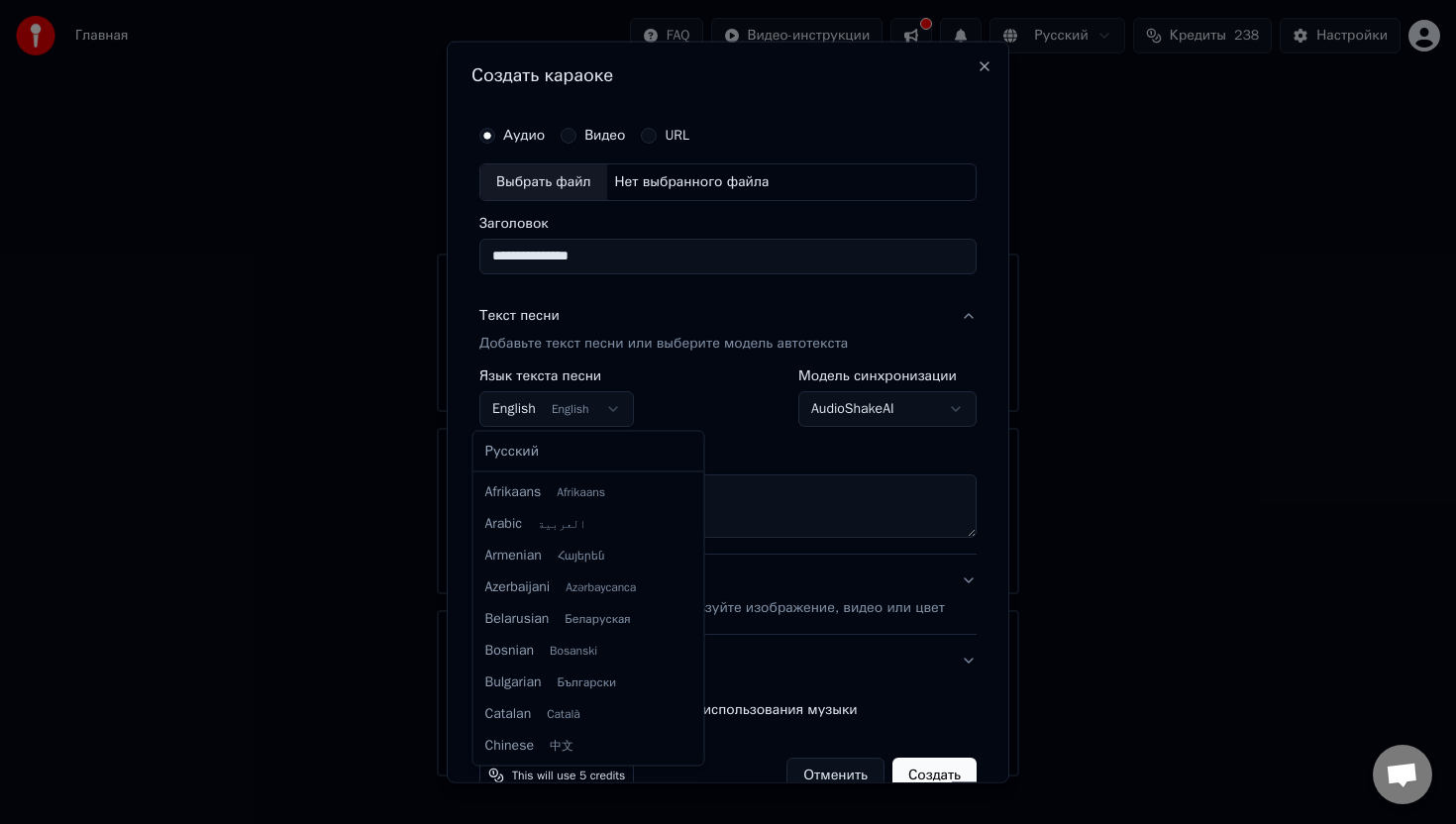 scroll, scrollTop: 158, scrollLeft: 0, axis: vertical 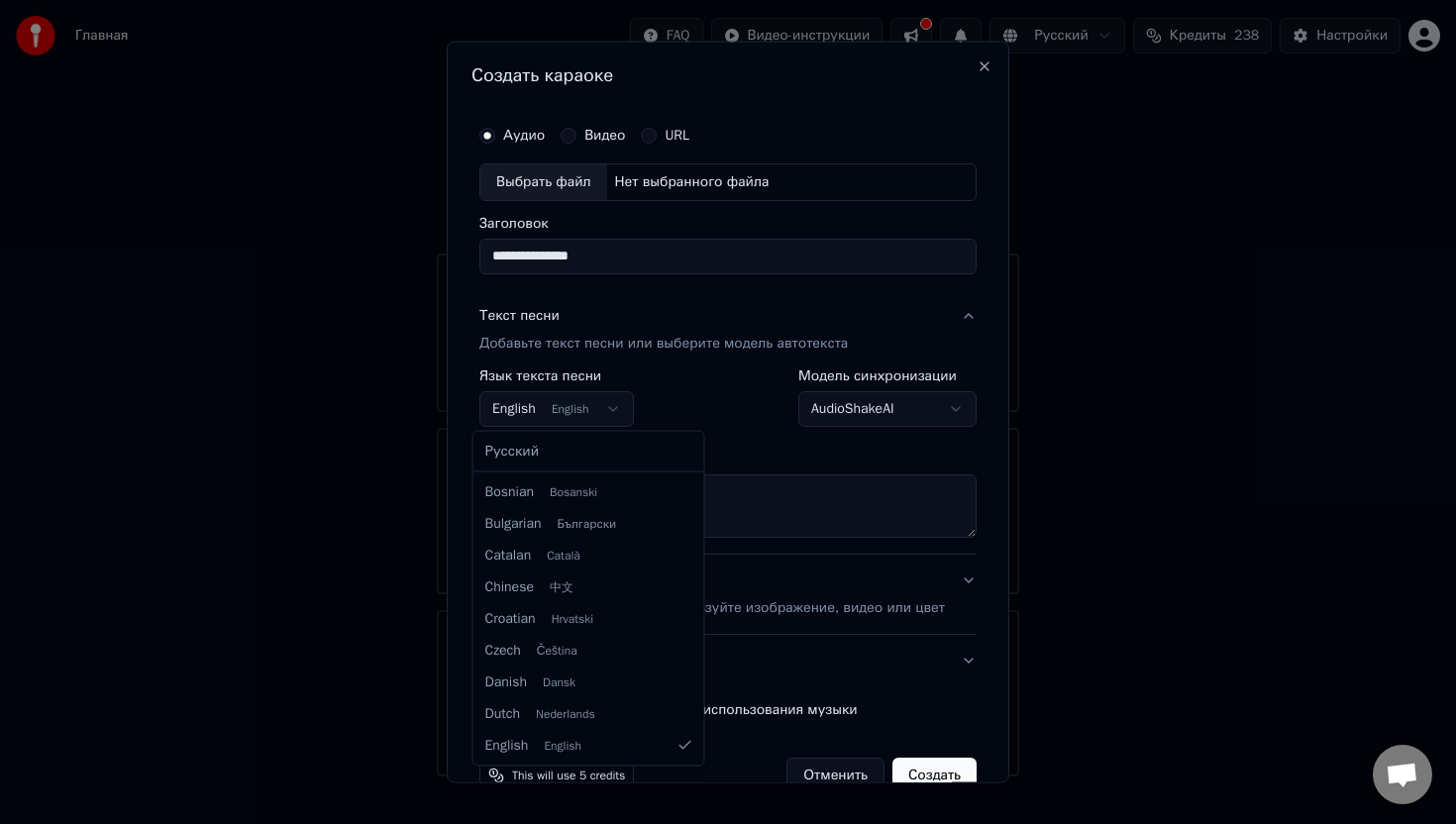 select on "**" 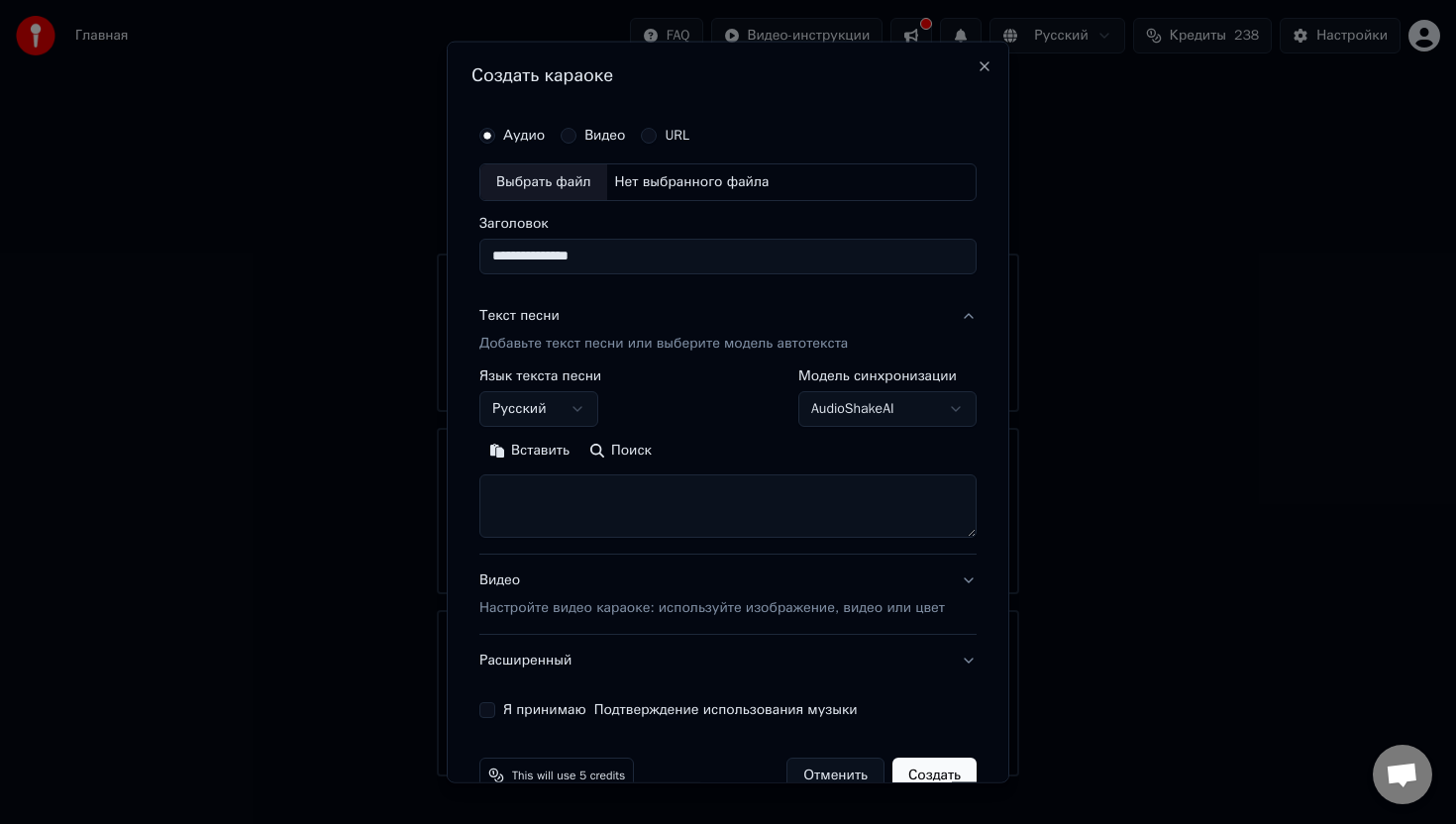 click on "Вставить" at bounding box center (529, 451) 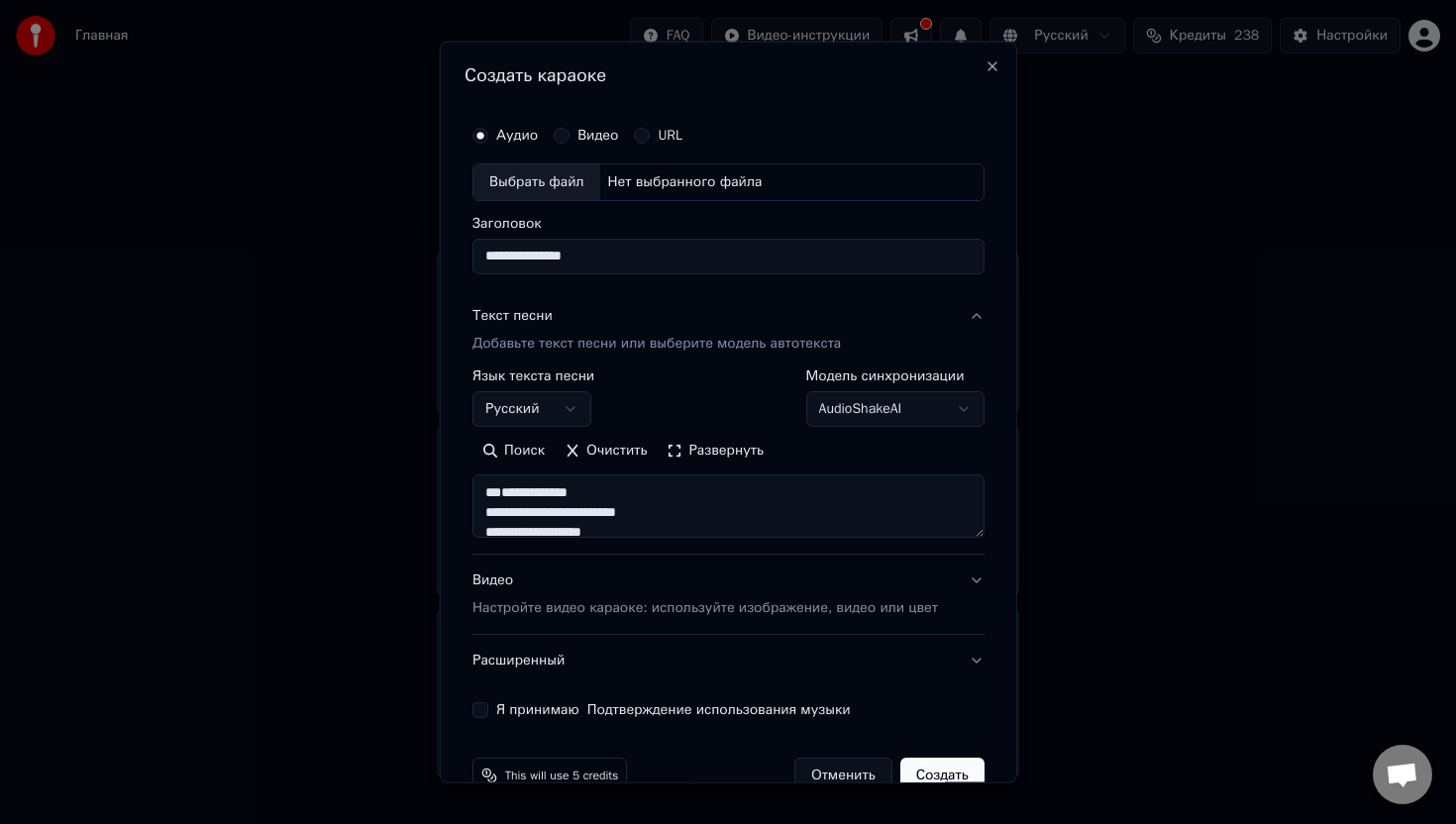 click at bounding box center [728, 506] 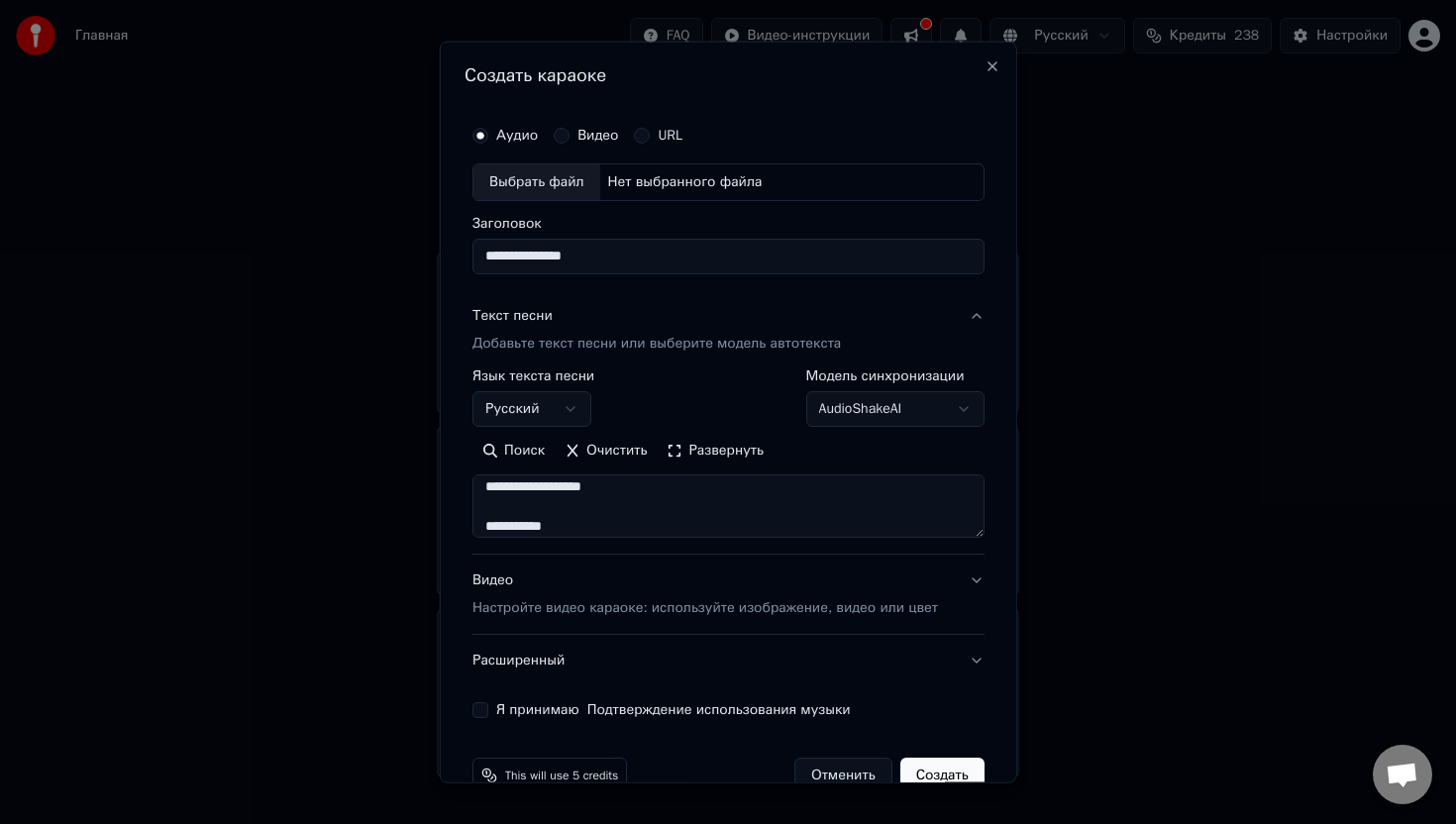 scroll, scrollTop: 45, scrollLeft: 0, axis: vertical 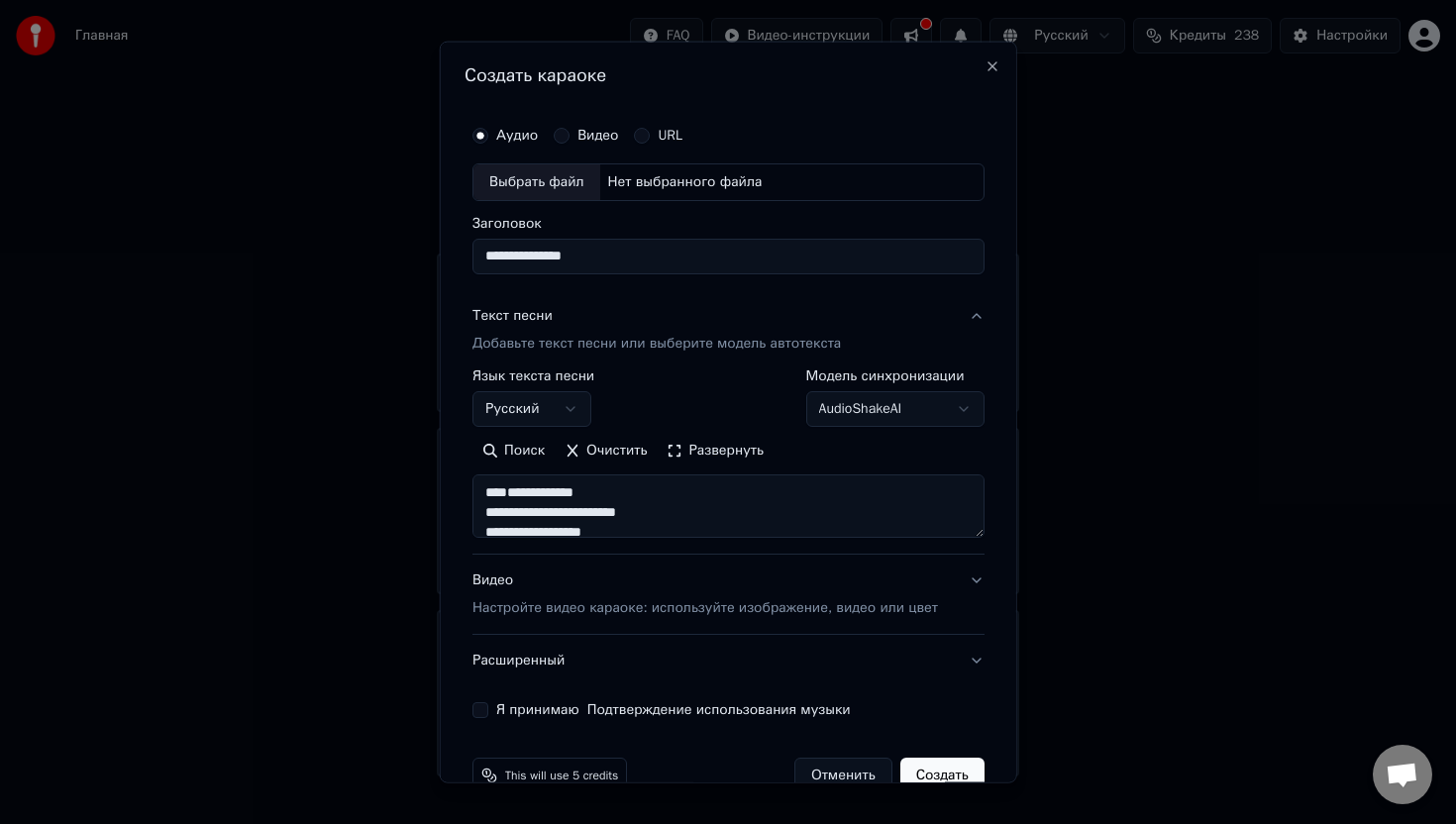 drag, startPoint x: 691, startPoint y: 502, endPoint x: 447, endPoint y: 436, distance: 252.76867 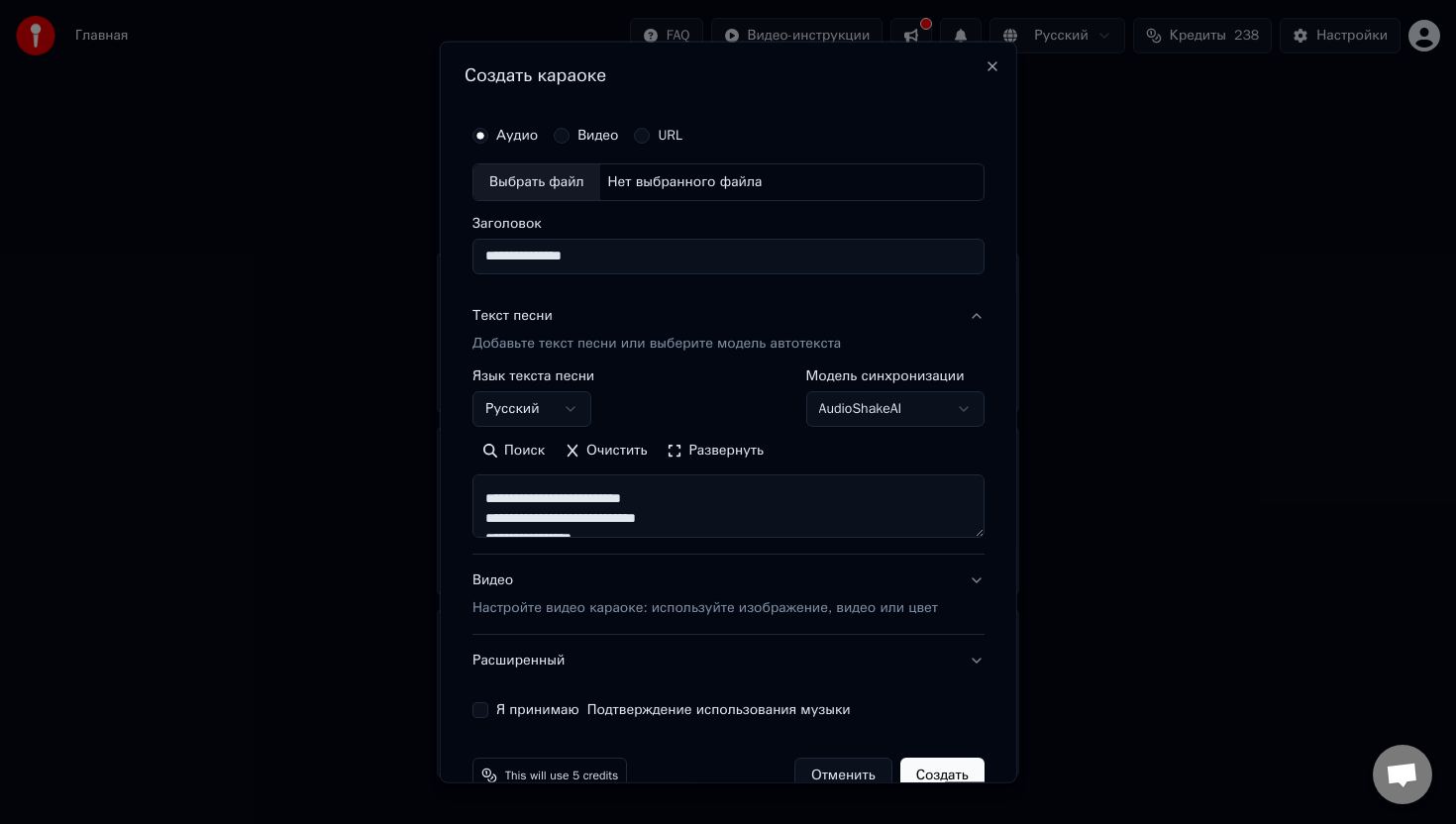 scroll, scrollTop: 451, scrollLeft: 0, axis: vertical 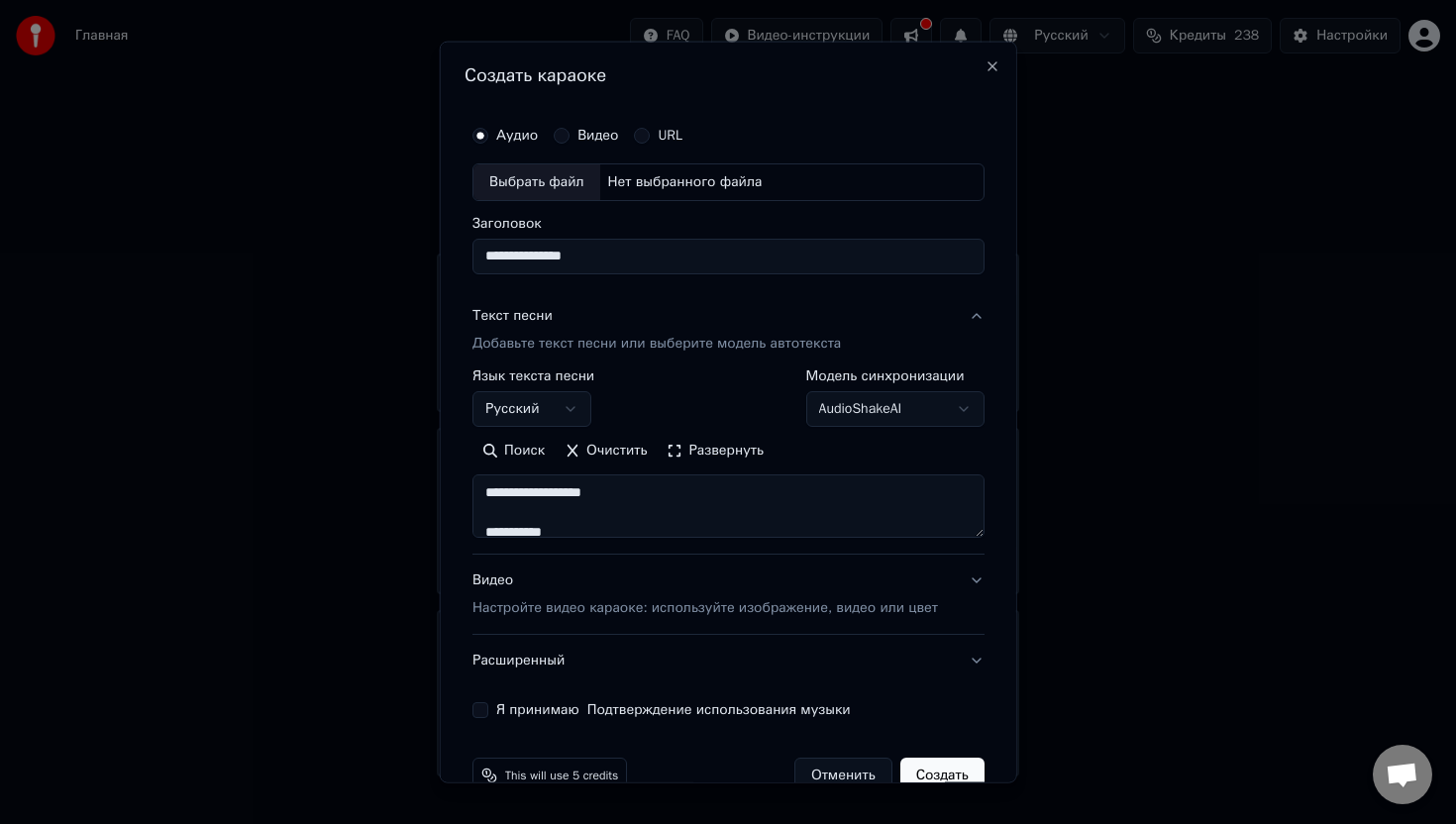 drag, startPoint x: 484, startPoint y: 488, endPoint x: 482, endPoint y: 426, distance: 62.03225 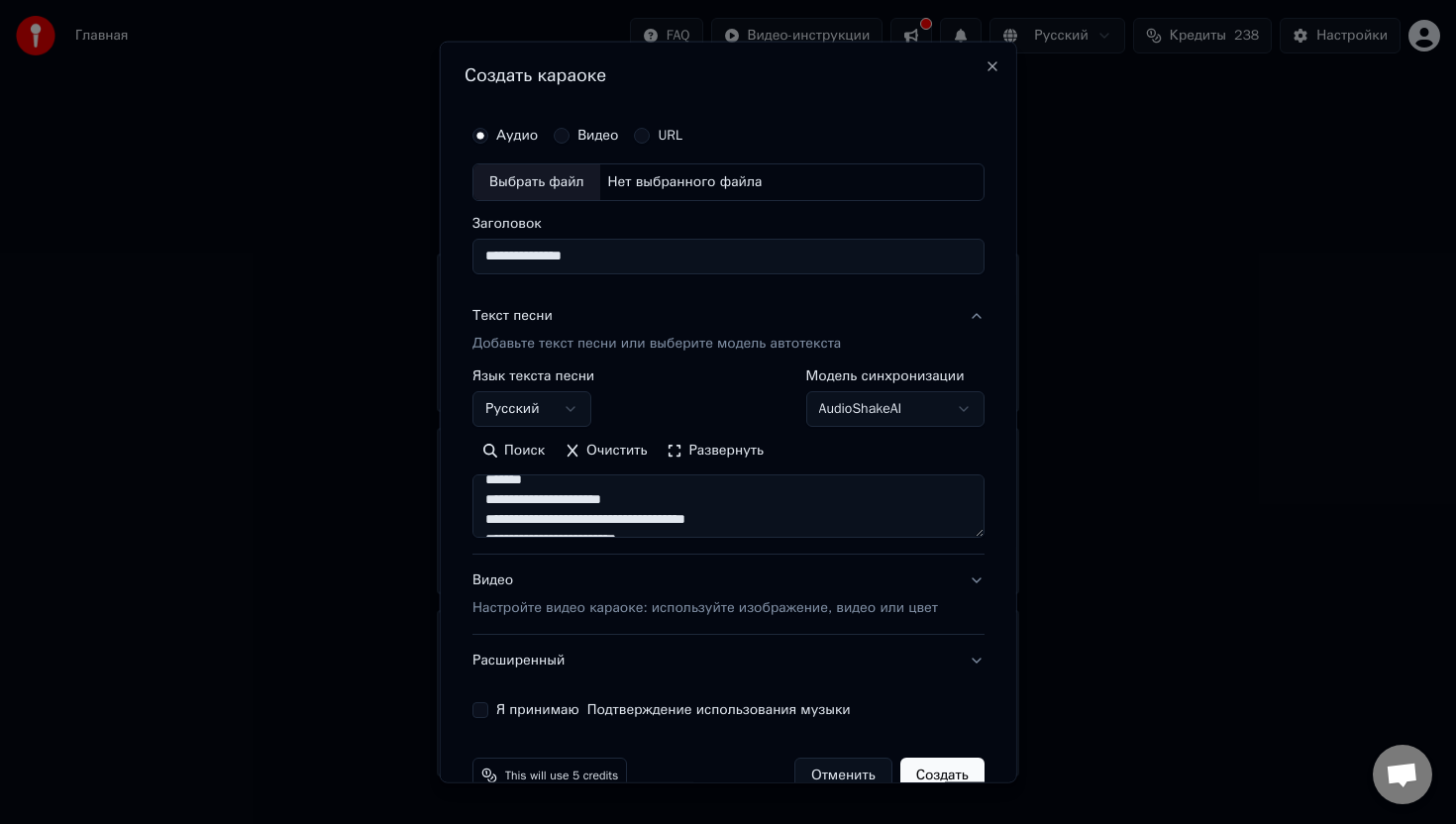 scroll, scrollTop: 293, scrollLeft: 0, axis: vertical 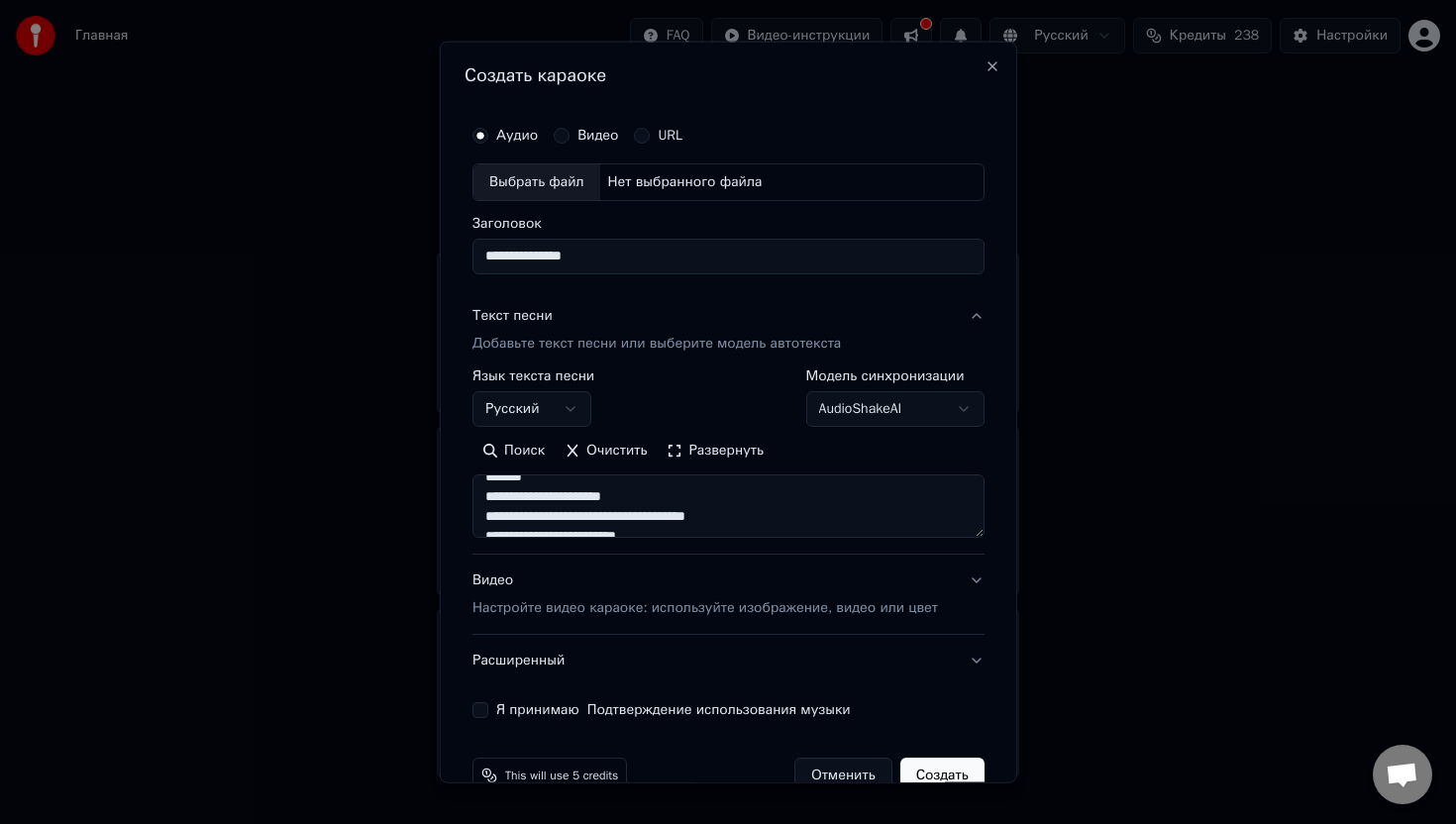 click at bounding box center [728, 506] 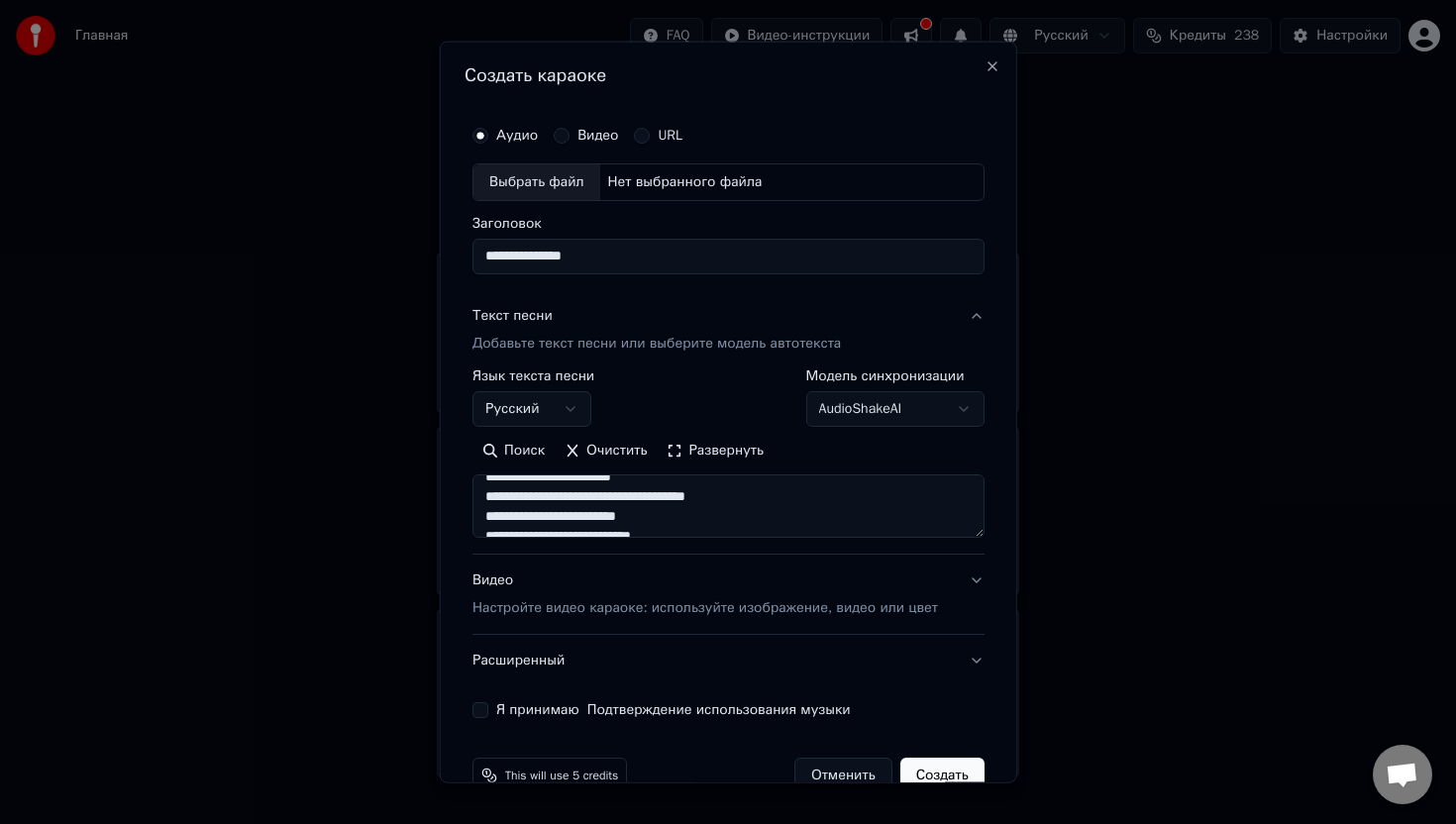 scroll, scrollTop: 286, scrollLeft: 0, axis: vertical 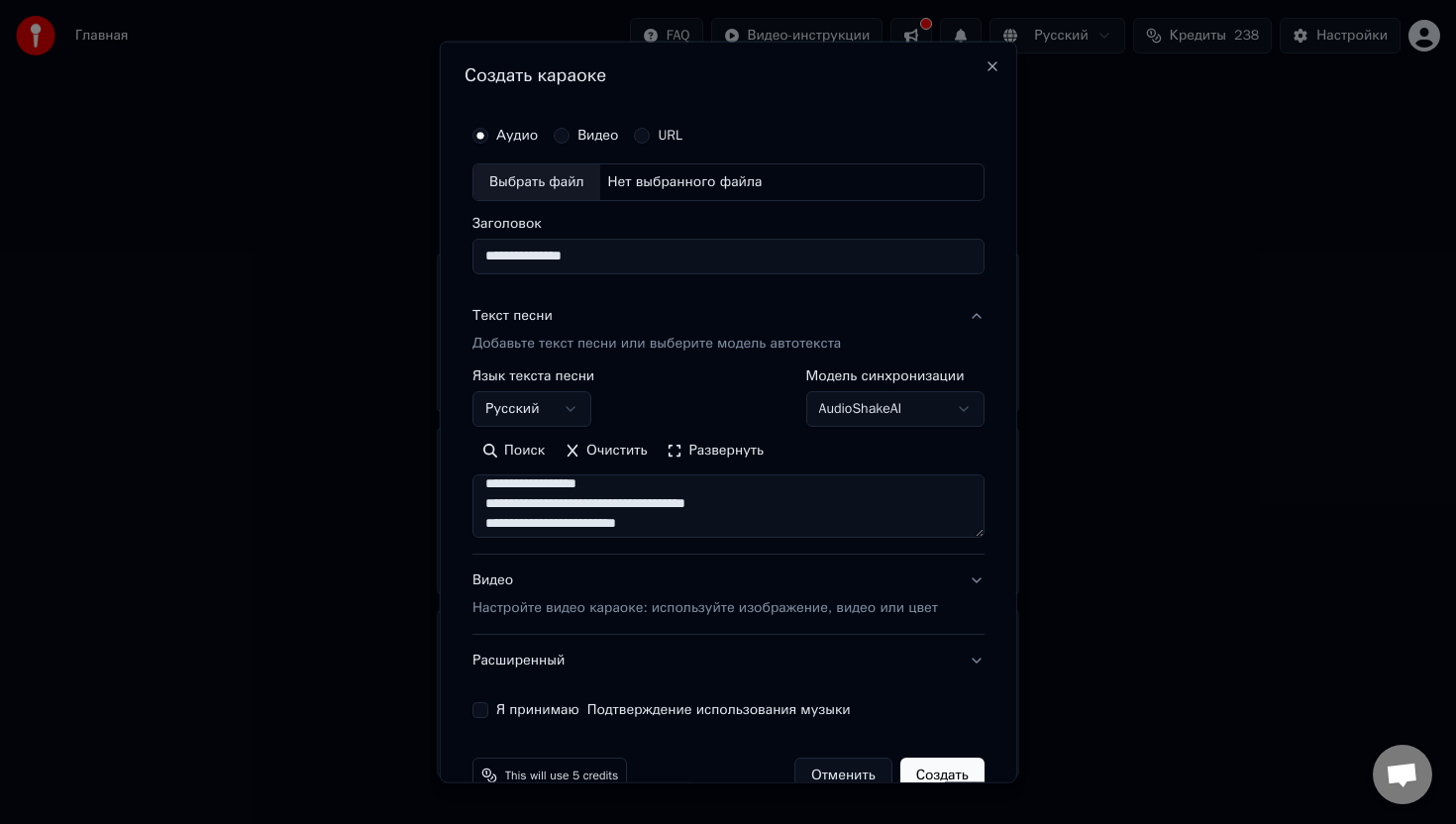 click at bounding box center (728, 506) 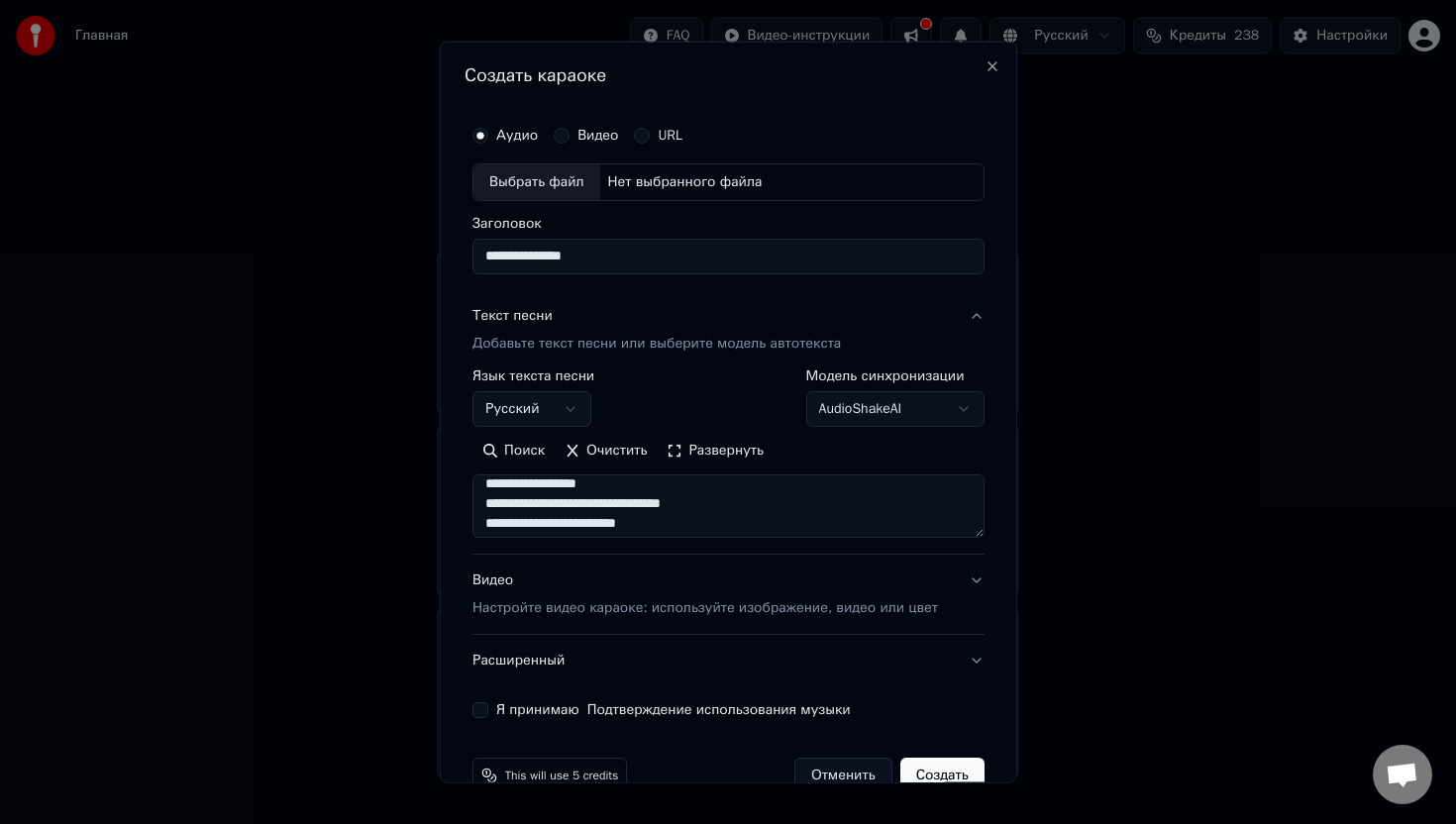 click at bounding box center [728, 506] 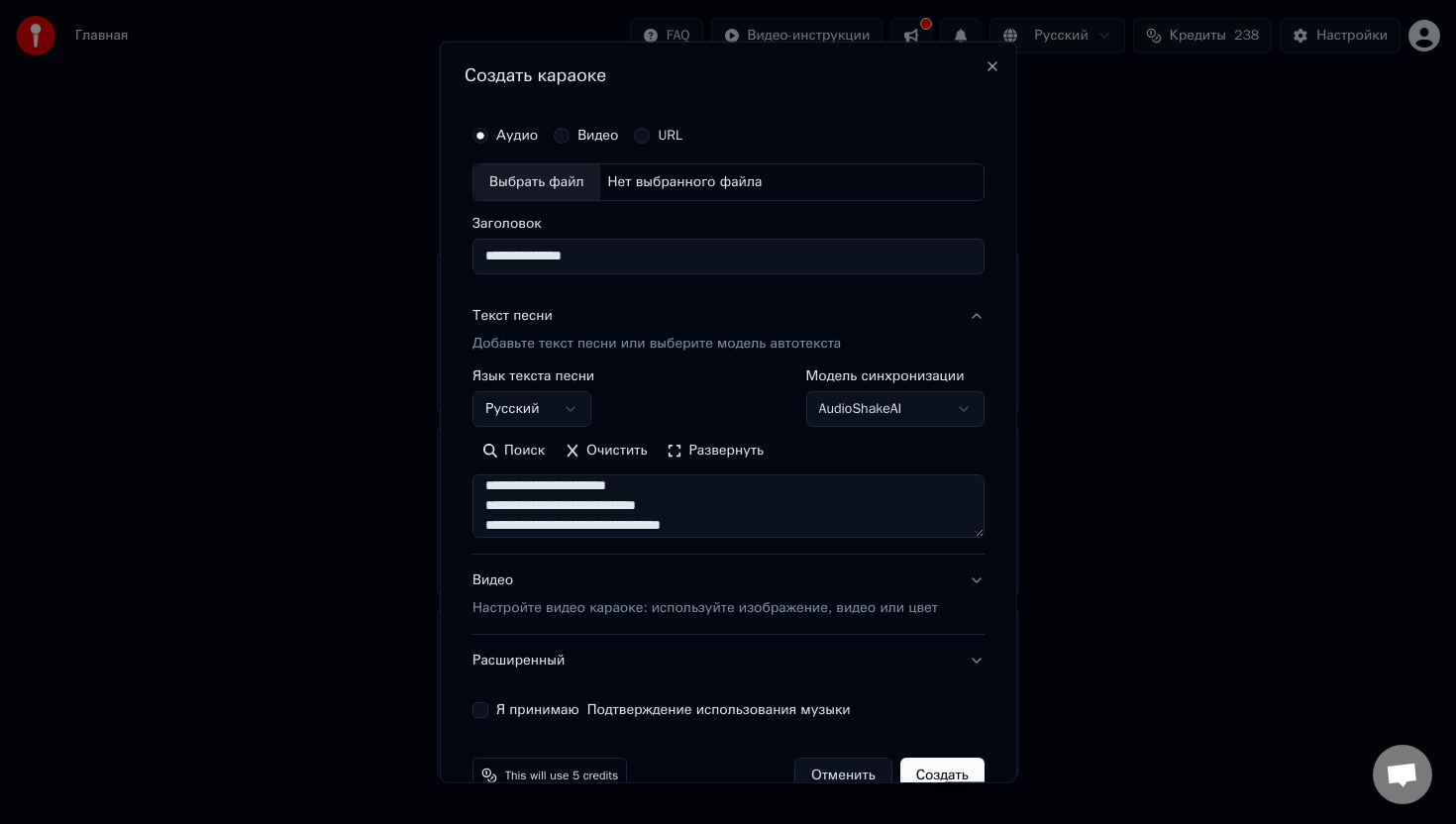 scroll, scrollTop: 347, scrollLeft: 0, axis: vertical 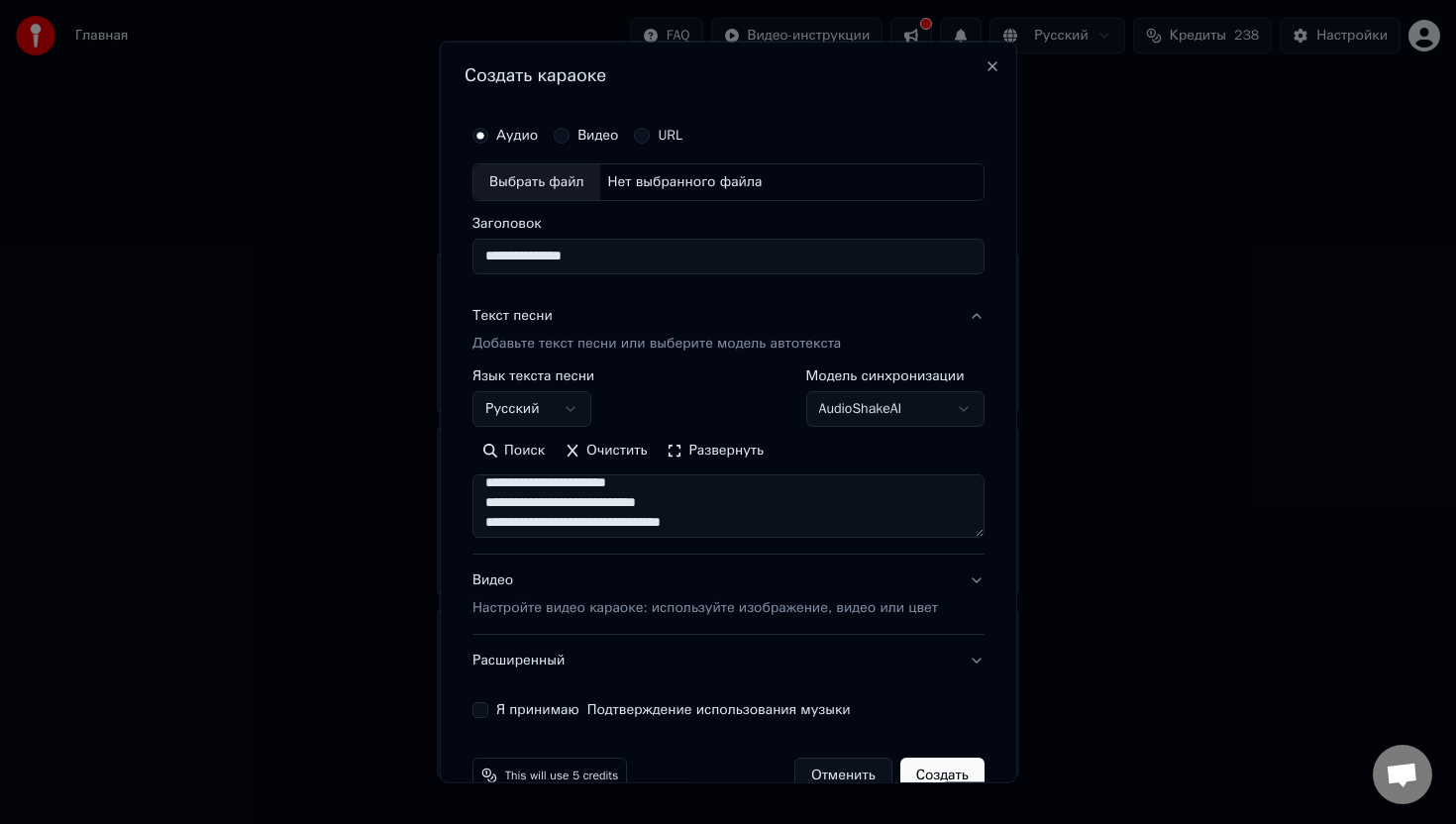 drag, startPoint x: 504, startPoint y: 500, endPoint x: 470, endPoint y: 500, distance: 34 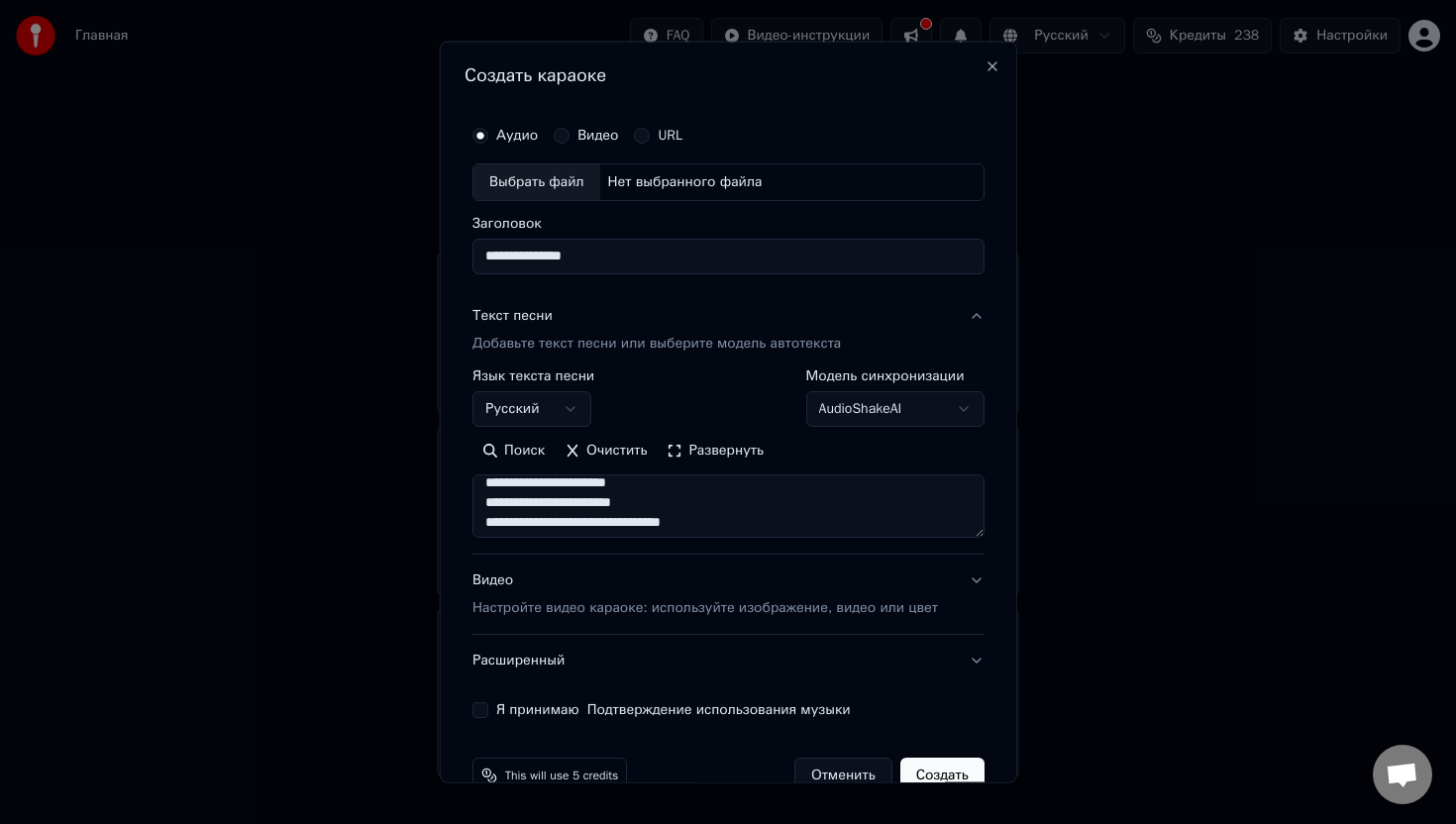 drag, startPoint x: 503, startPoint y: 522, endPoint x: 457, endPoint y: 518, distance: 46.173586 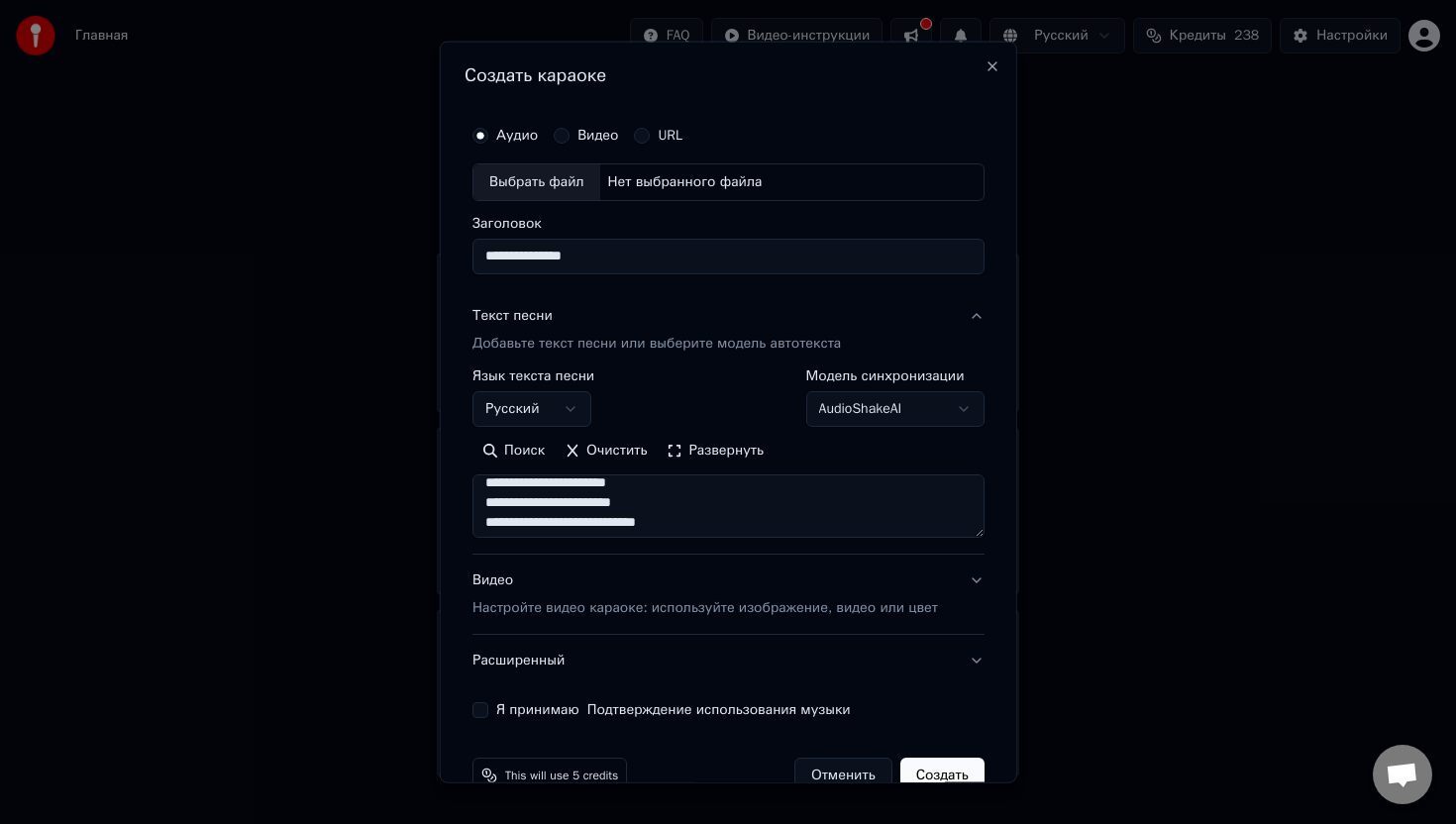 scroll, scrollTop: 405, scrollLeft: 0, axis: vertical 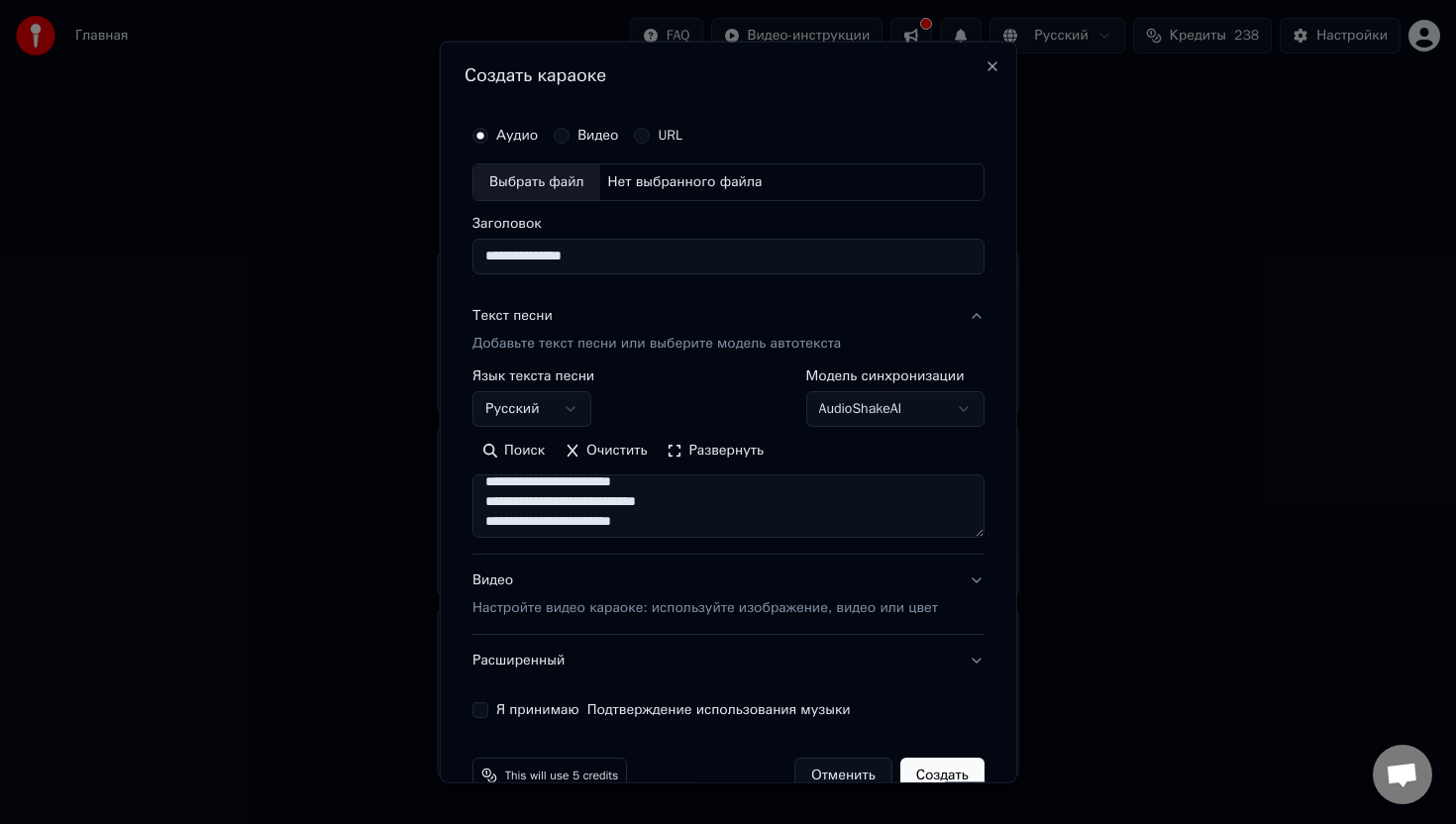 drag, startPoint x: 503, startPoint y: 483, endPoint x: 414, endPoint y: 473, distance: 89.56004 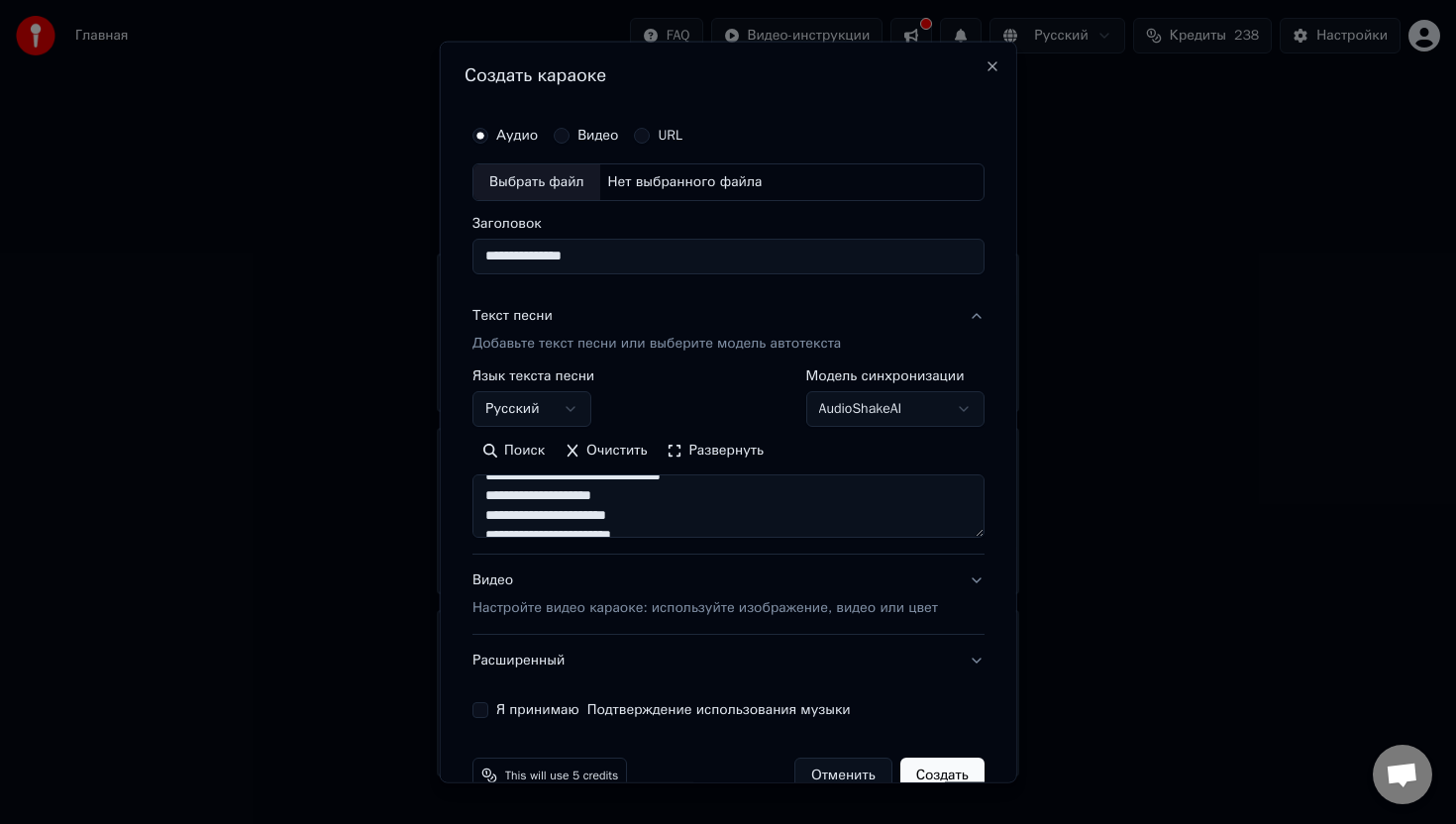 click at bounding box center (728, 506) 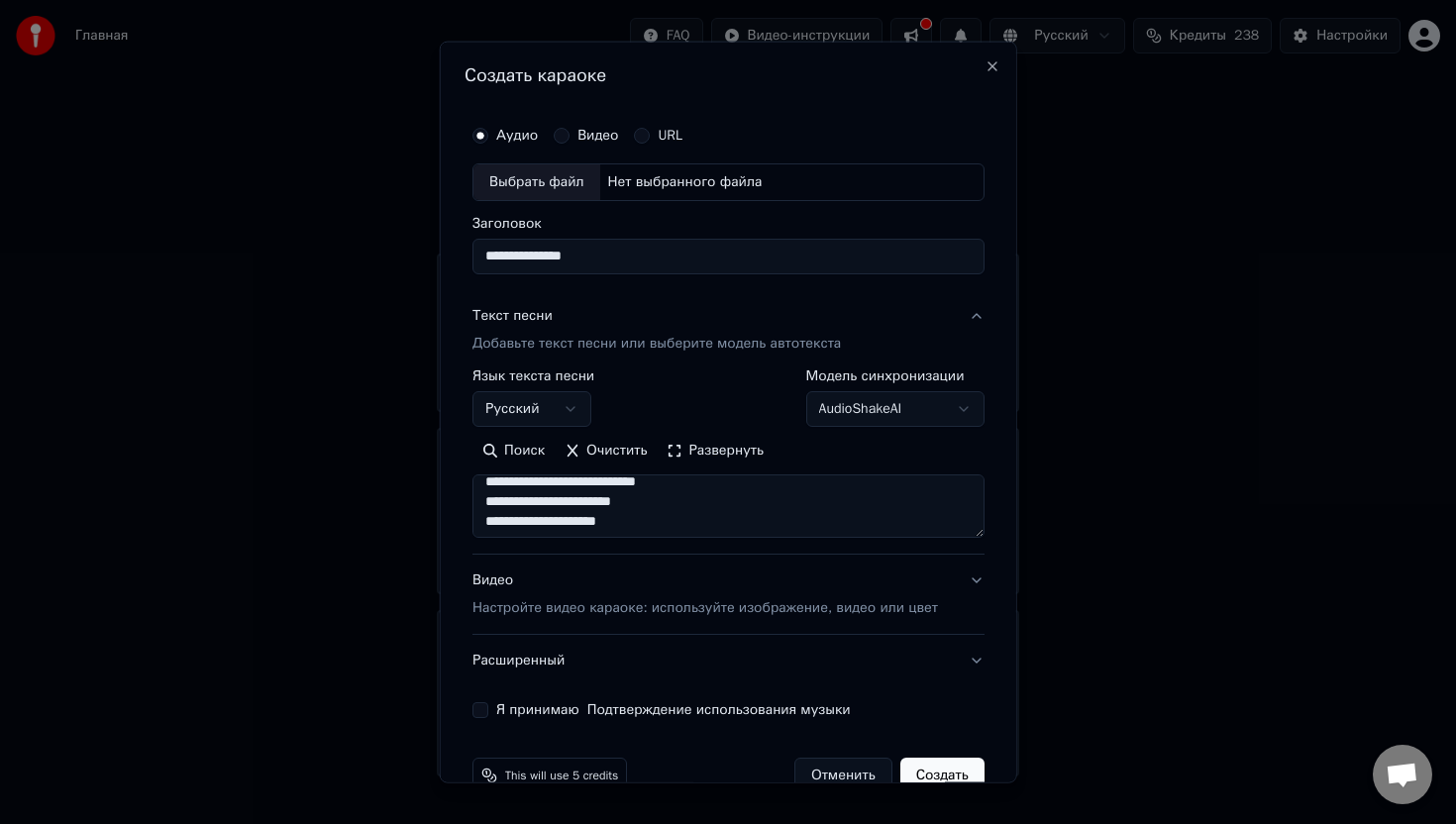scroll, scrollTop: 395, scrollLeft: 0, axis: vertical 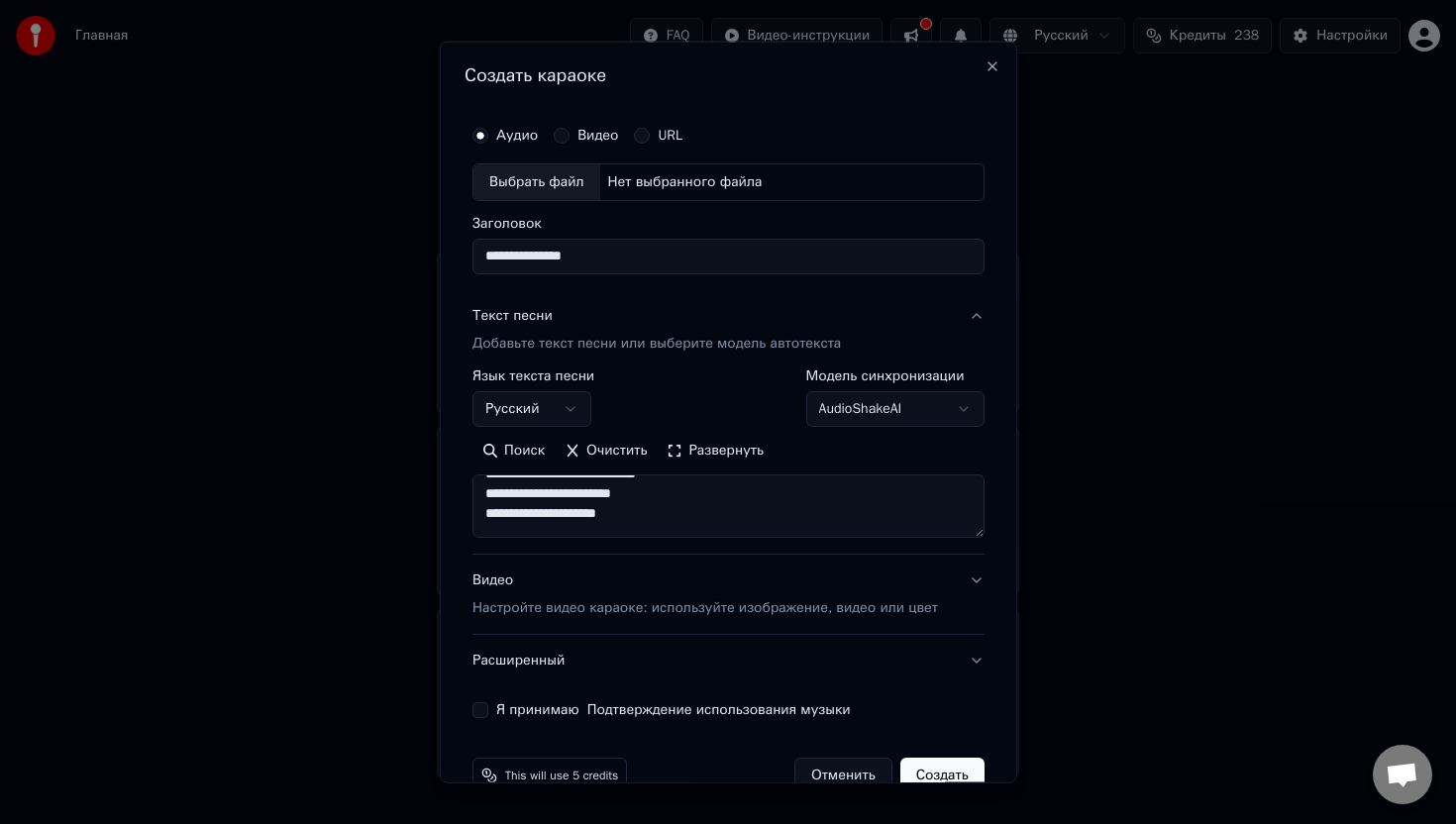 drag, startPoint x: 502, startPoint y: 498, endPoint x: 477, endPoint y: 498, distance: 25 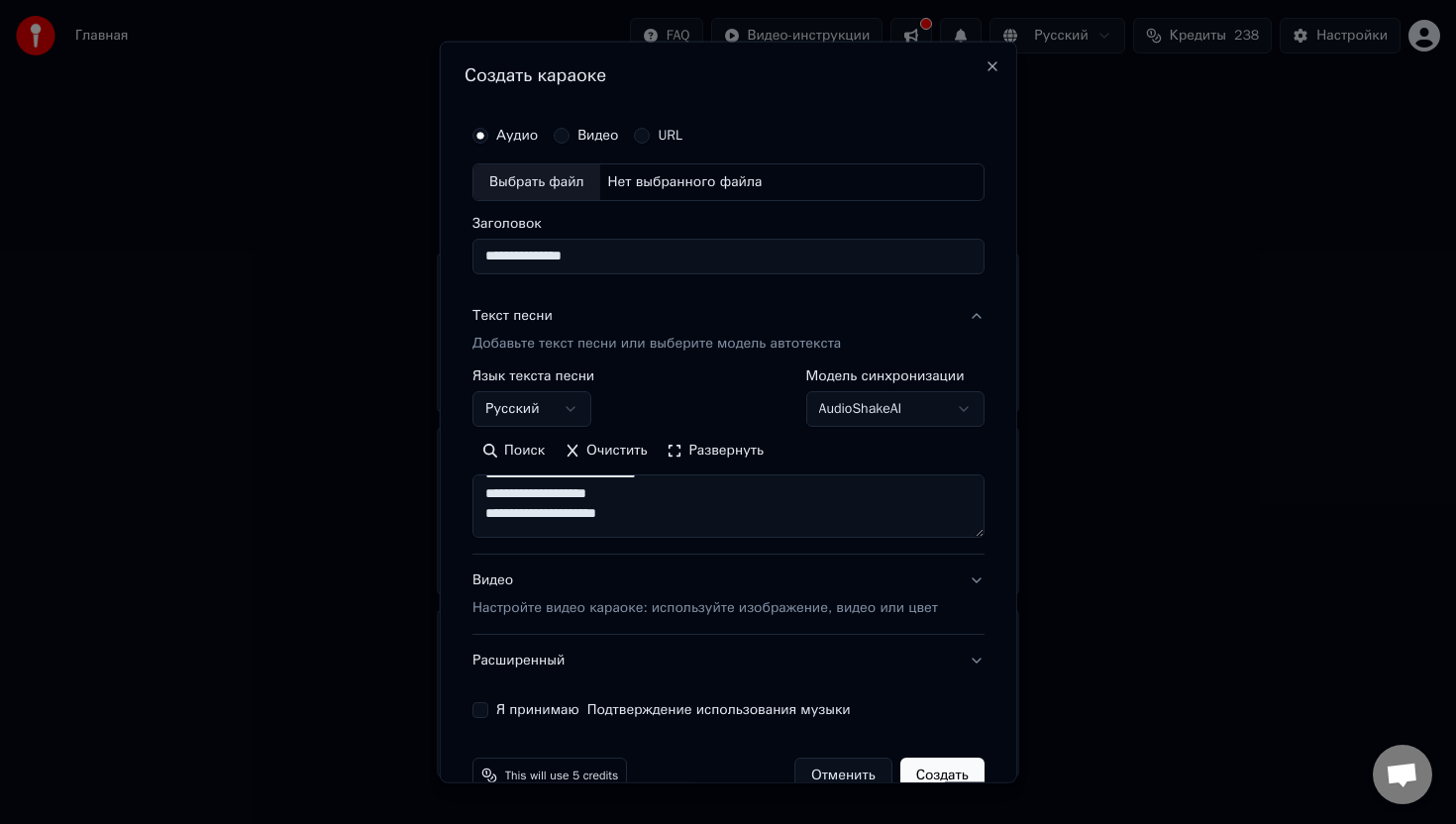 drag, startPoint x: 503, startPoint y: 512, endPoint x: 466, endPoint y: 512, distance: 37 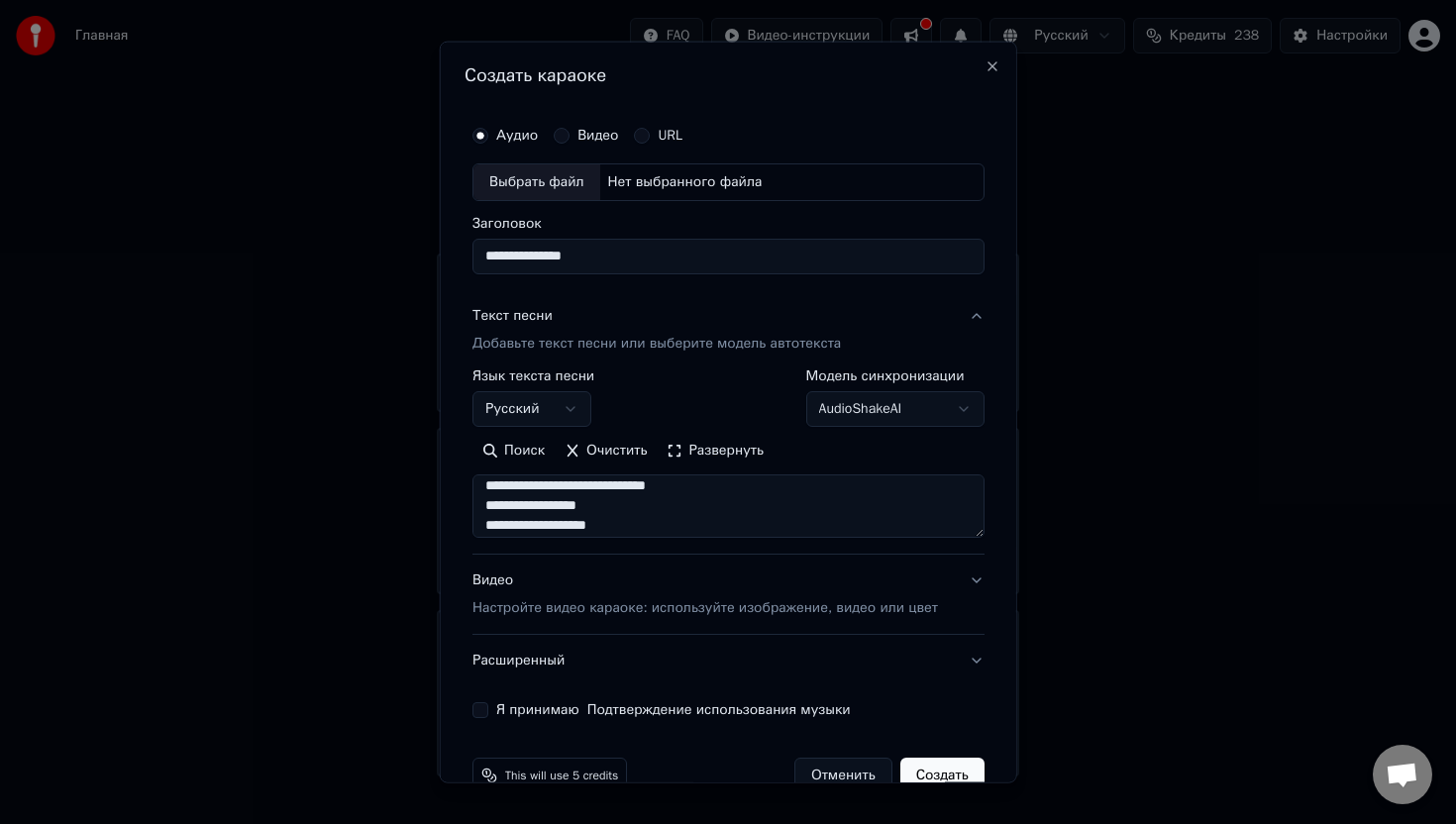 scroll, scrollTop: 0, scrollLeft: 0, axis: both 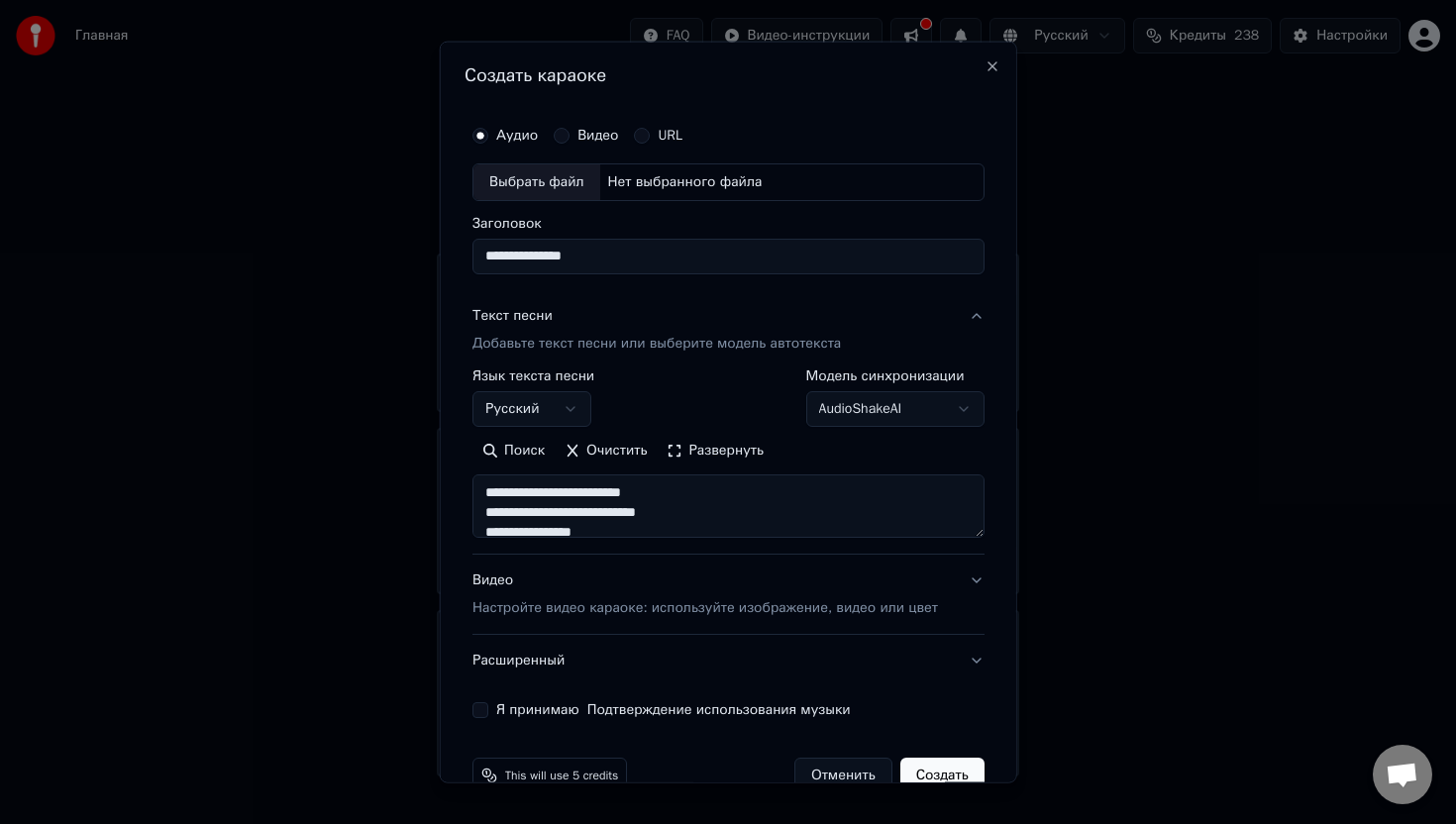 drag, startPoint x: 617, startPoint y: 508, endPoint x: 489, endPoint y: 469, distance: 133.80957 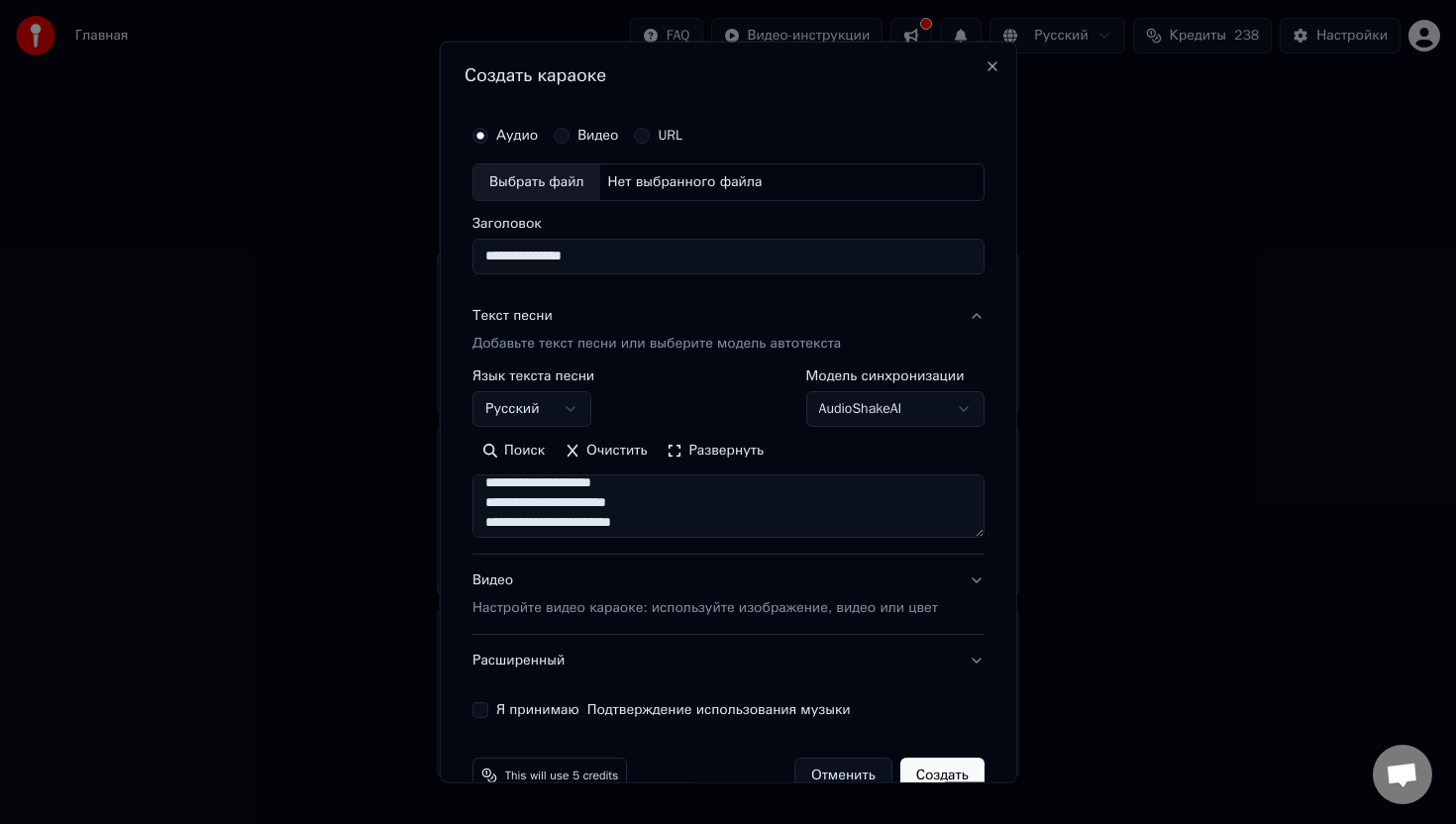 scroll, scrollTop: 330, scrollLeft: 0, axis: vertical 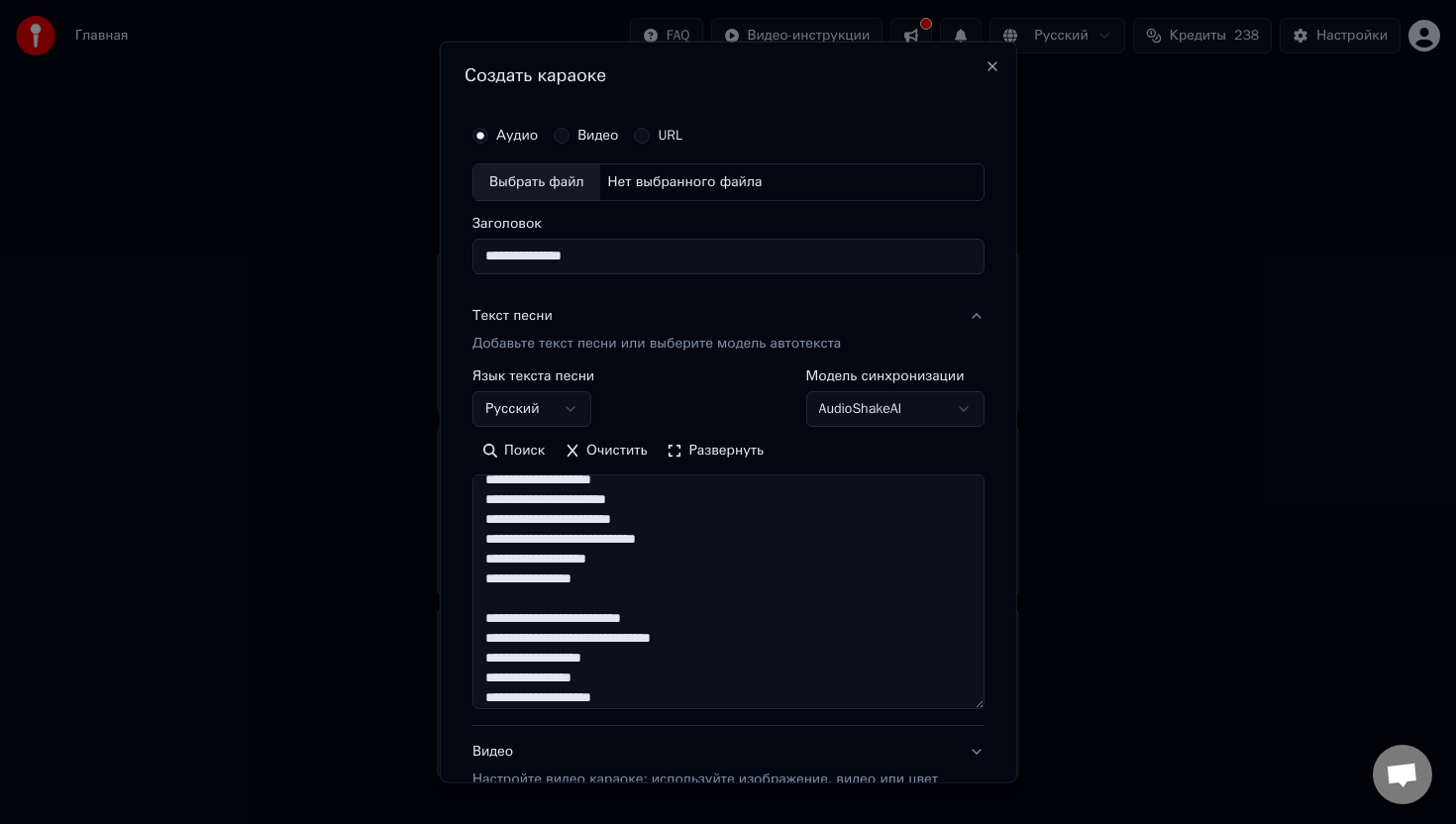 drag, startPoint x: 979, startPoint y: 532, endPoint x: 961, endPoint y: 684, distance: 153.06208 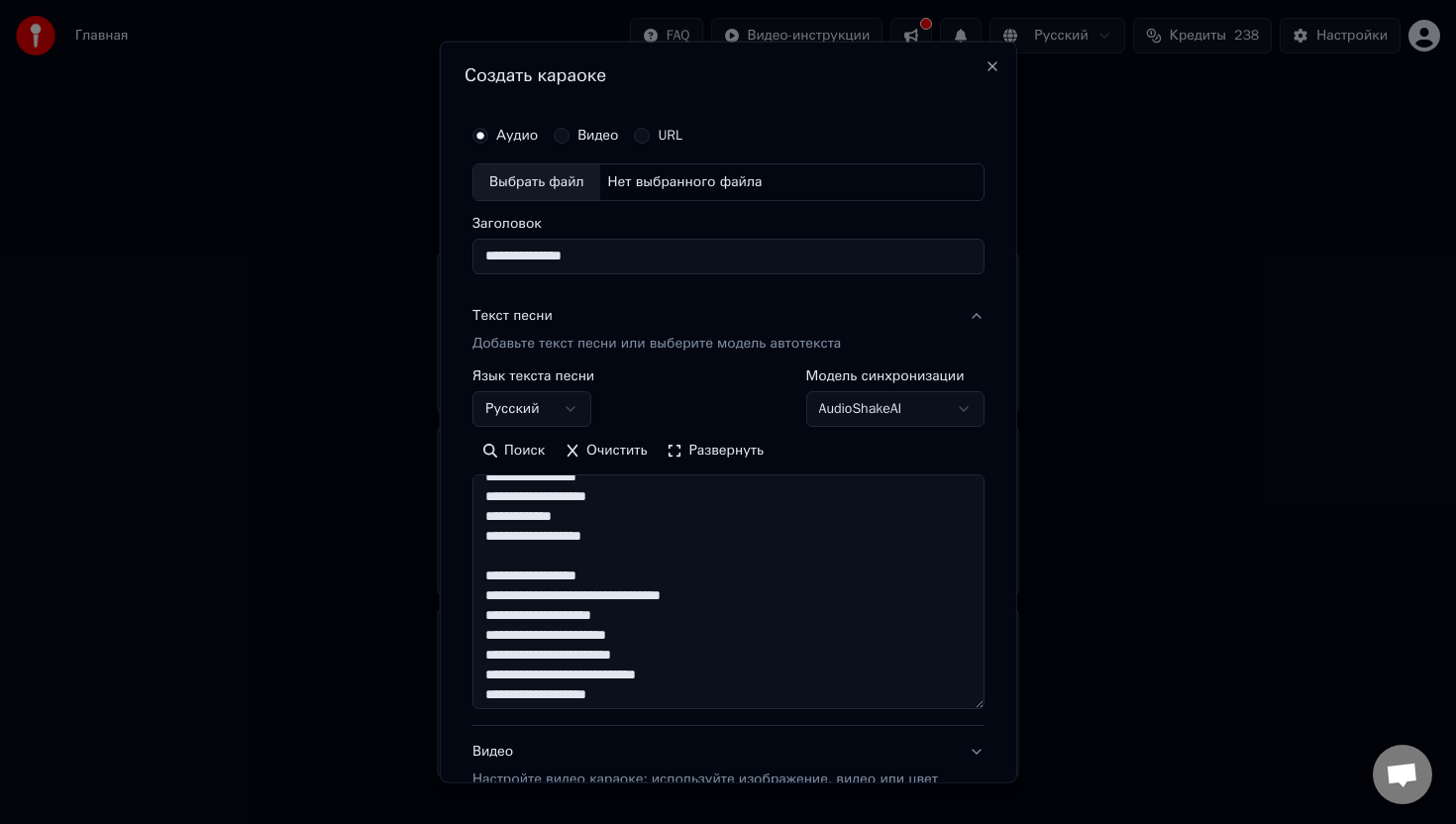 scroll, scrollTop: 288, scrollLeft: 0, axis: vertical 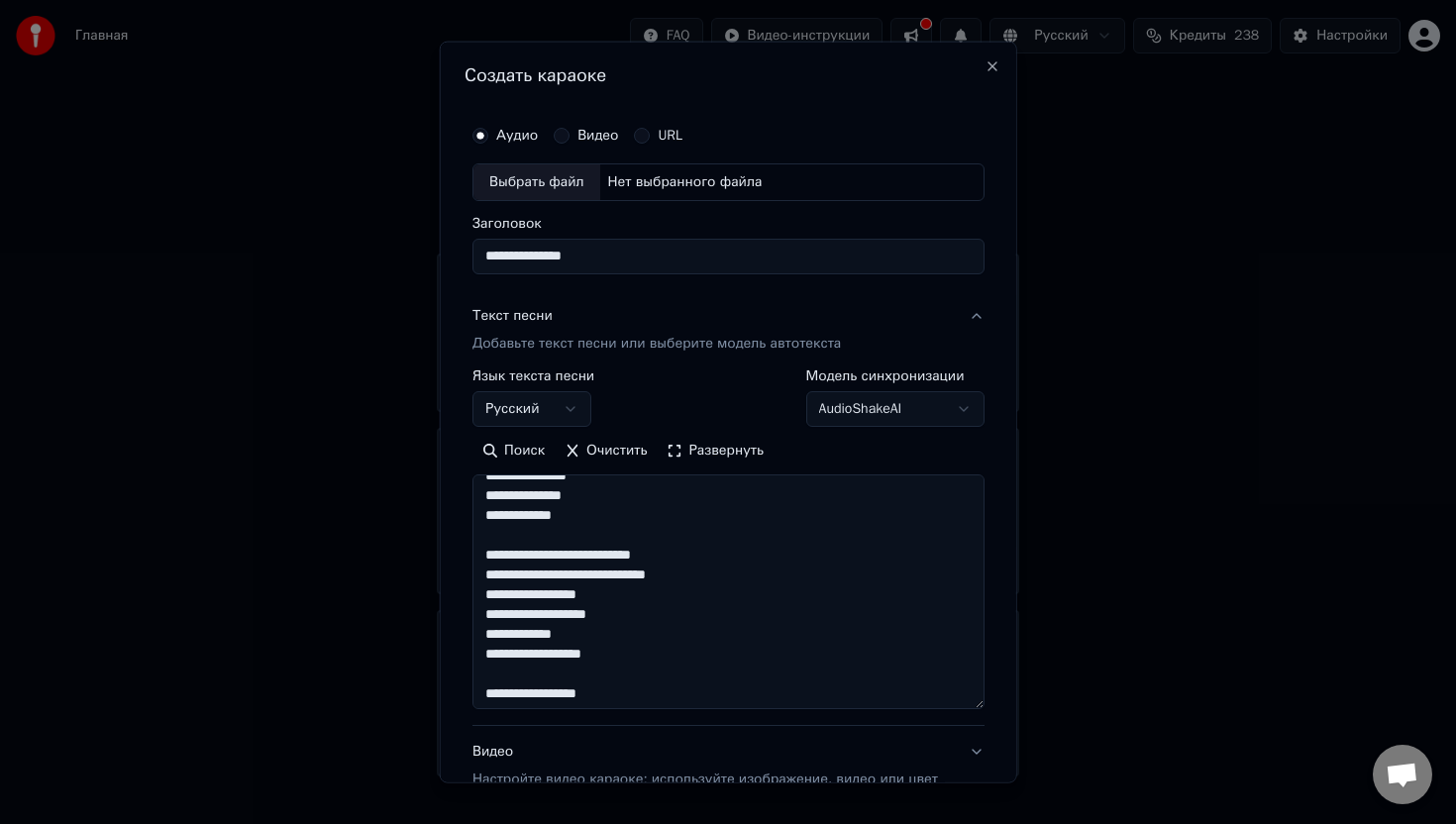 drag, startPoint x: 617, startPoint y: 620, endPoint x: 466, endPoint y: 686, distance: 164.79381 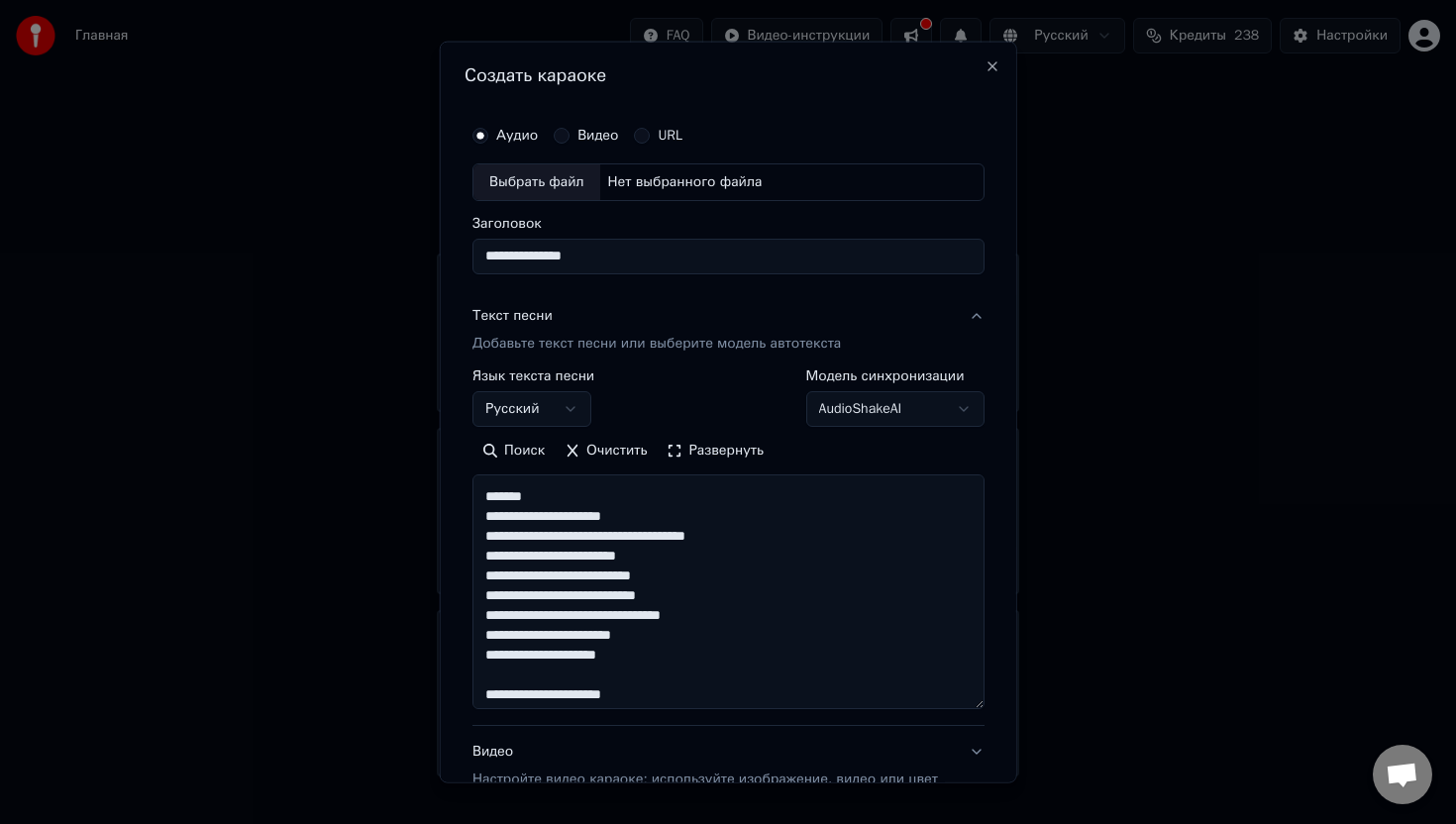 scroll, scrollTop: 742, scrollLeft: 0, axis: vertical 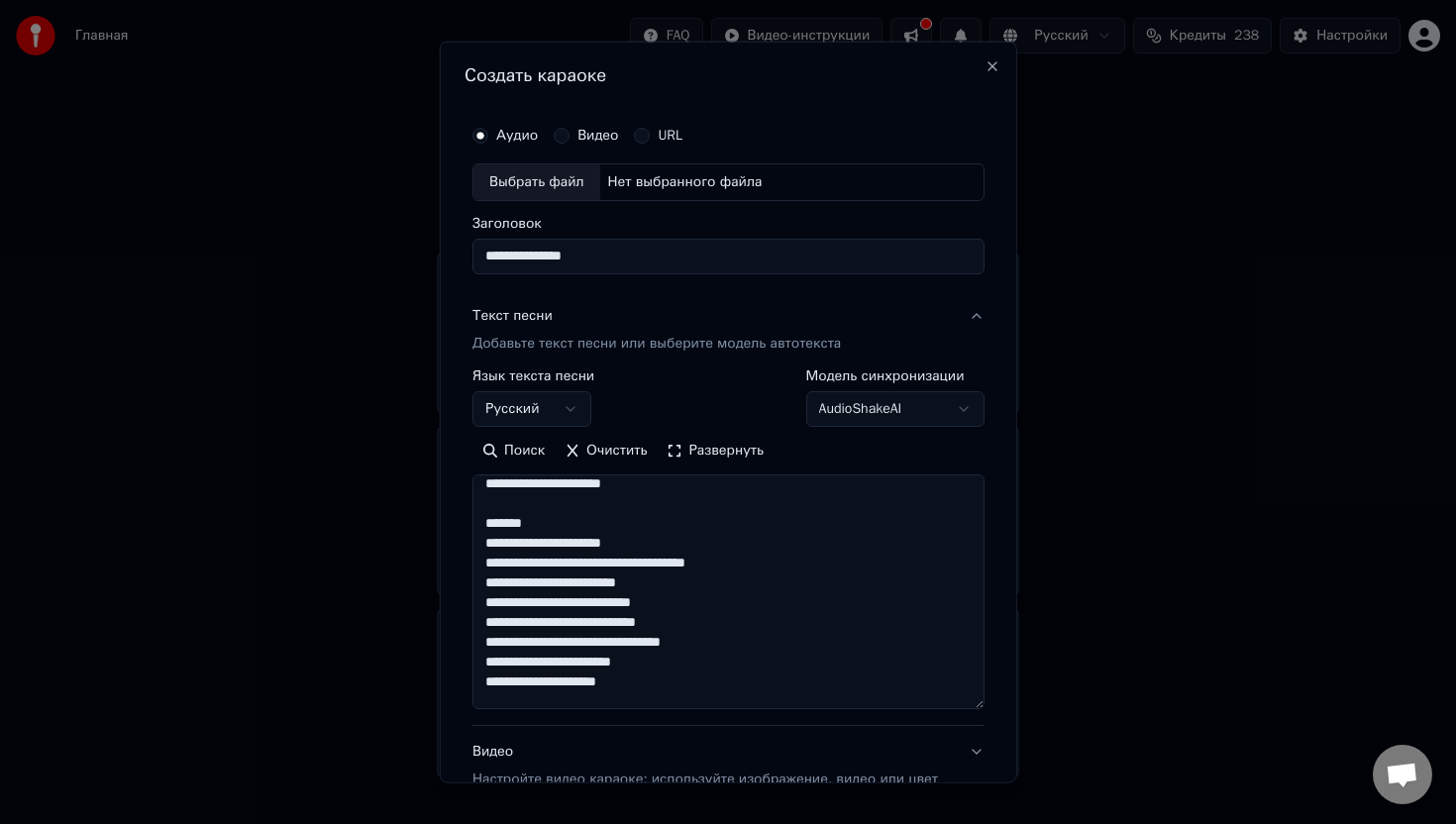drag, startPoint x: 638, startPoint y: 646, endPoint x: 475, endPoint y: 482, distance: 231.225 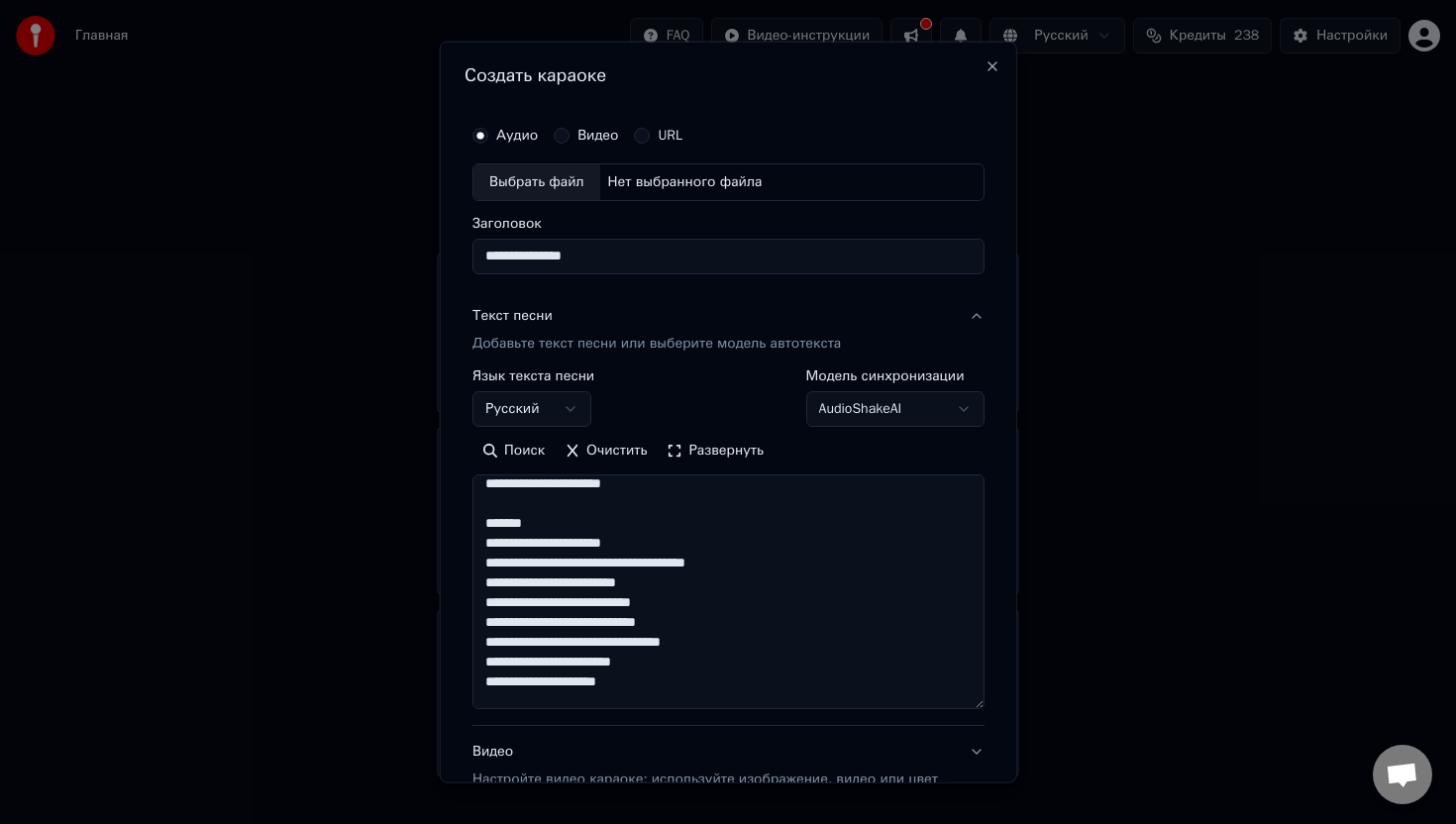 drag, startPoint x: 486, startPoint y: 520, endPoint x: 630, endPoint y: 677, distance: 213.0376 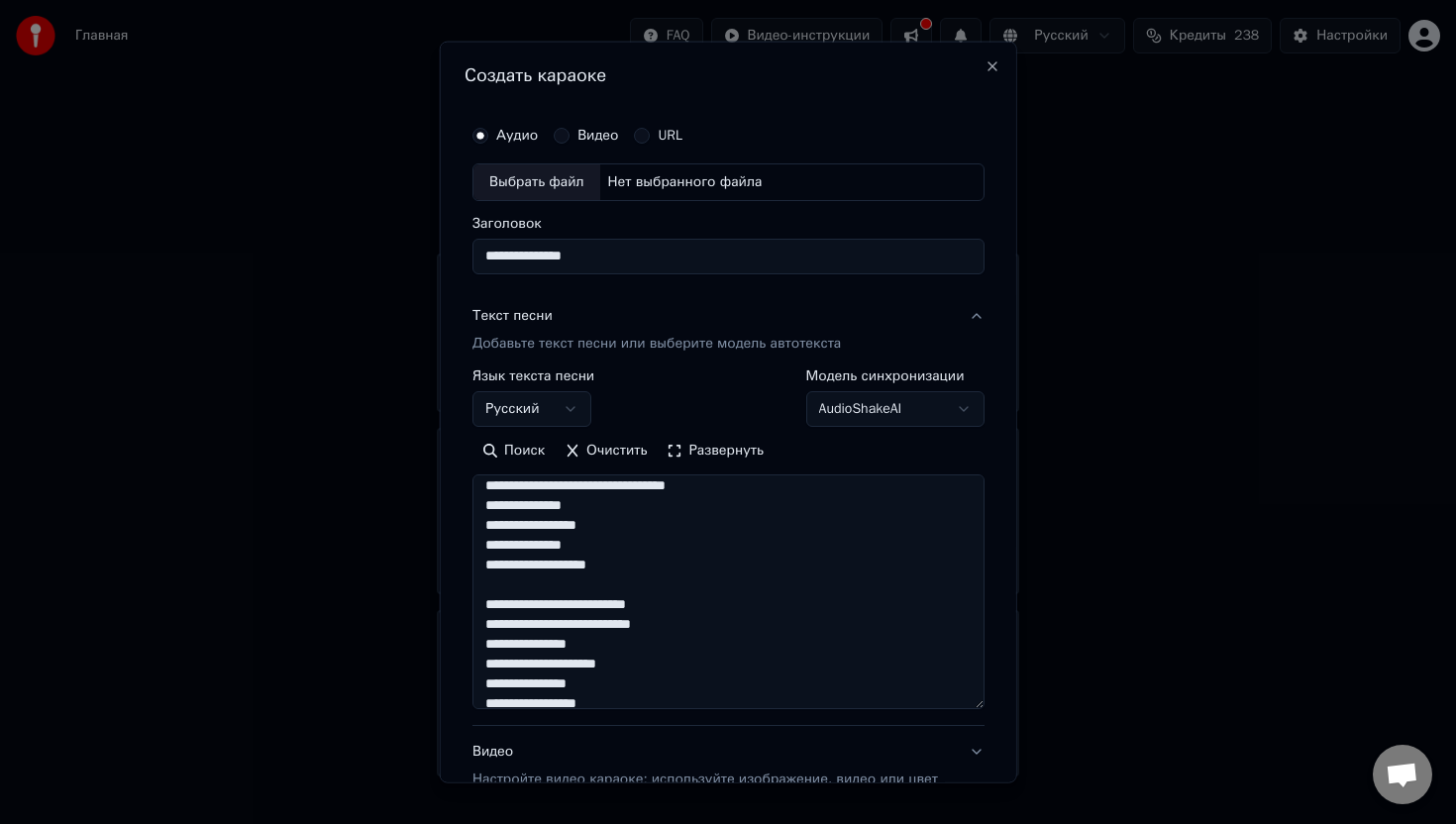scroll, scrollTop: 872, scrollLeft: 0, axis: vertical 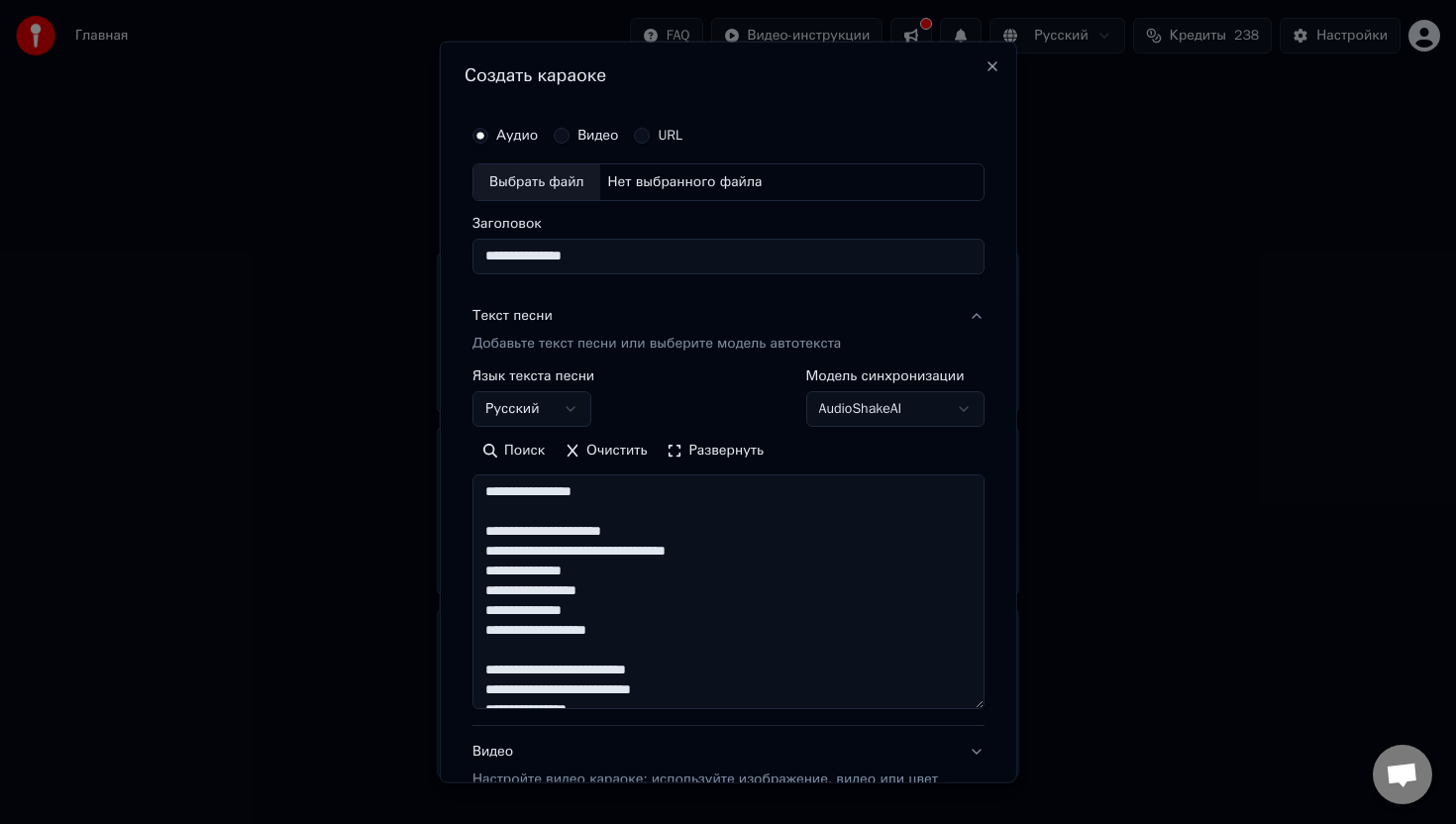 drag, startPoint x: 486, startPoint y: 551, endPoint x: 667, endPoint y: 696, distance: 231.91809 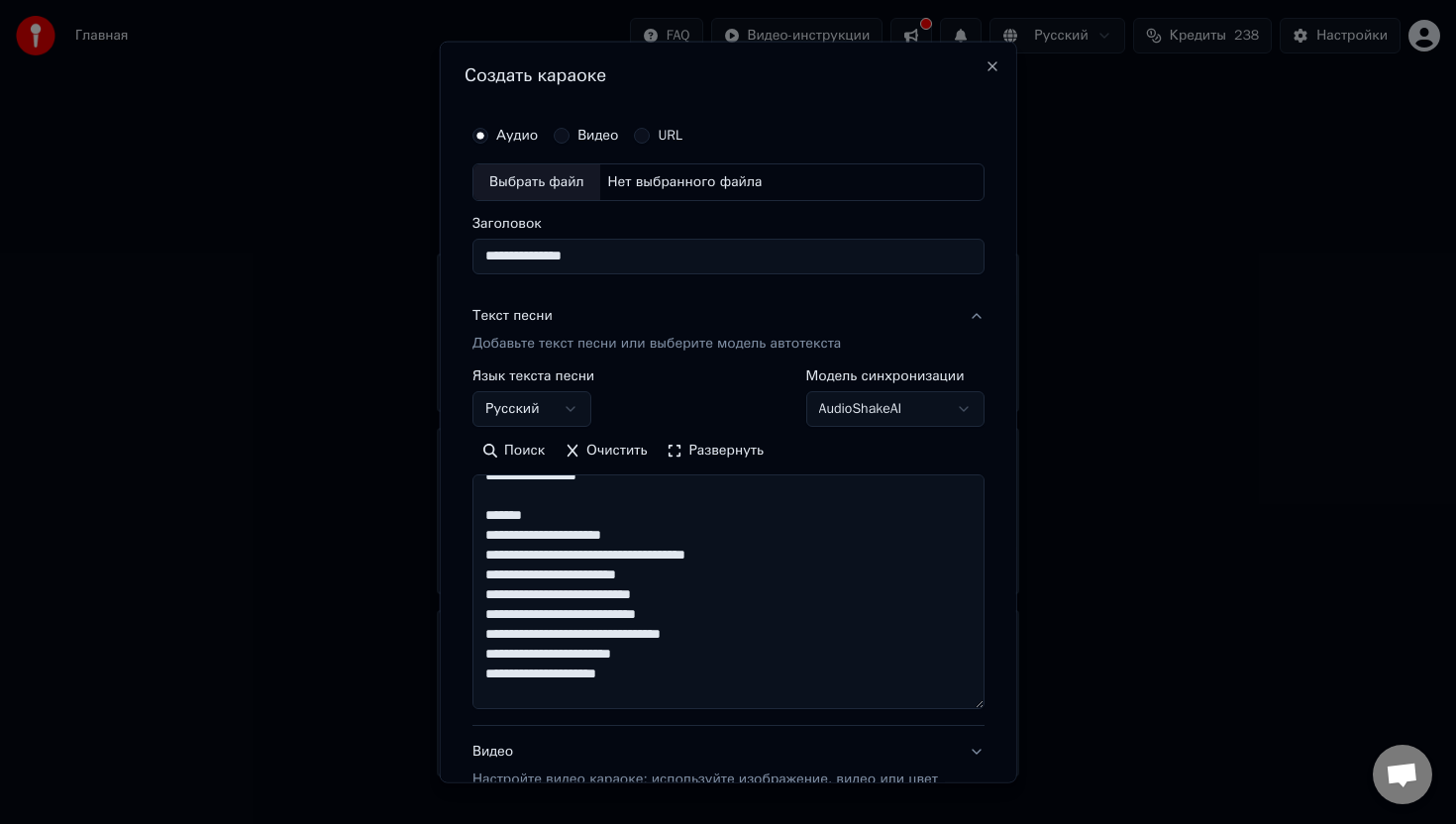 scroll, scrollTop: 1170, scrollLeft: 0, axis: vertical 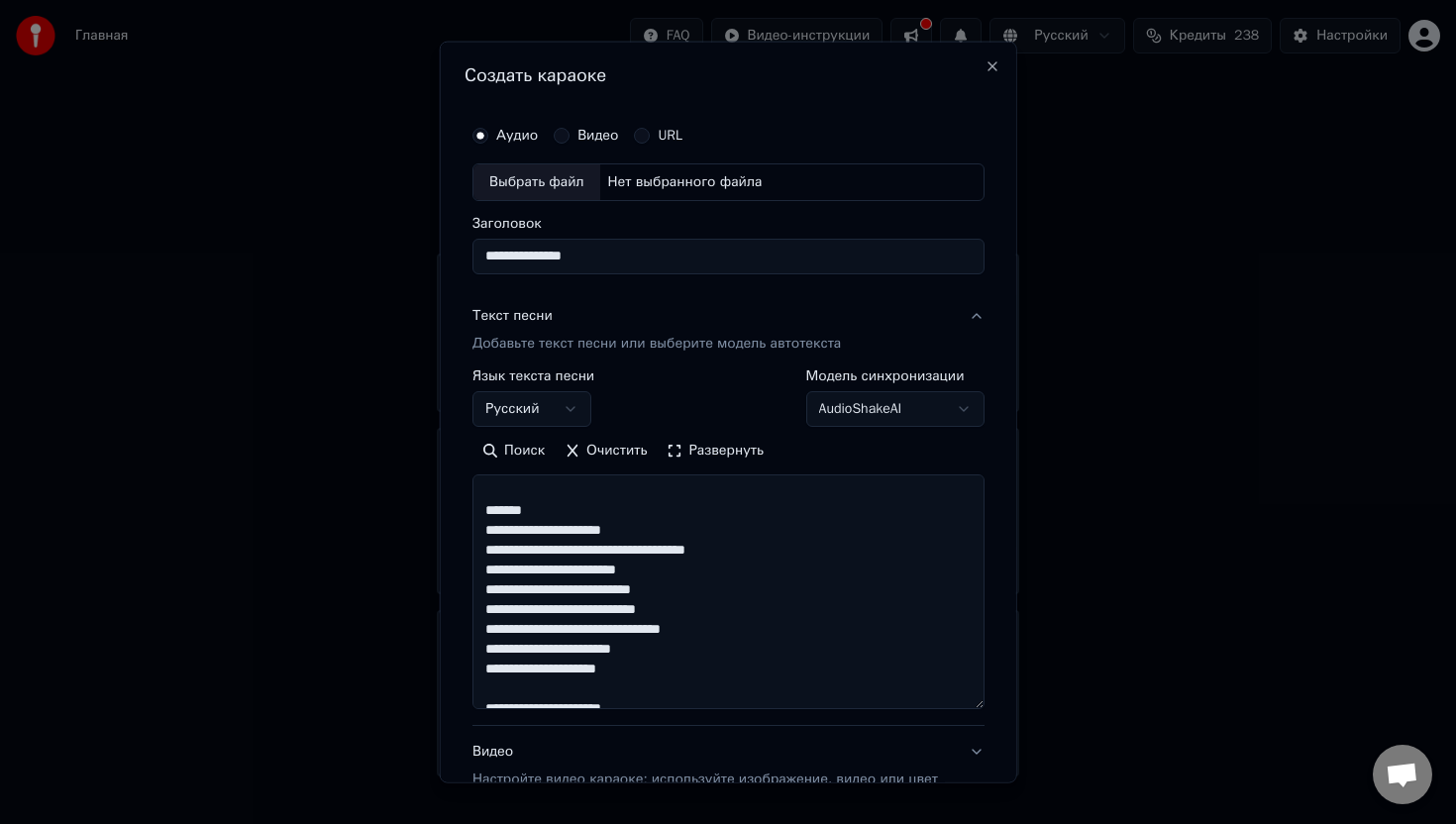 drag, startPoint x: 632, startPoint y: 671, endPoint x: 475, endPoint y: 512, distance: 223.45022 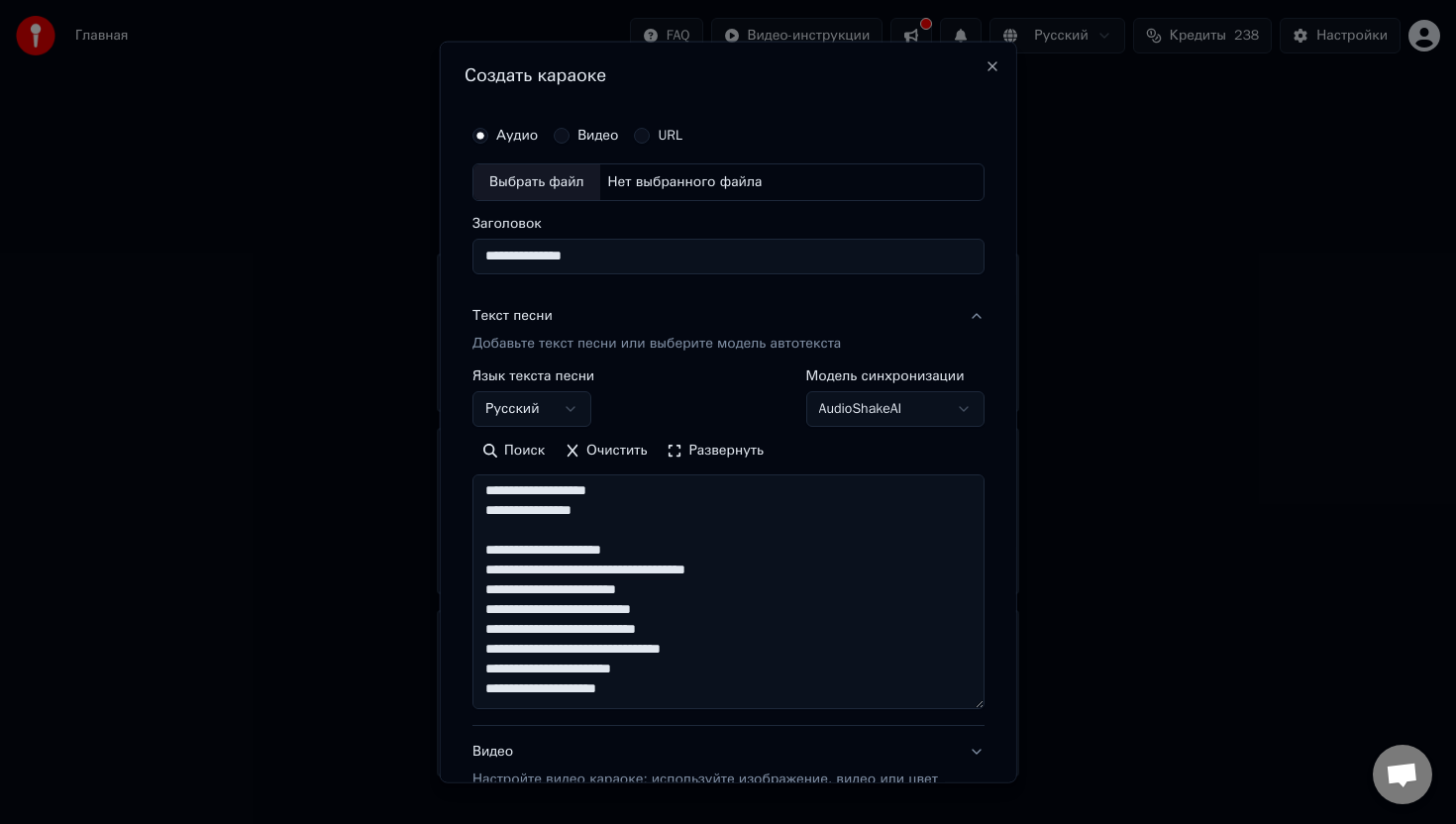scroll, scrollTop: 1315, scrollLeft: 0, axis: vertical 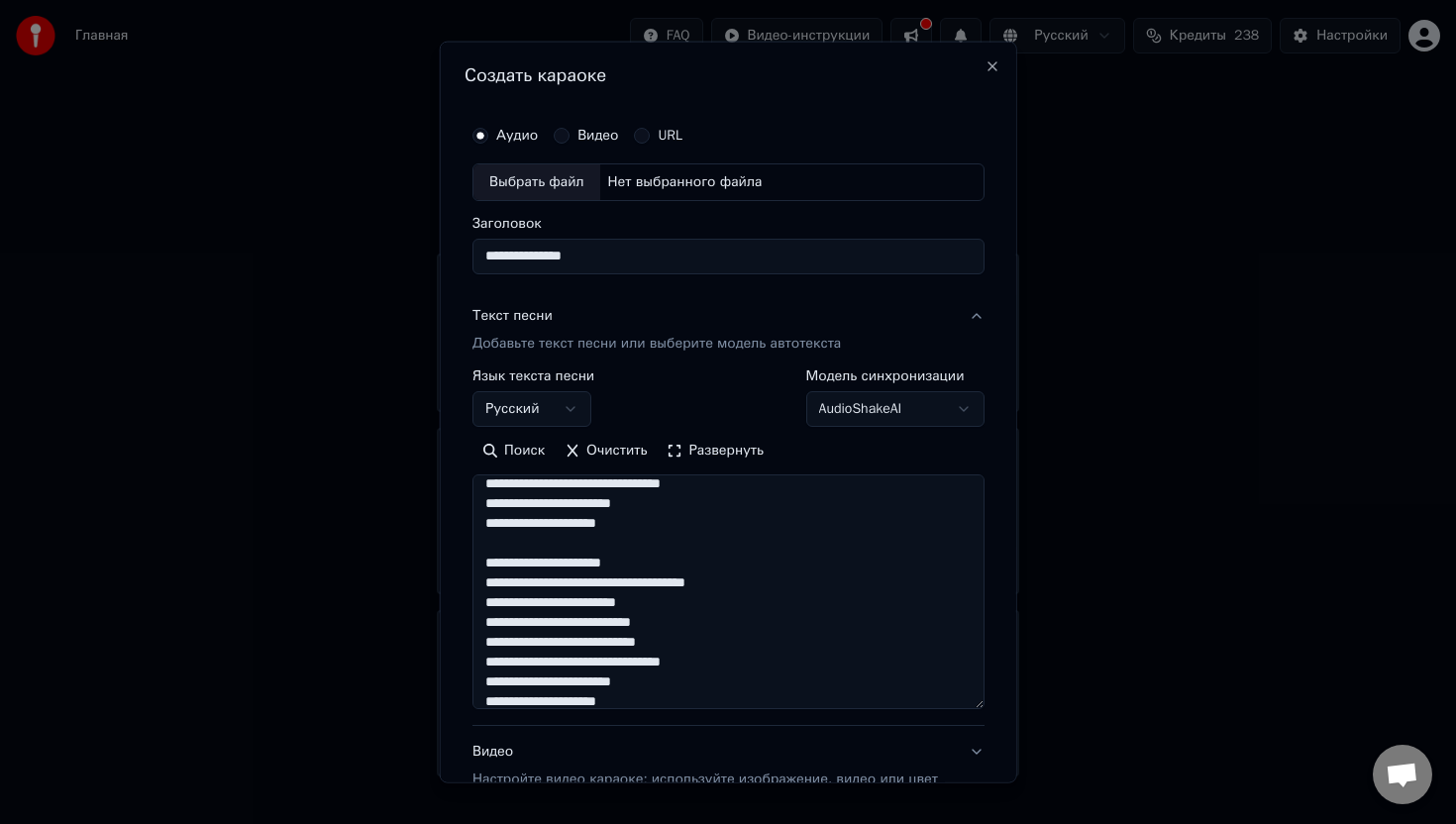 paste on "**********" 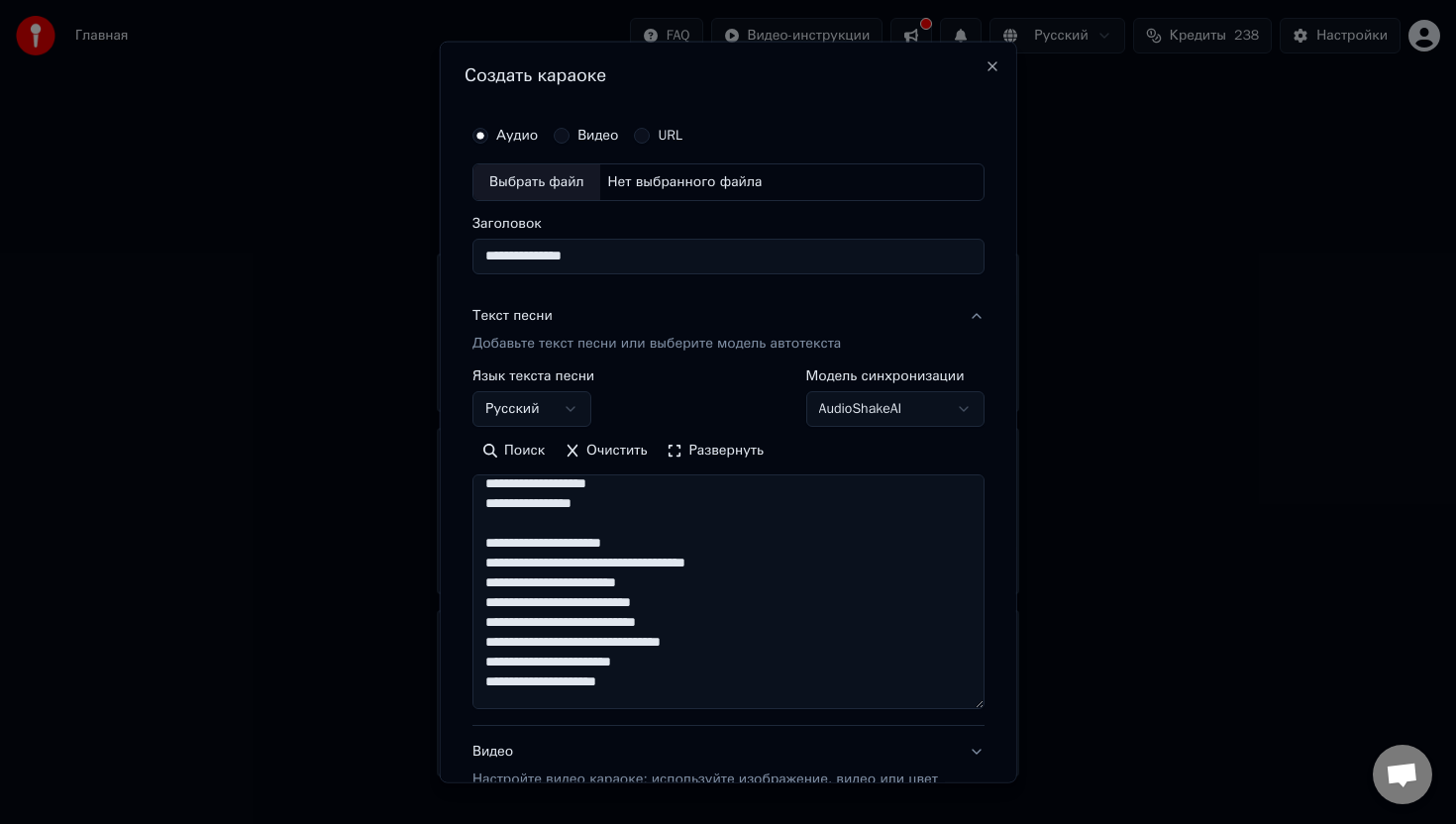 drag, startPoint x: 639, startPoint y: 684, endPoint x: 482, endPoint y: 544, distance: 210.35446 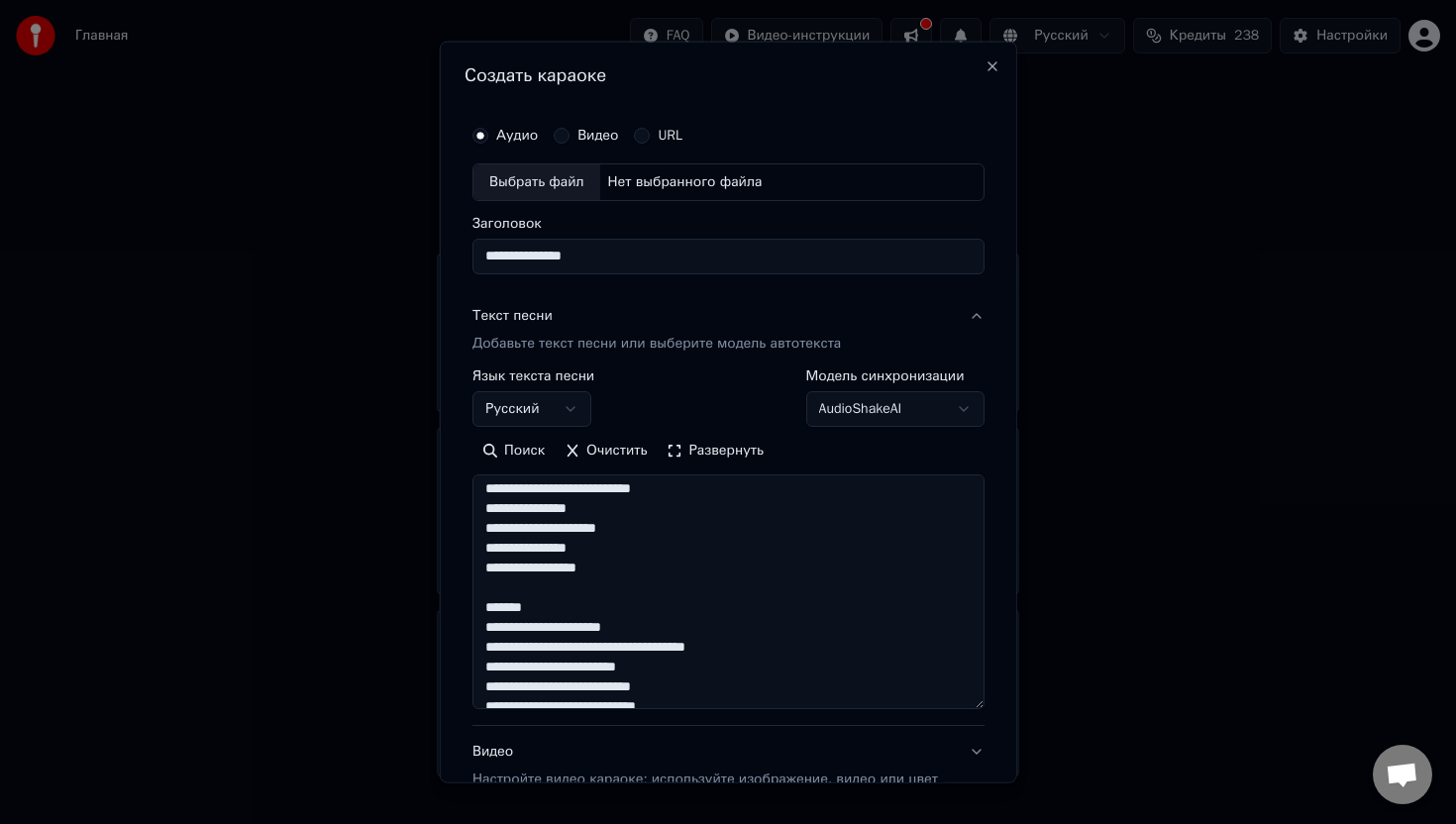 scroll, scrollTop: 3406, scrollLeft: 0, axis: vertical 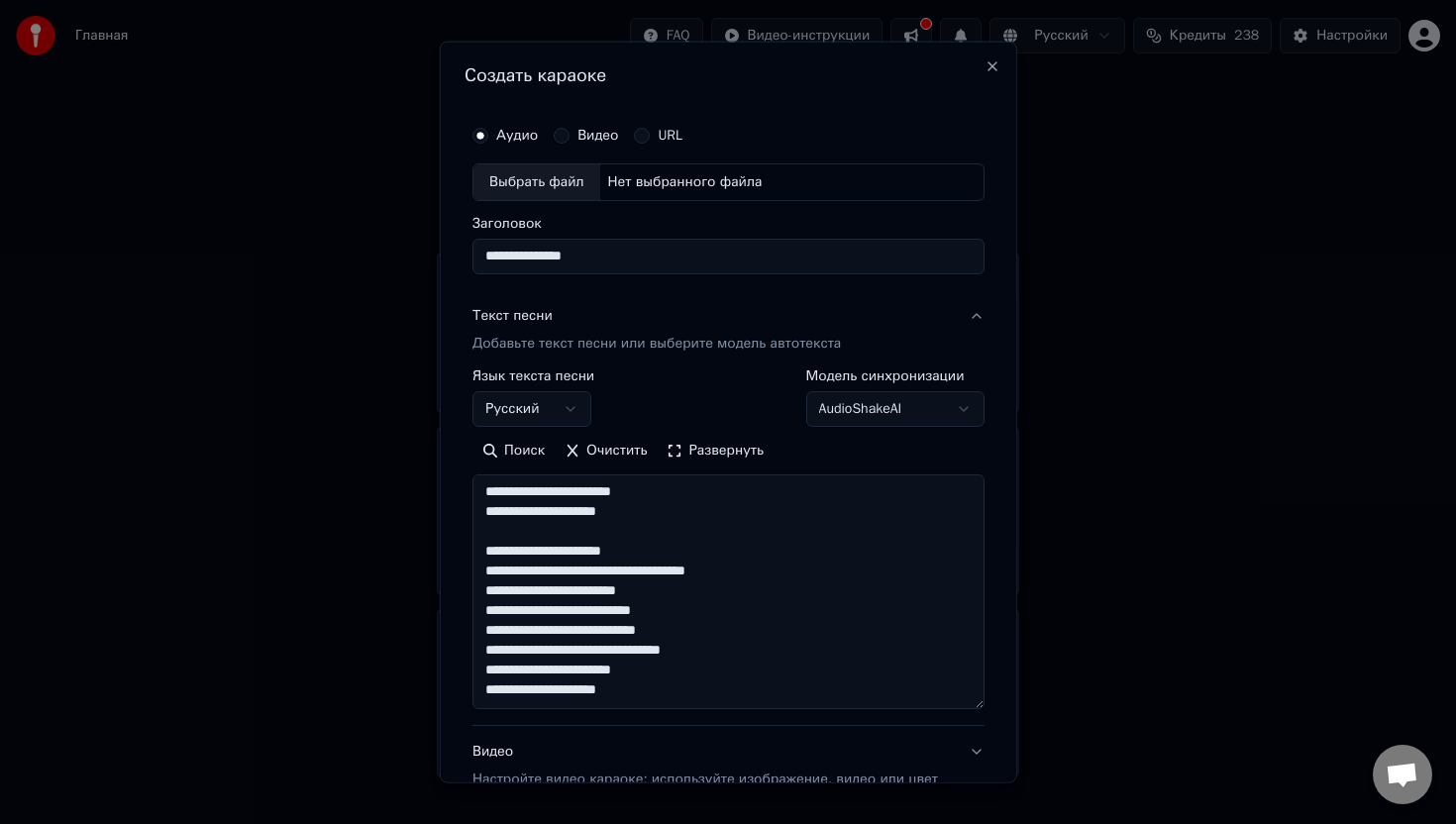 drag, startPoint x: 485, startPoint y: 528, endPoint x: 684, endPoint y: 758, distance: 304.1398 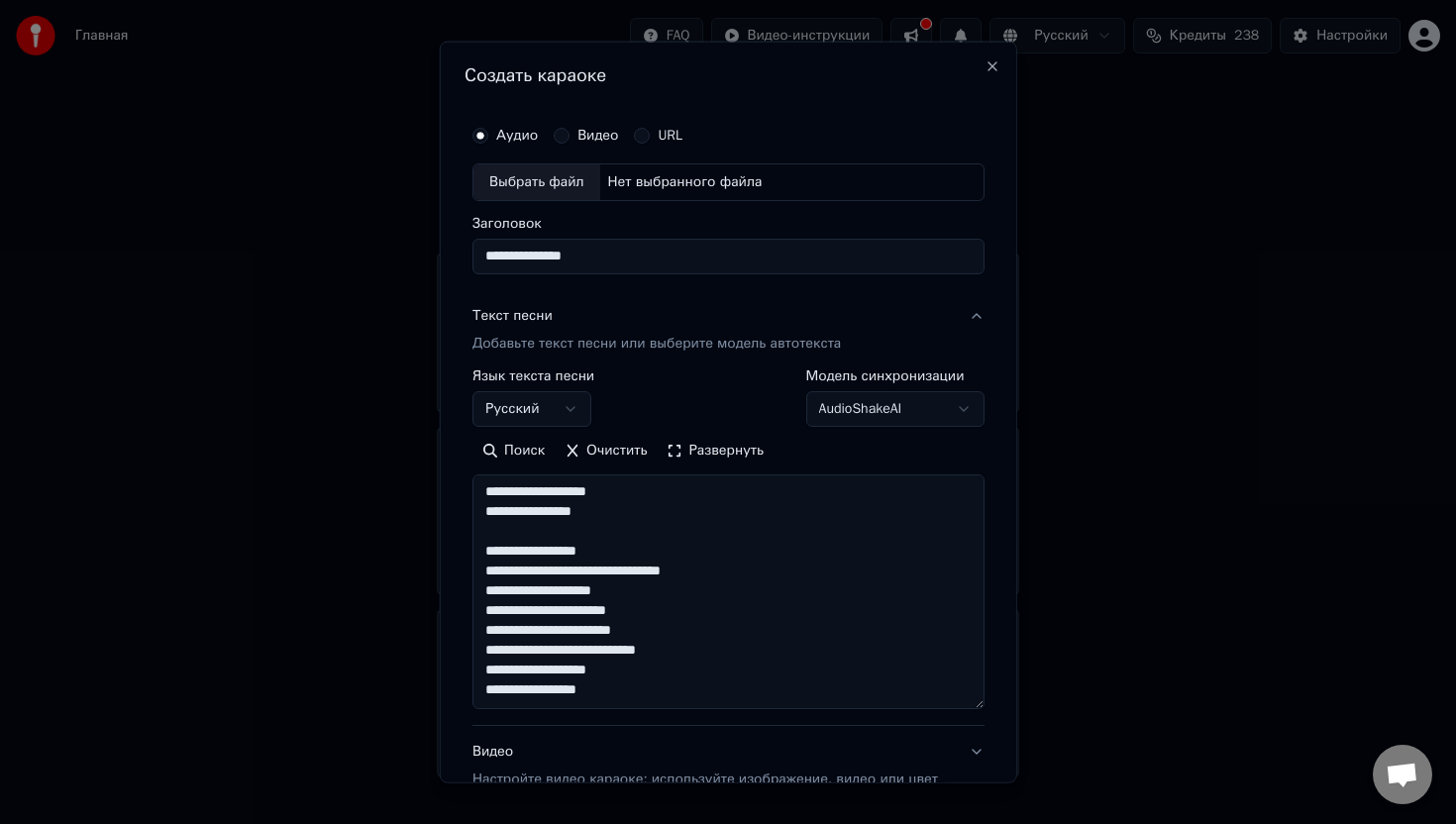 scroll, scrollTop: 1307, scrollLeft: 0, axis: vertical 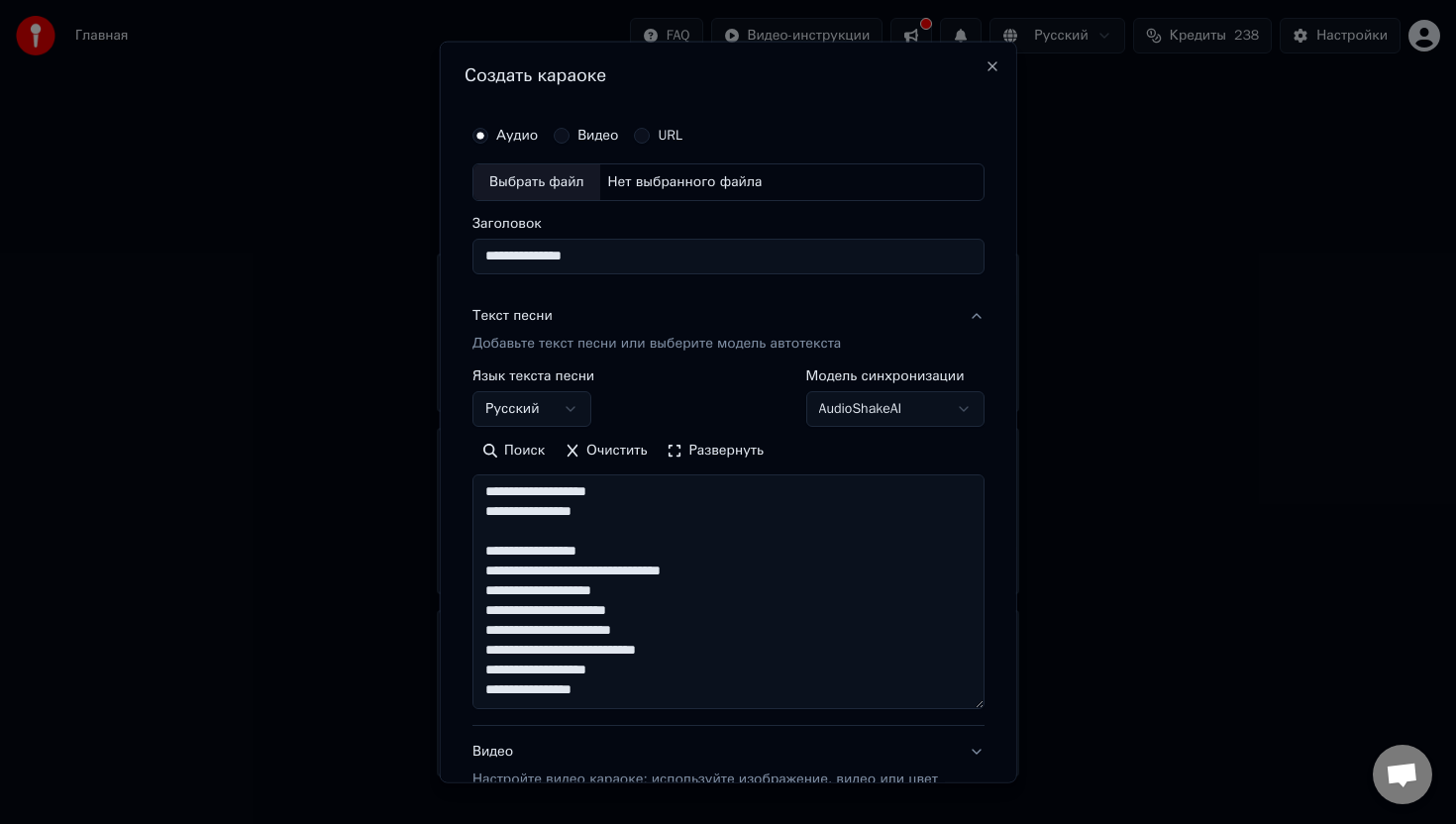type on "**********" 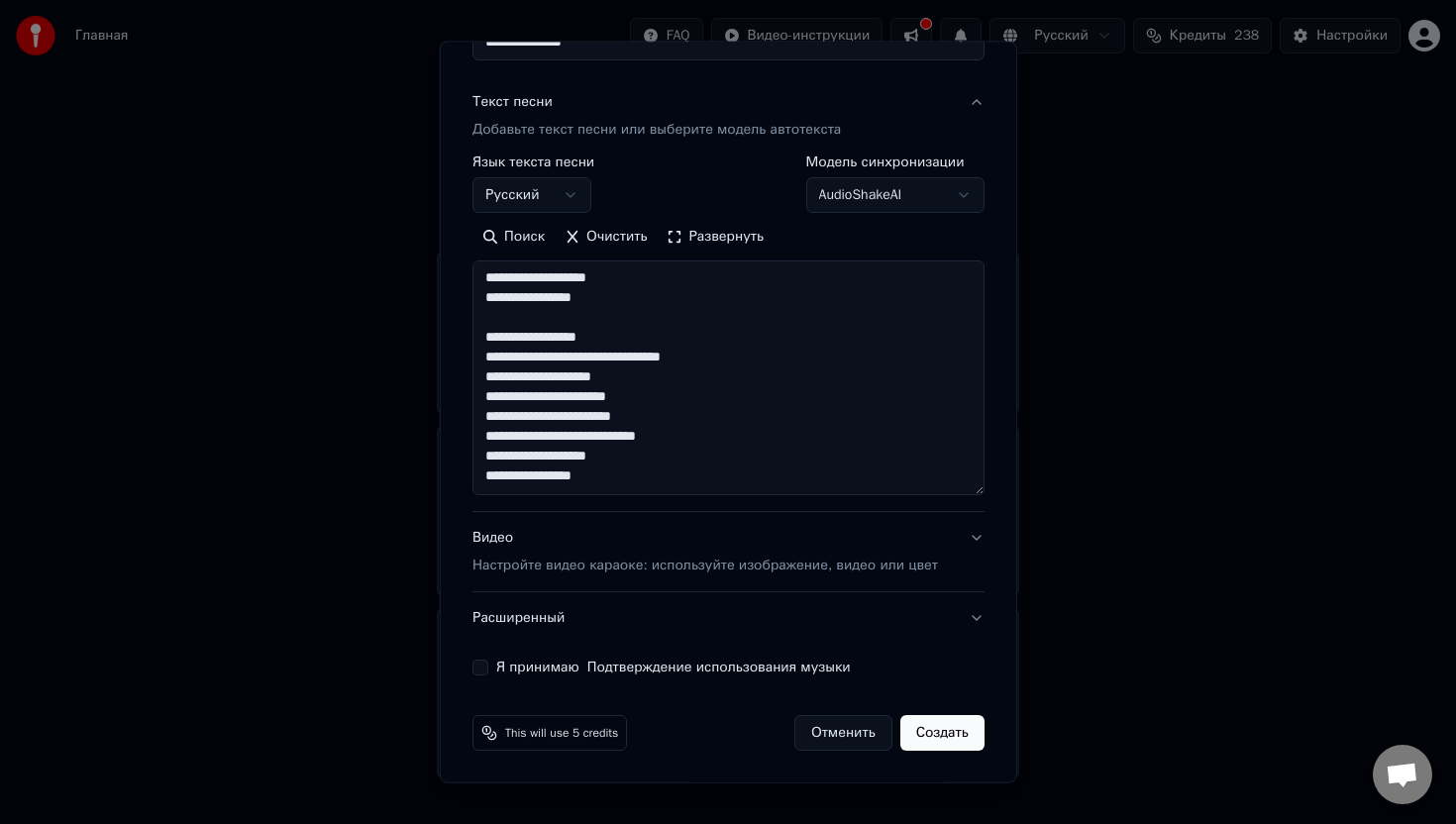 scroll, scrollTop: 0, scrollLeft: 0, axis: both 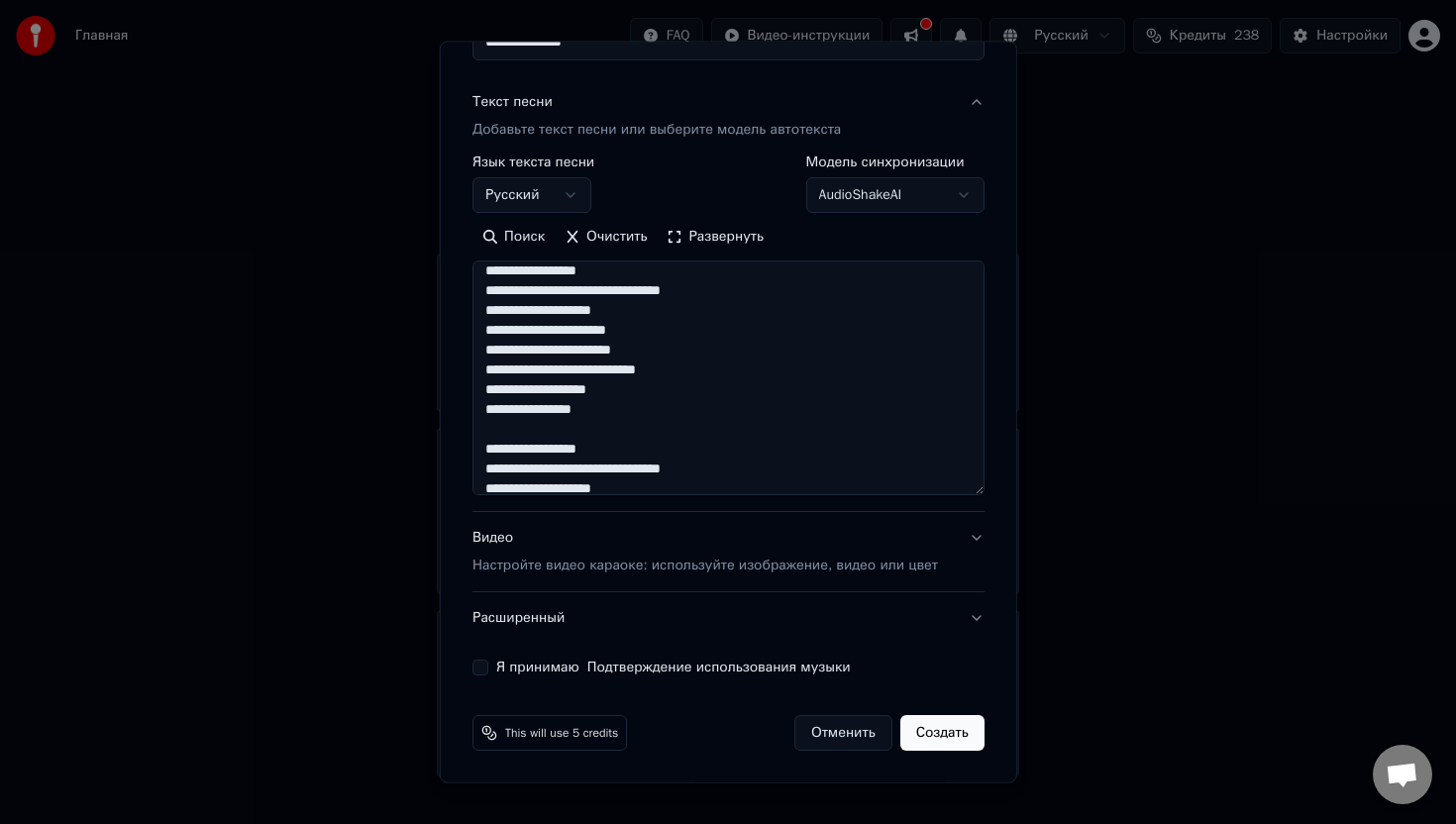 click on "Видео Настройте видео караоке: используйте изображение, видео или цвет" at bounding box center (728, 552) 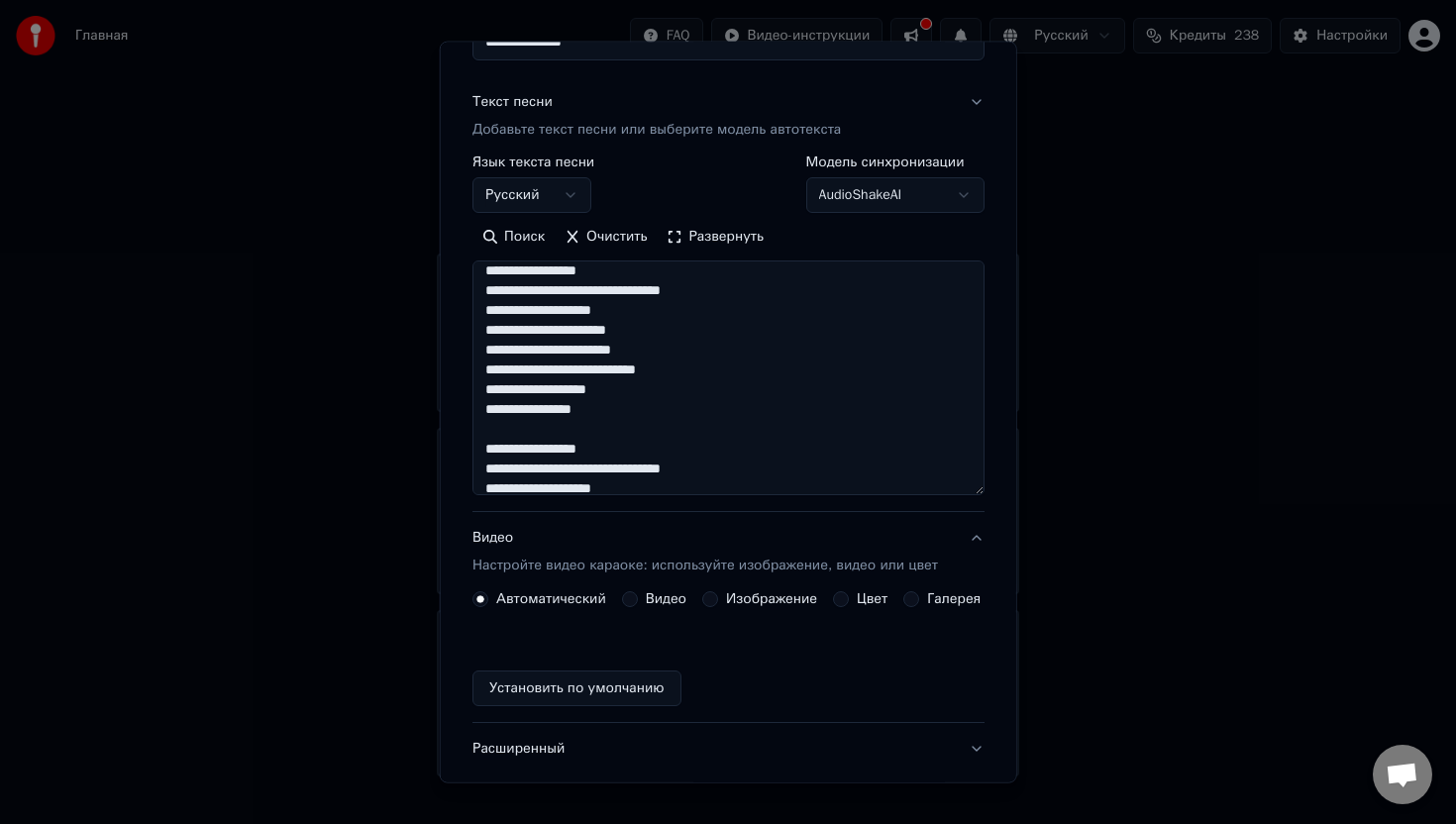 scroll, scrollTop: 0, scrollLeft: 0, axis: both 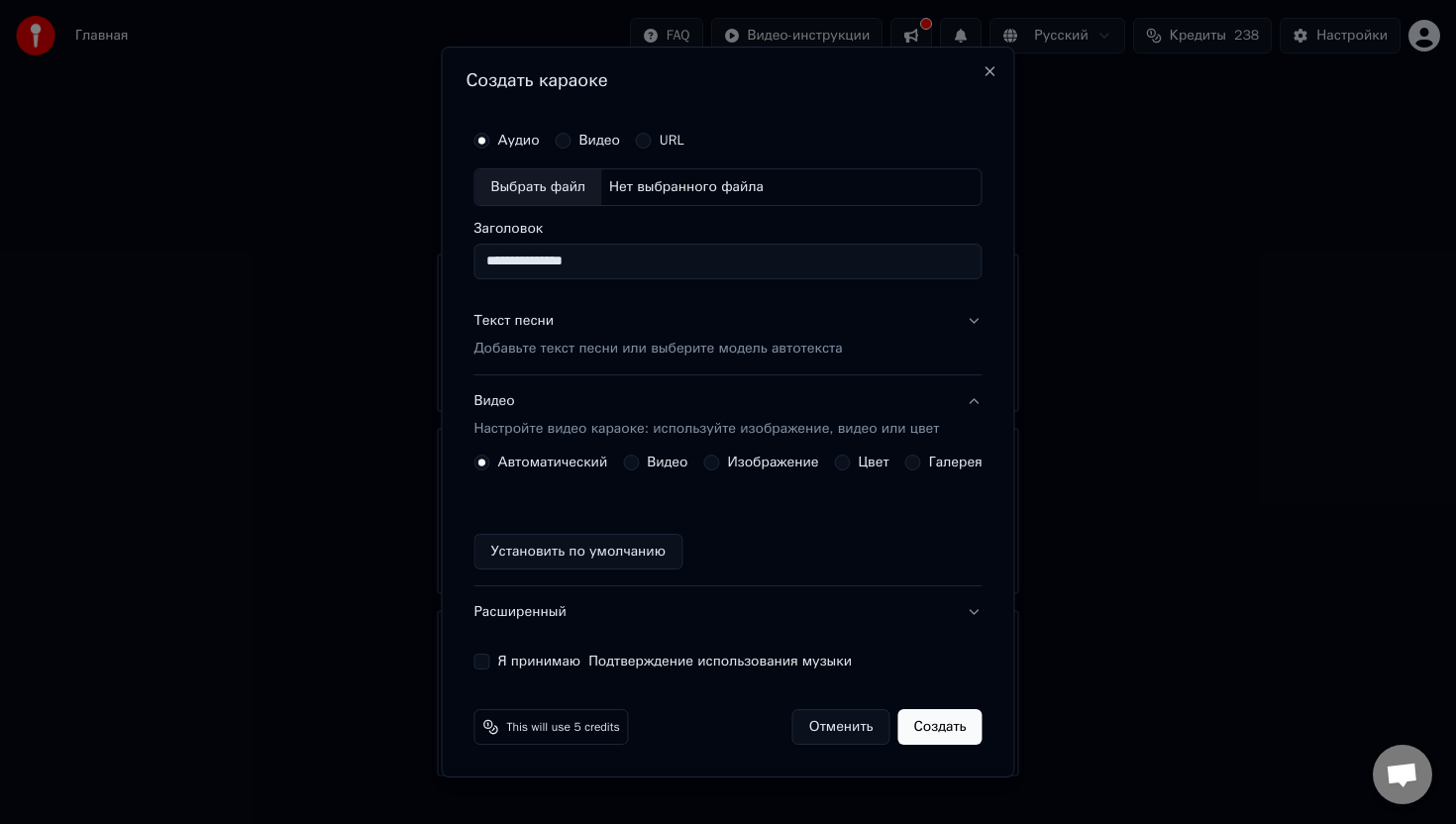 click on "Изображение" at bounding box center (773, 463) 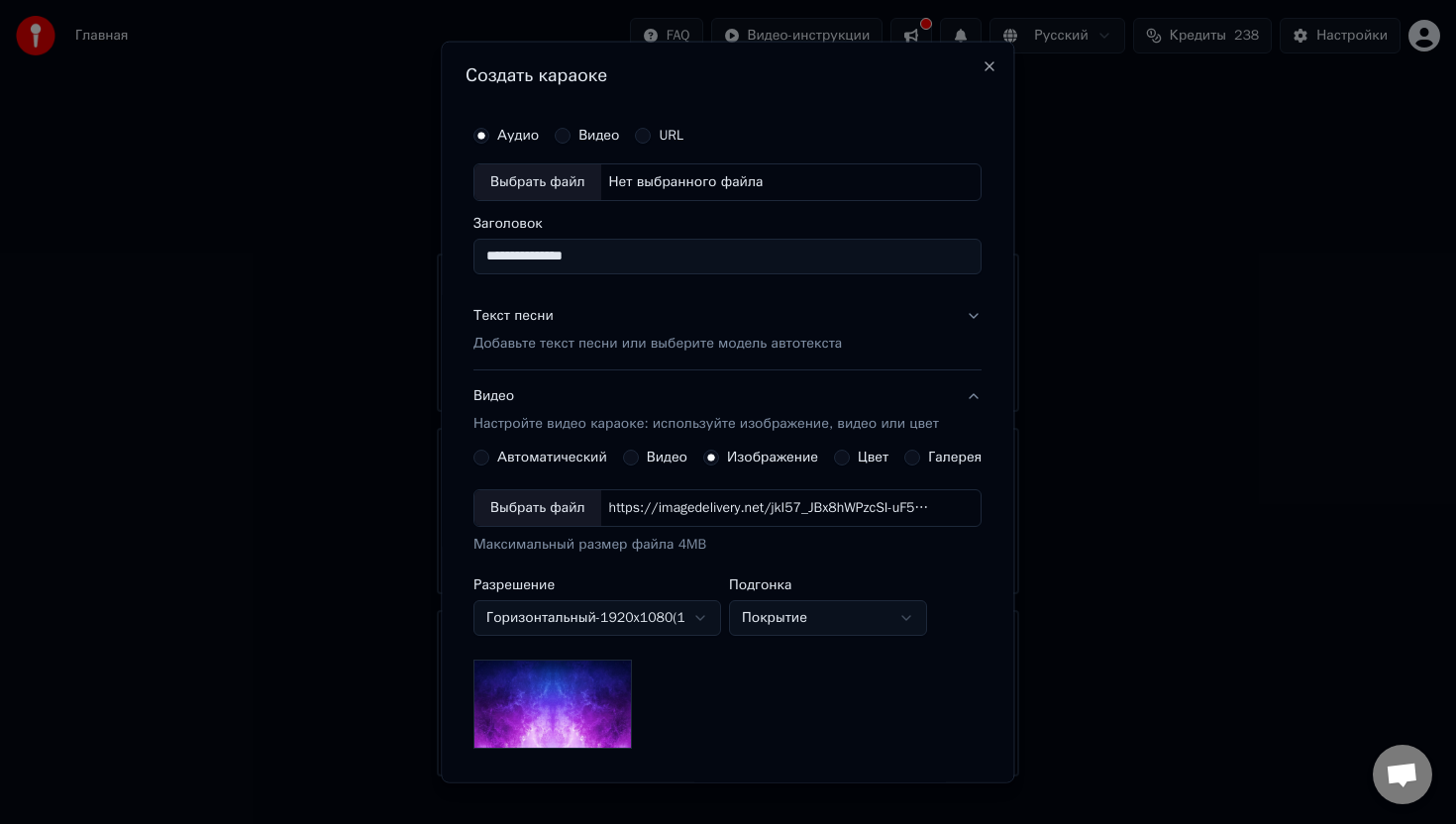 click on "Выбрать файл" at bounding box center [538, 508] 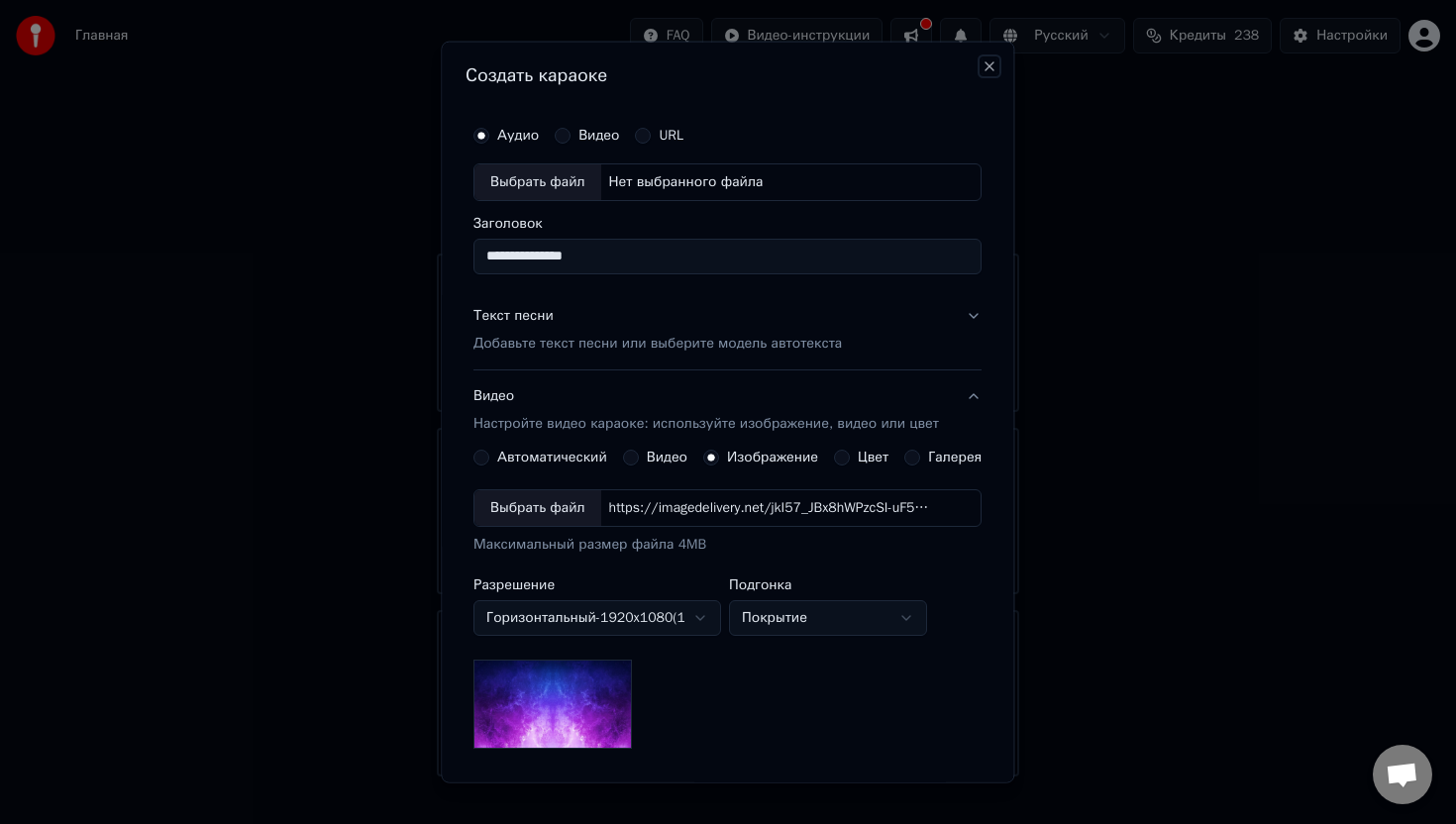 click on "Close" at bounding box center [990, 66] 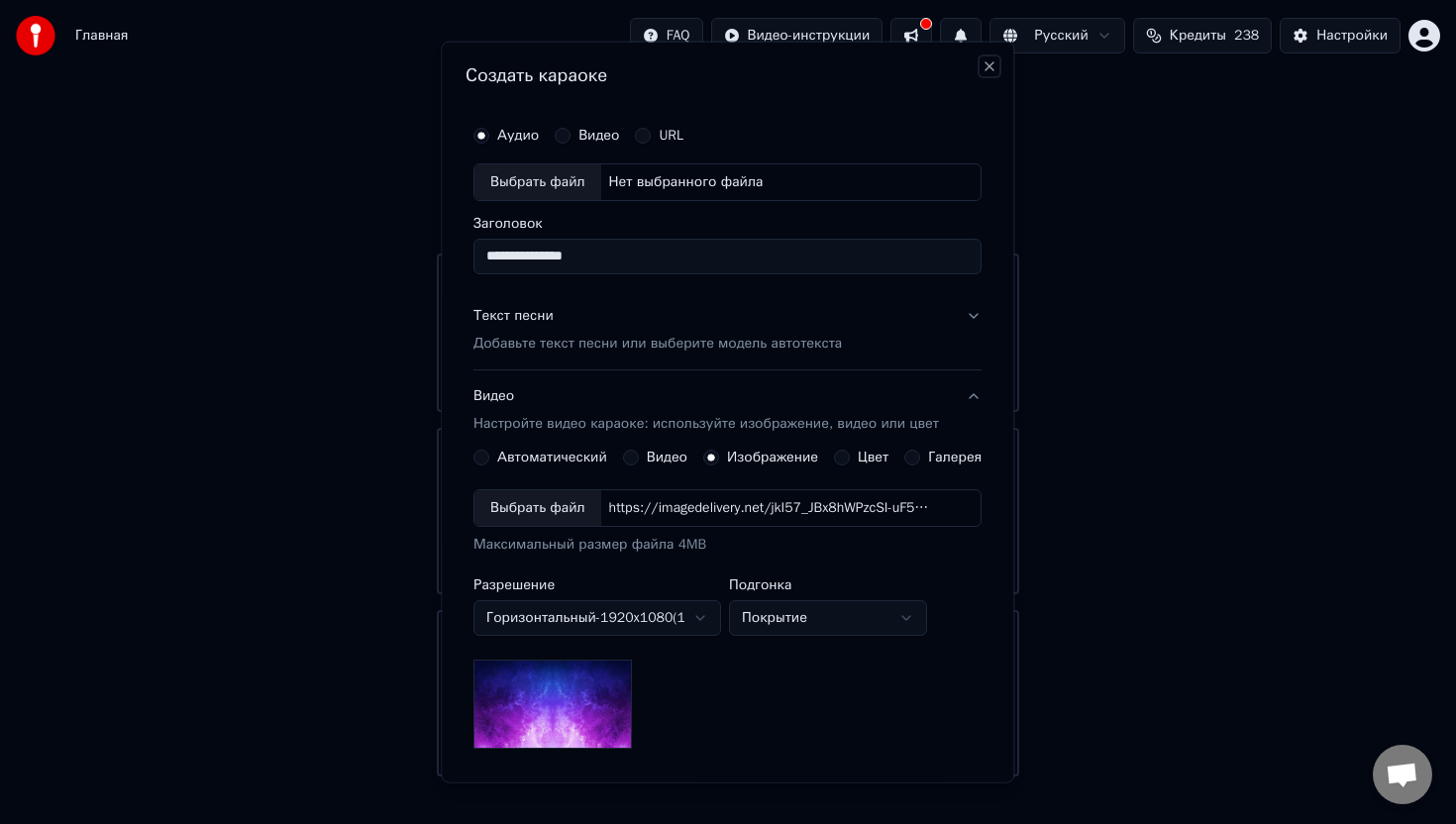 type 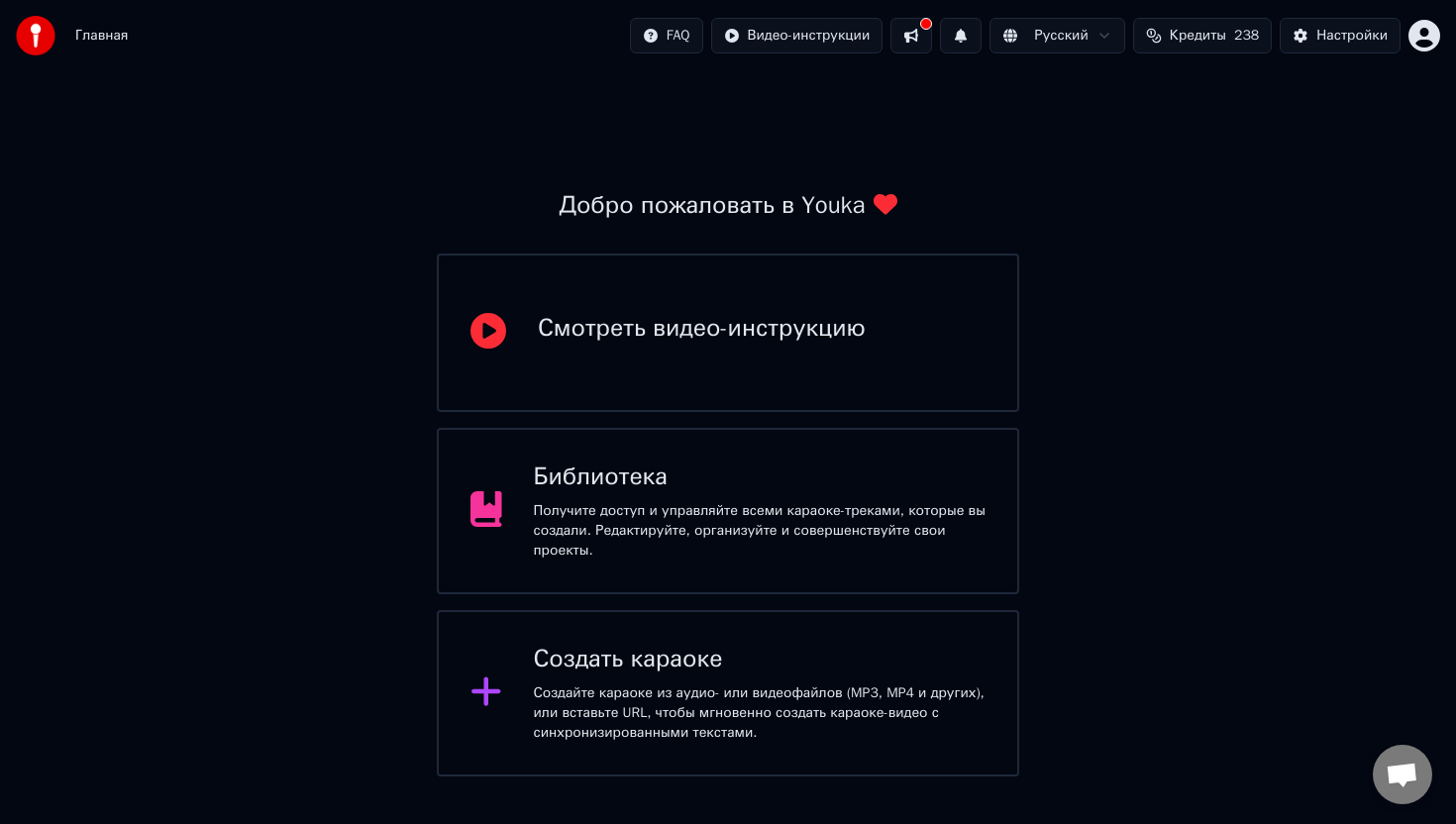 click on "Библиотека" at bounding box center (760, 477) 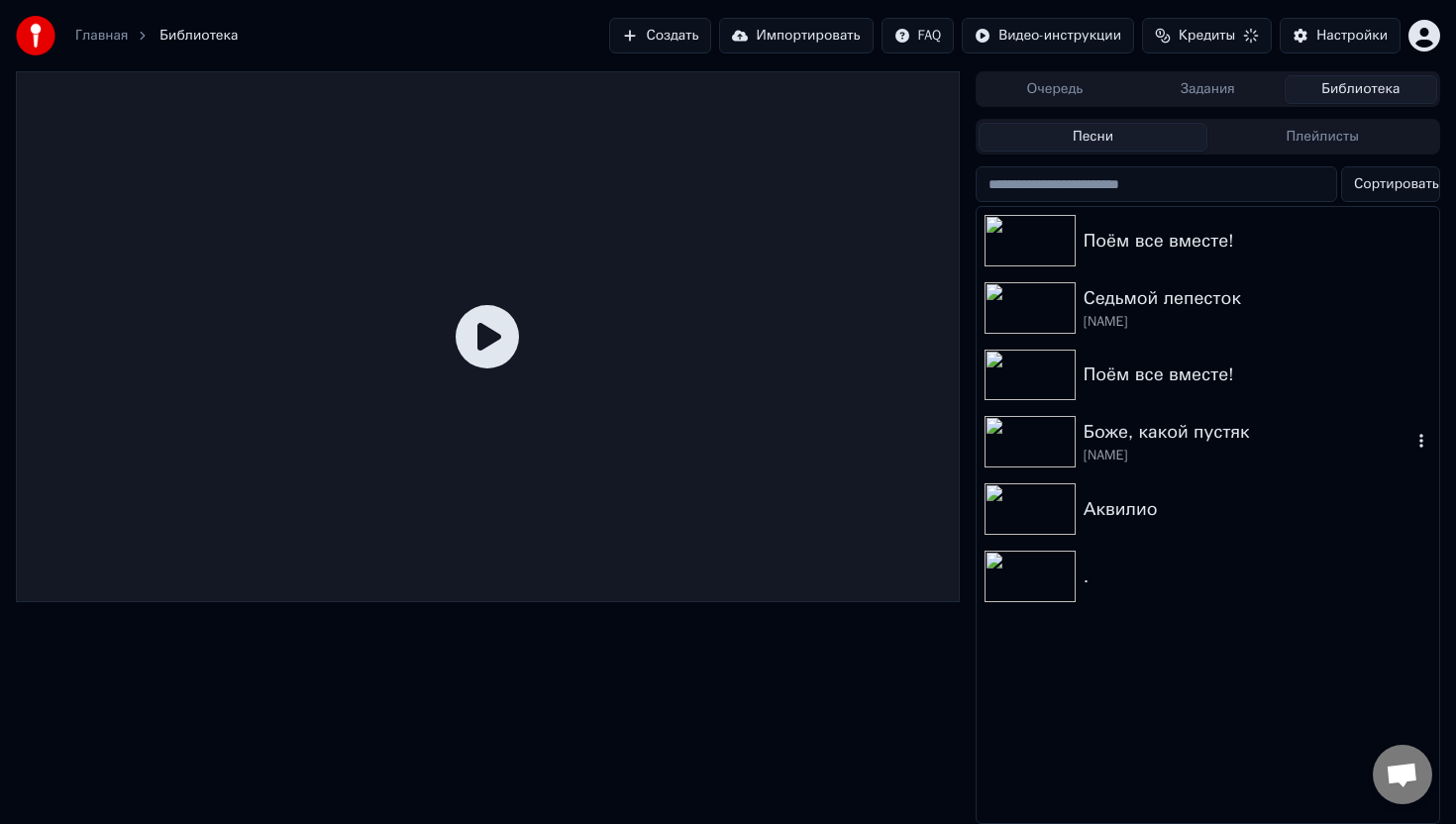 click on "[NAME]" at bounding box center [1247, 456] 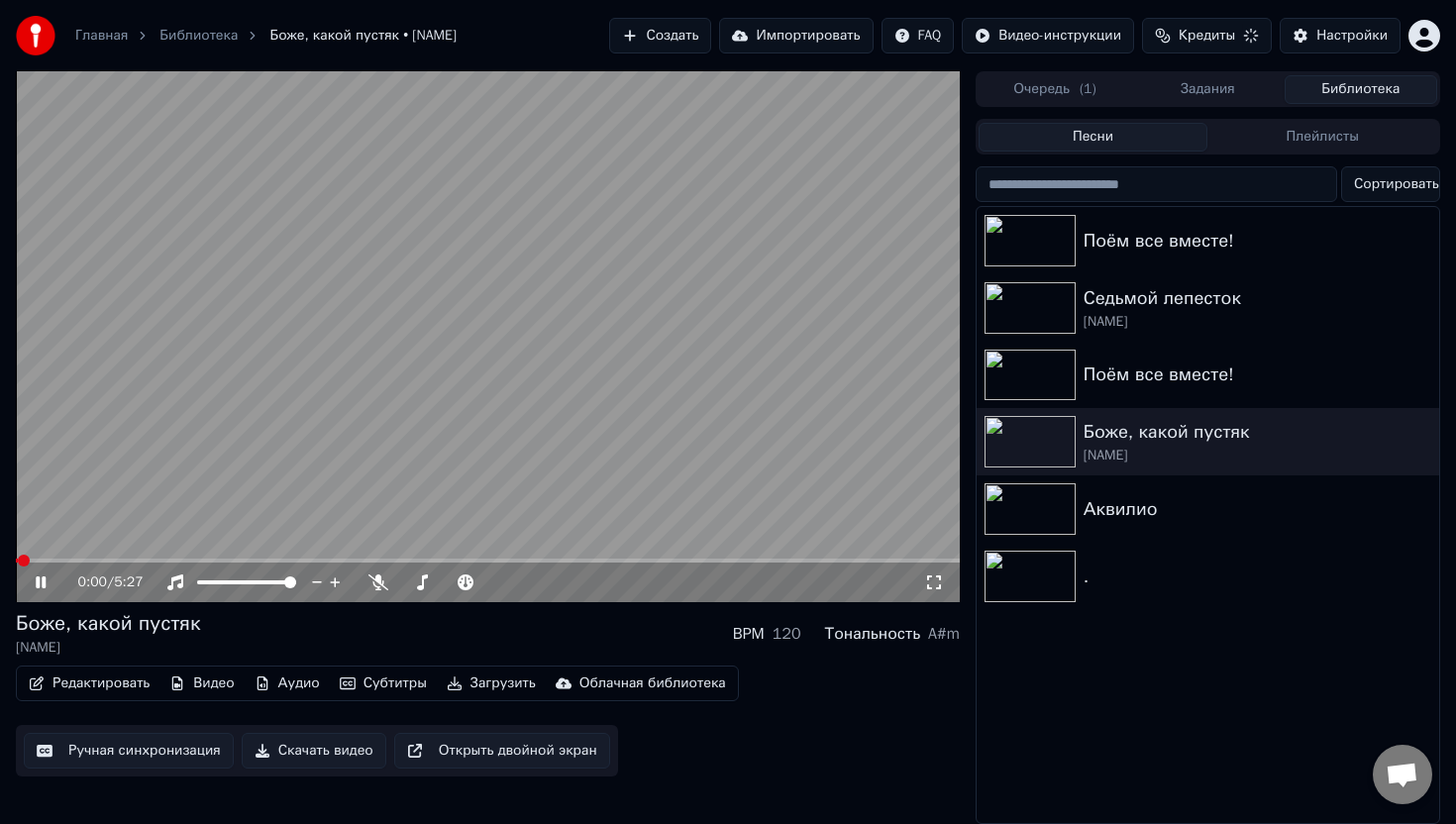 click 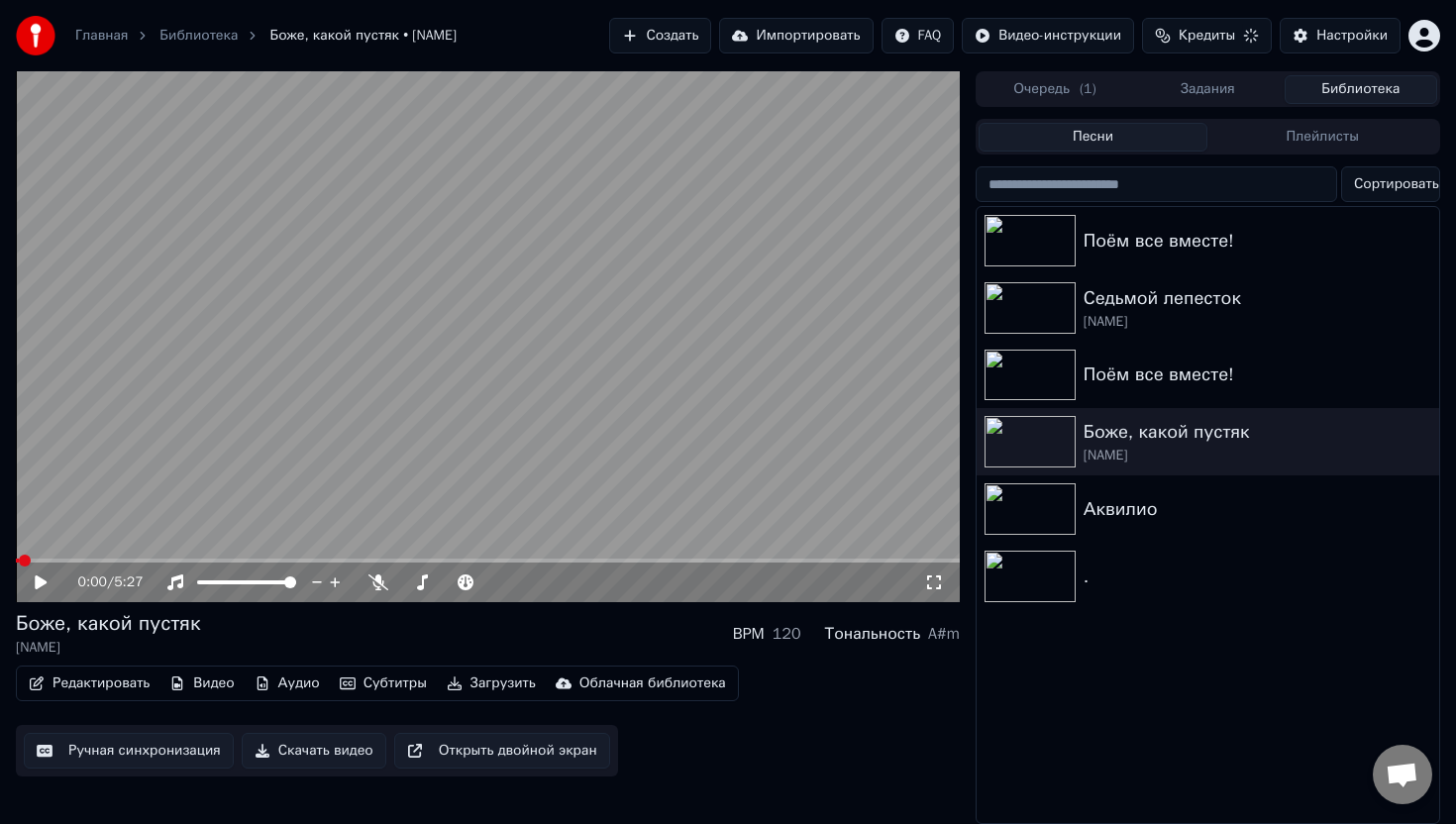 click 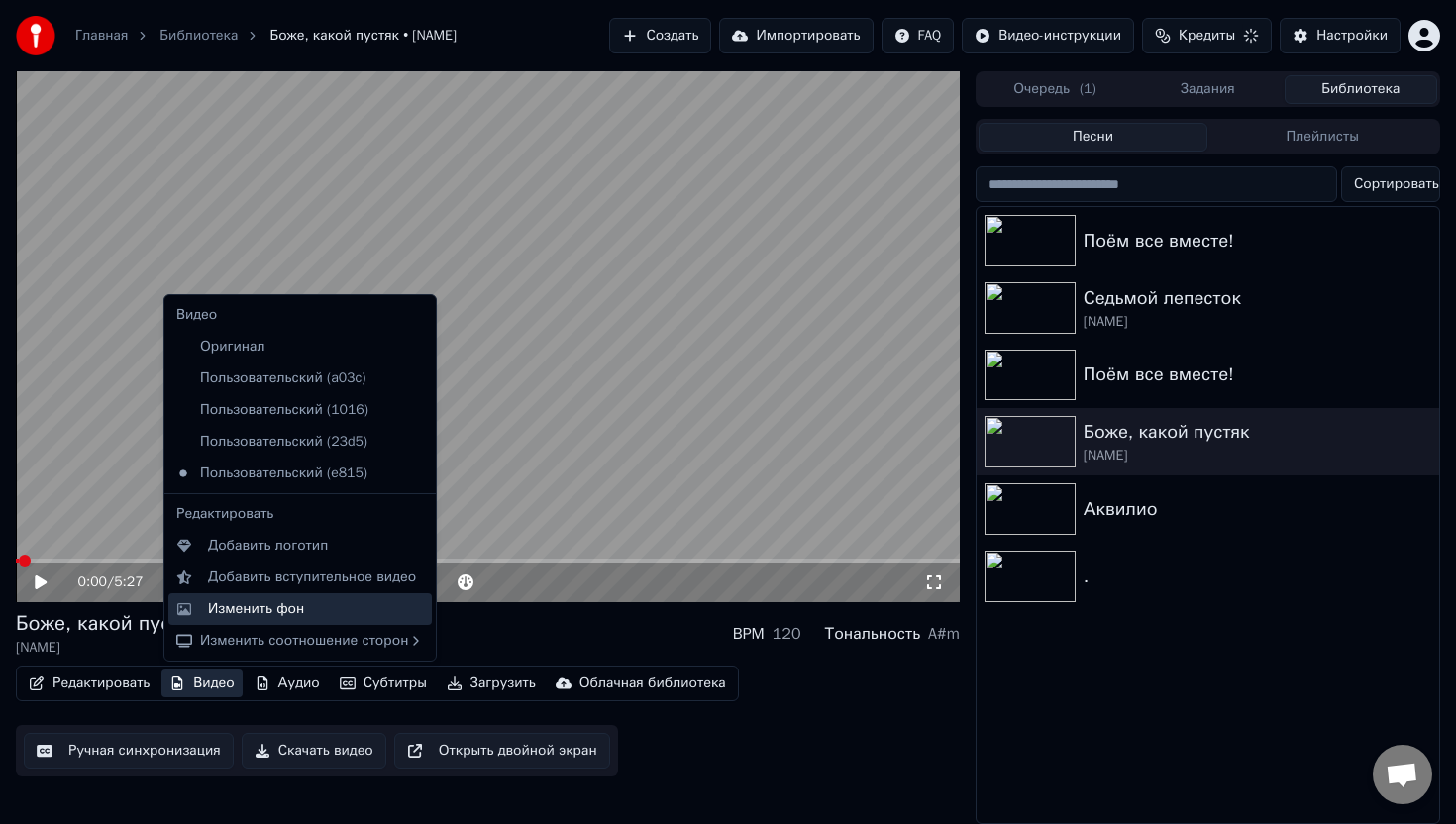 click on "Изменить фон" at bounding box center (256, 609) 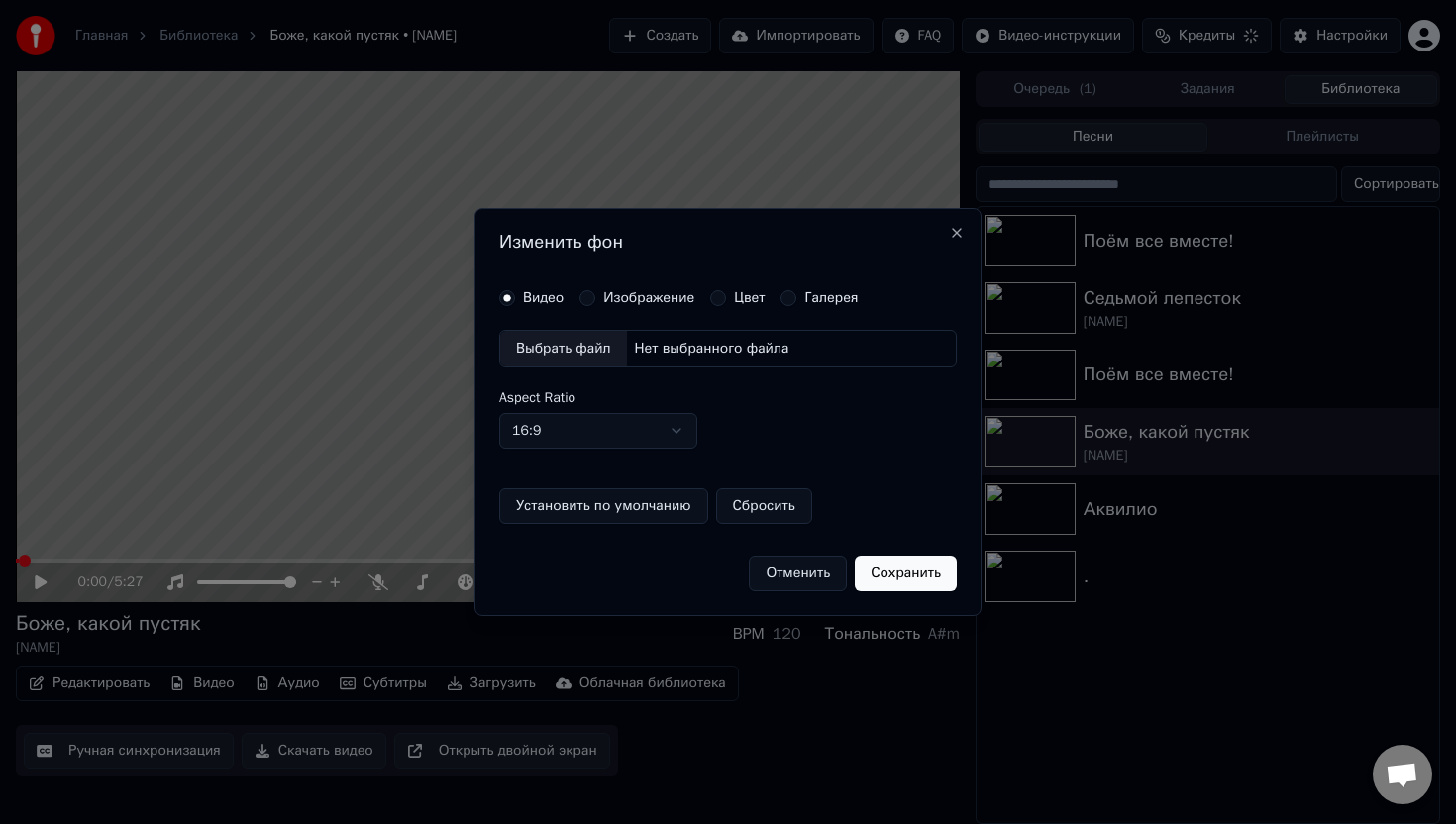 click on "Изображение" at bounding box center (587, 298) 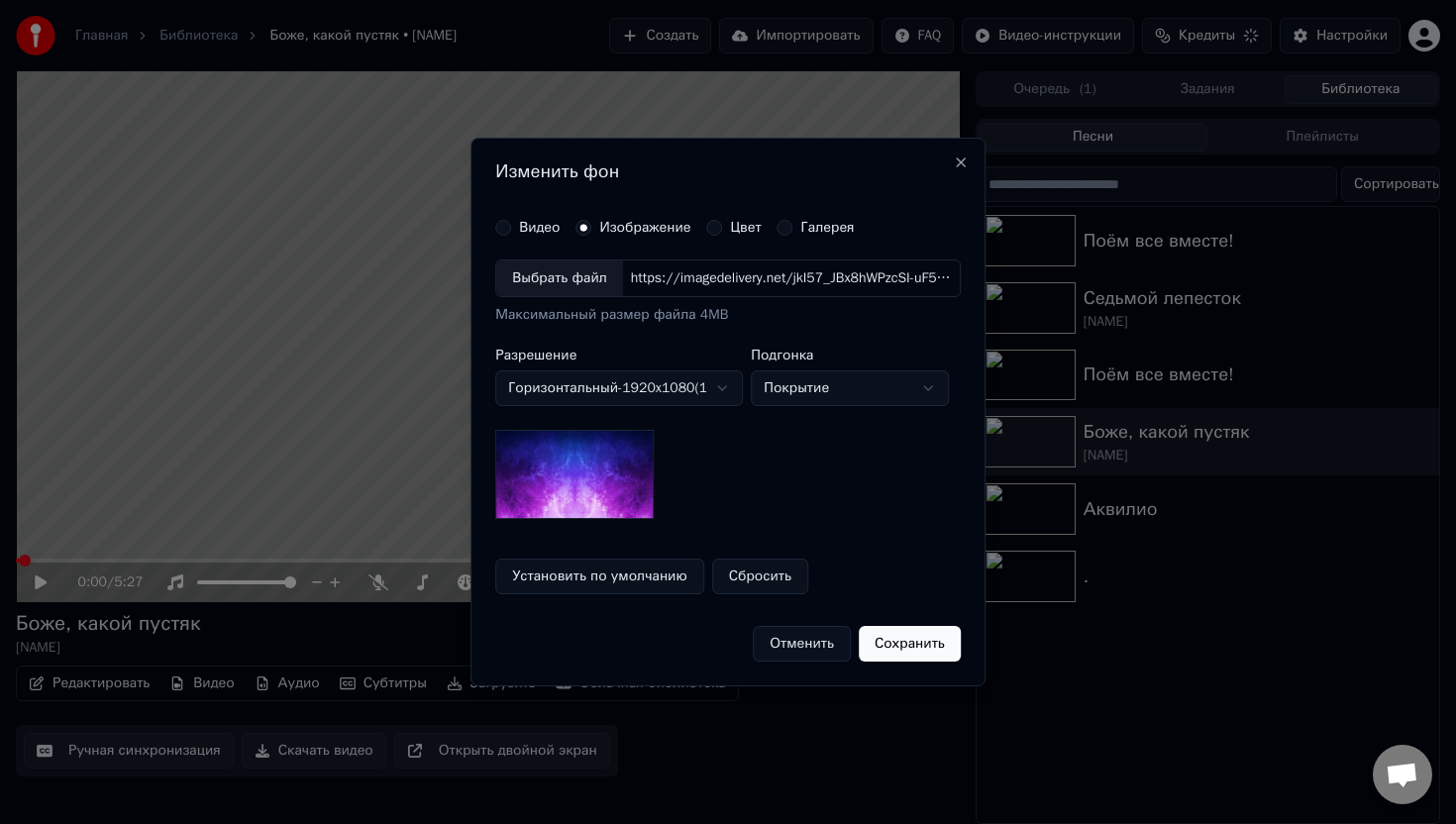 click on "Выбрать файл" at bounding box center (560, 278) 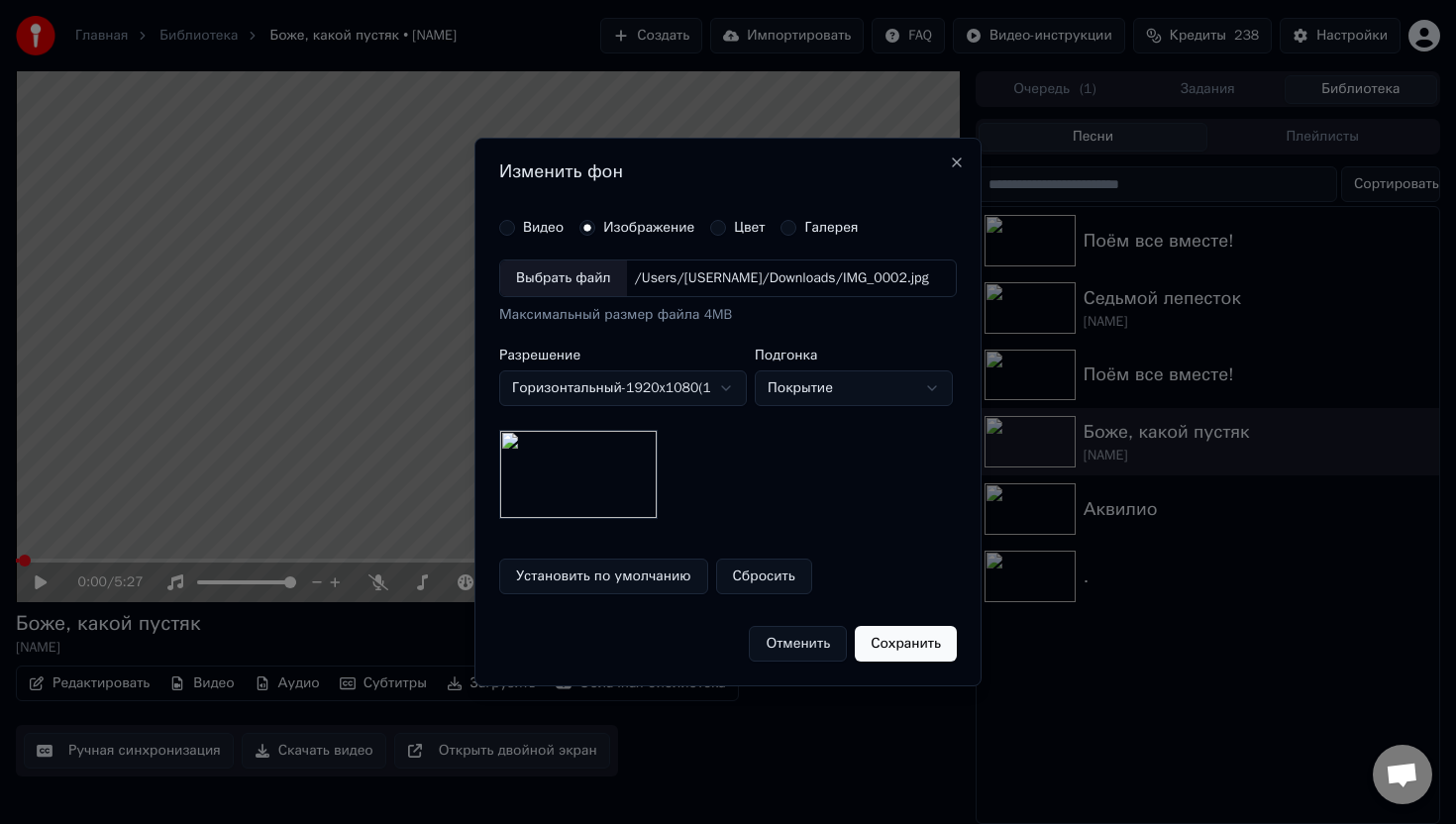 click on "Сохранить" at bounding box center [905, 644] 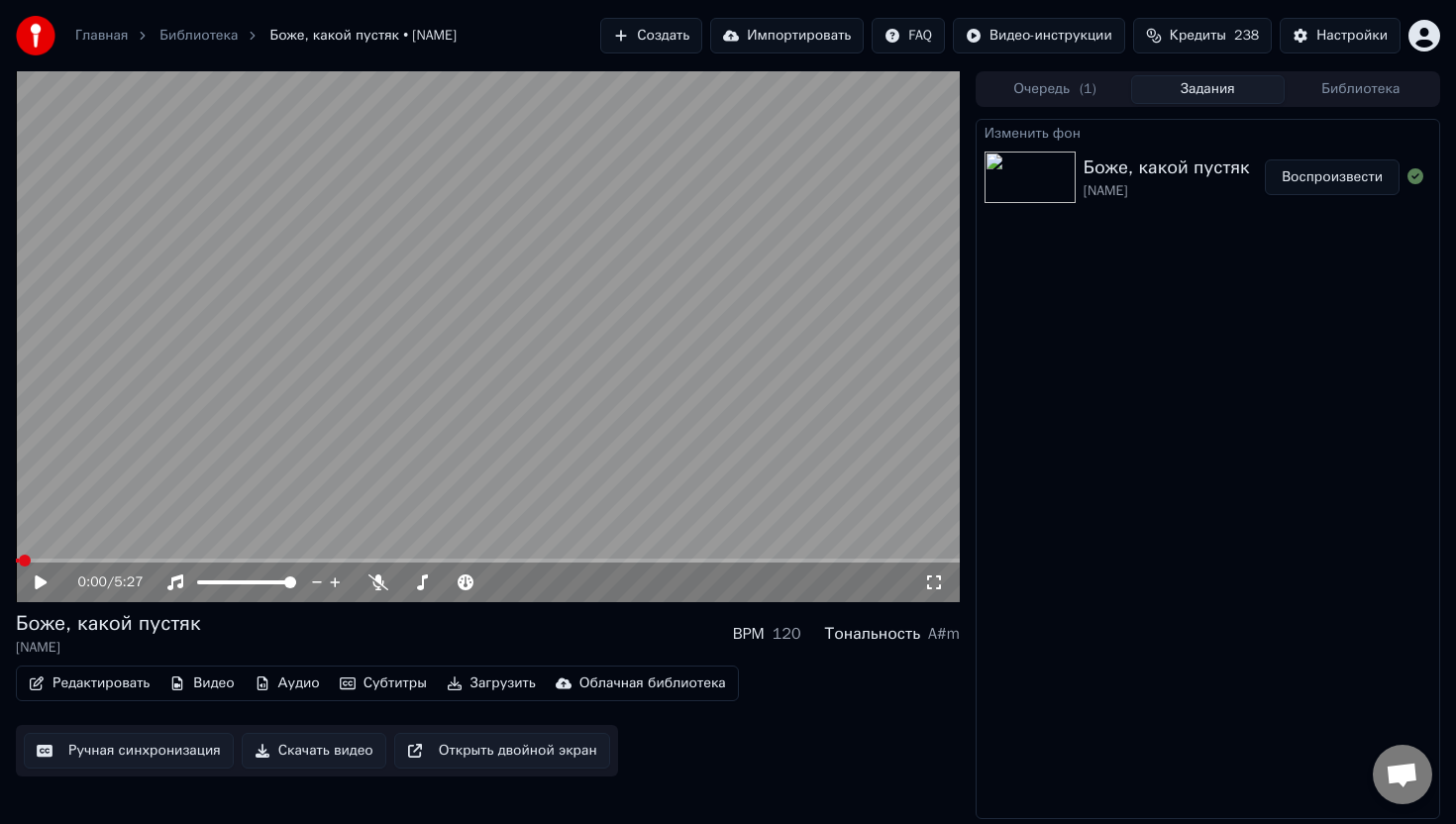 click on "Воспроизвести" at bounding box center [1332, 177] 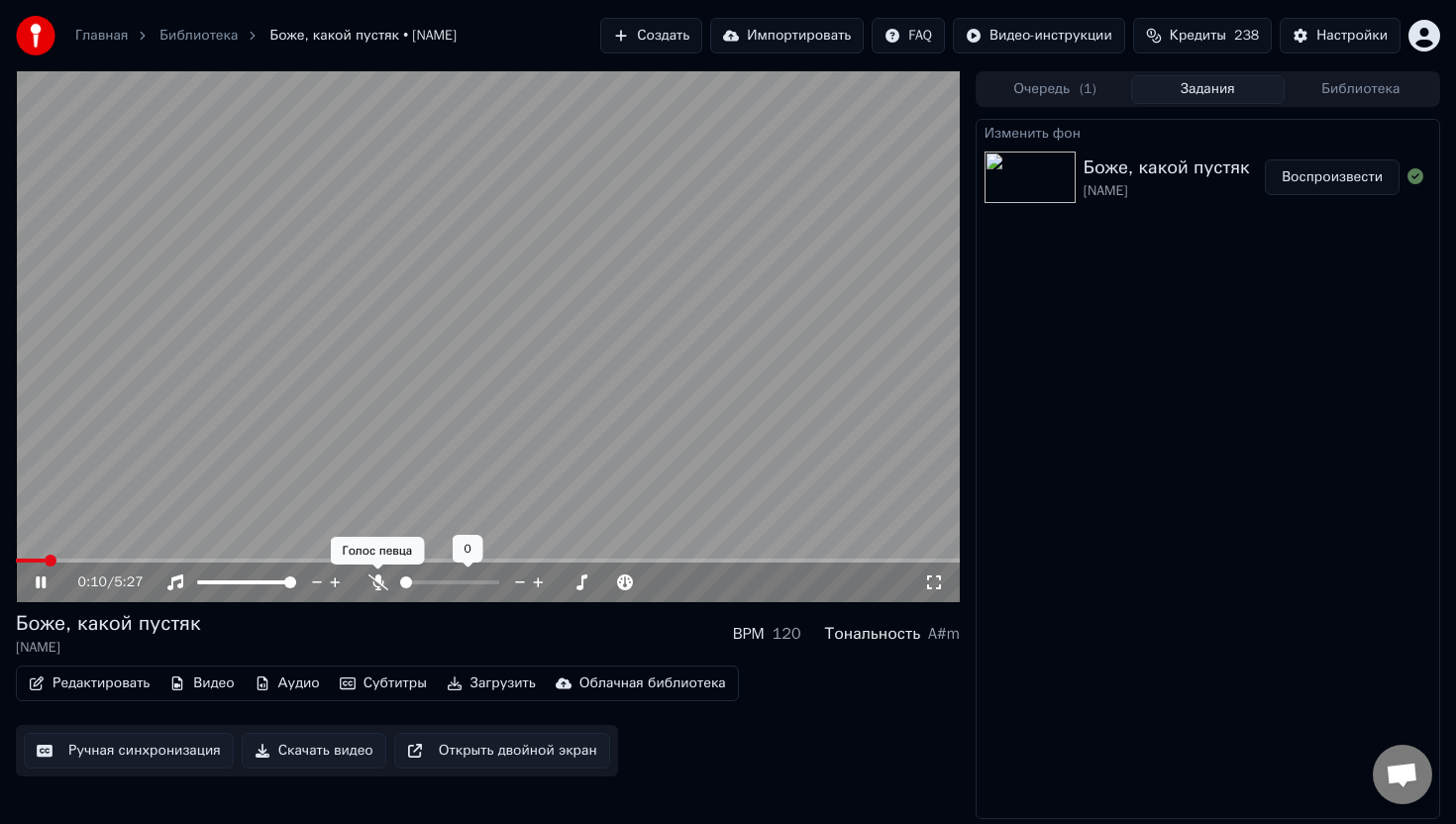 click 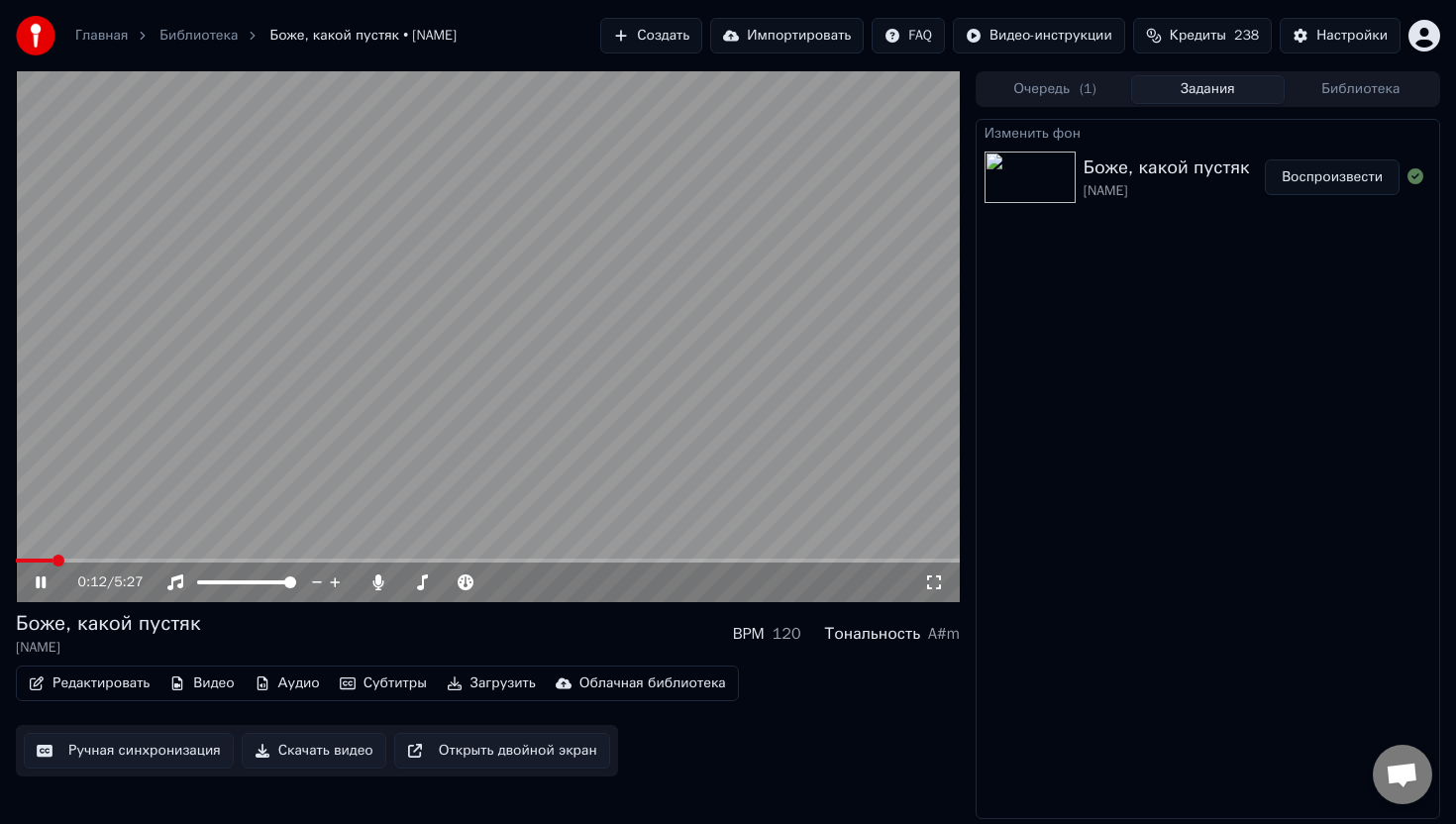 click 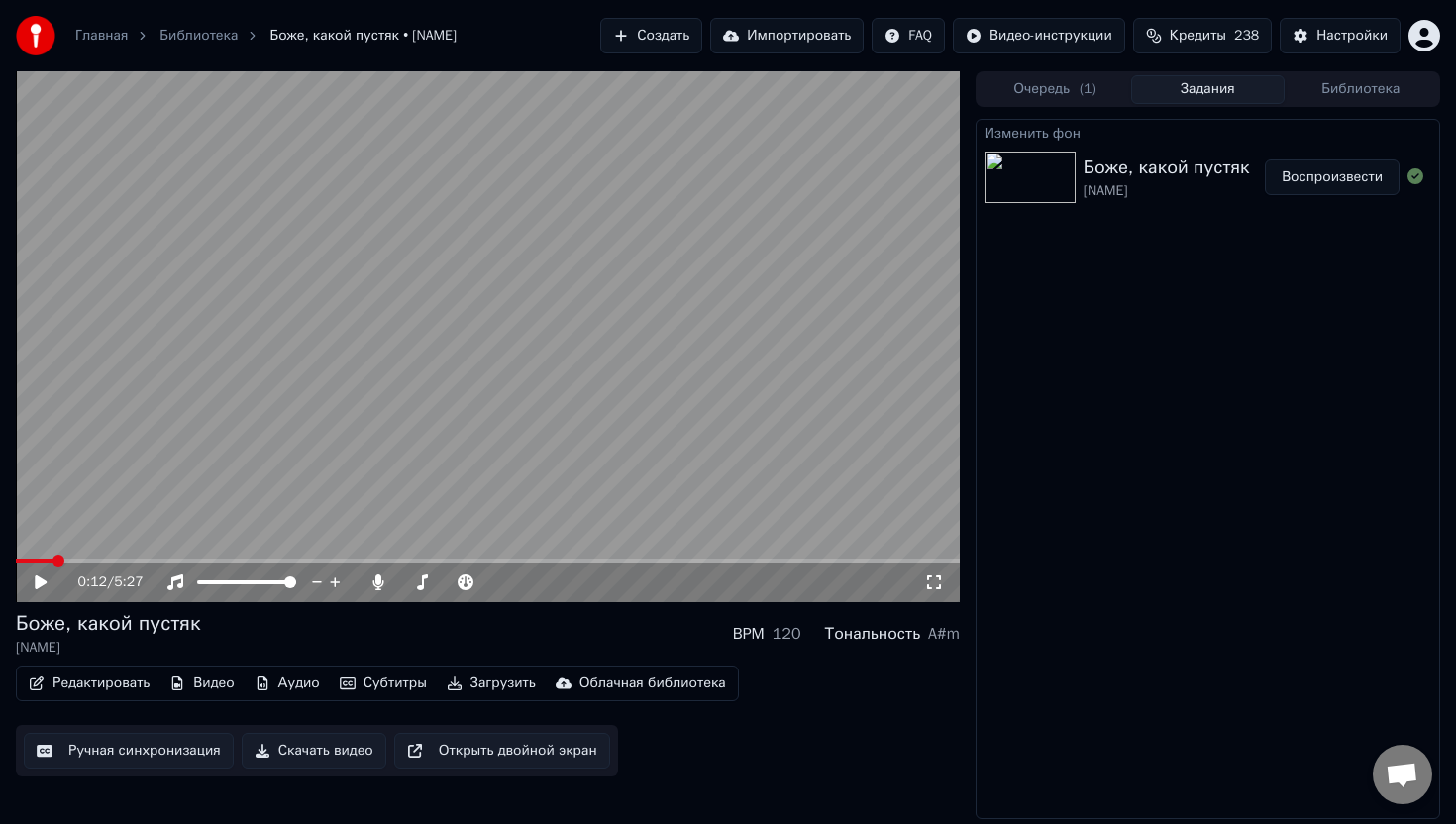 click 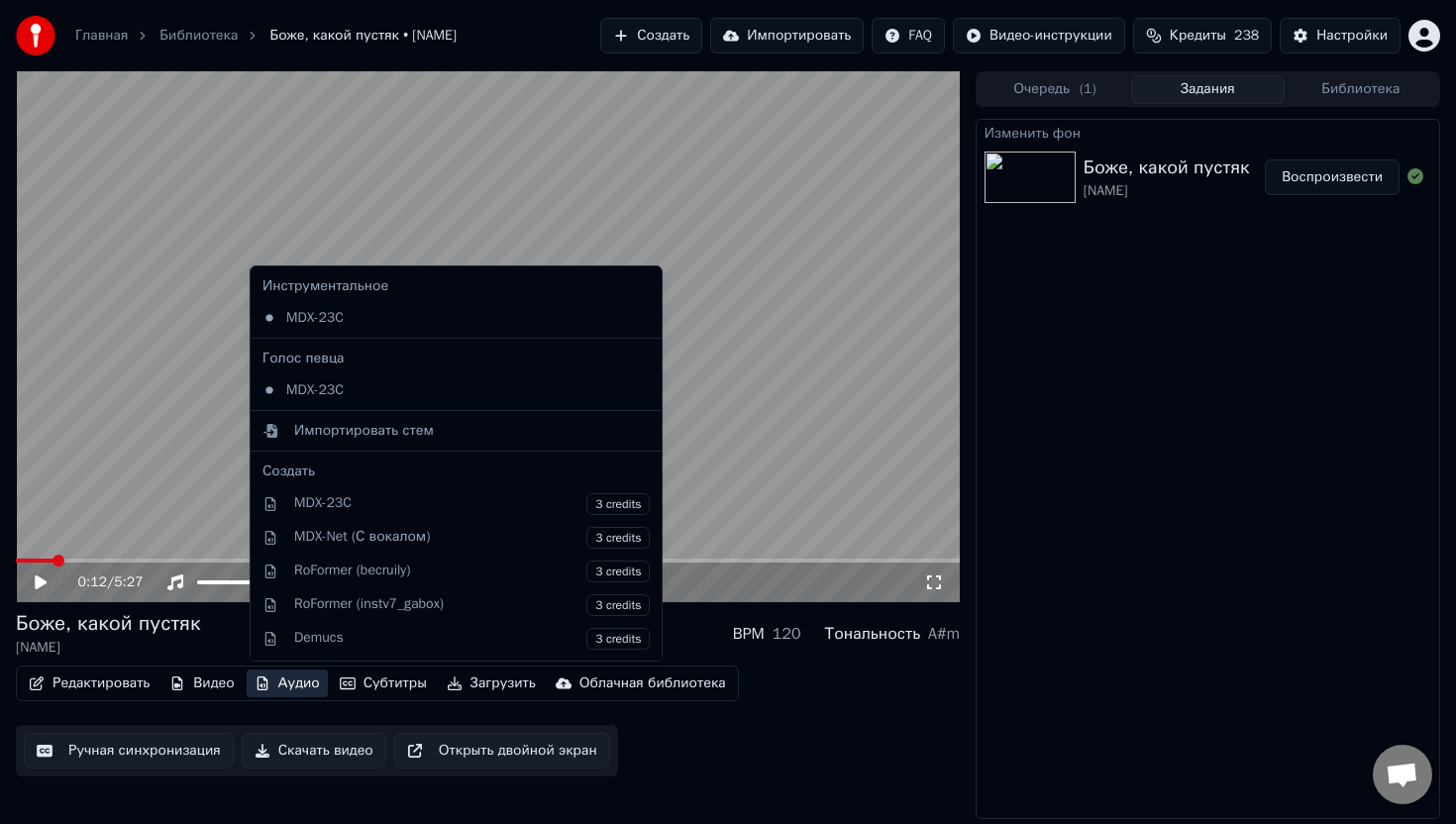 click on "Аудио" at bounding box center [287, 683] 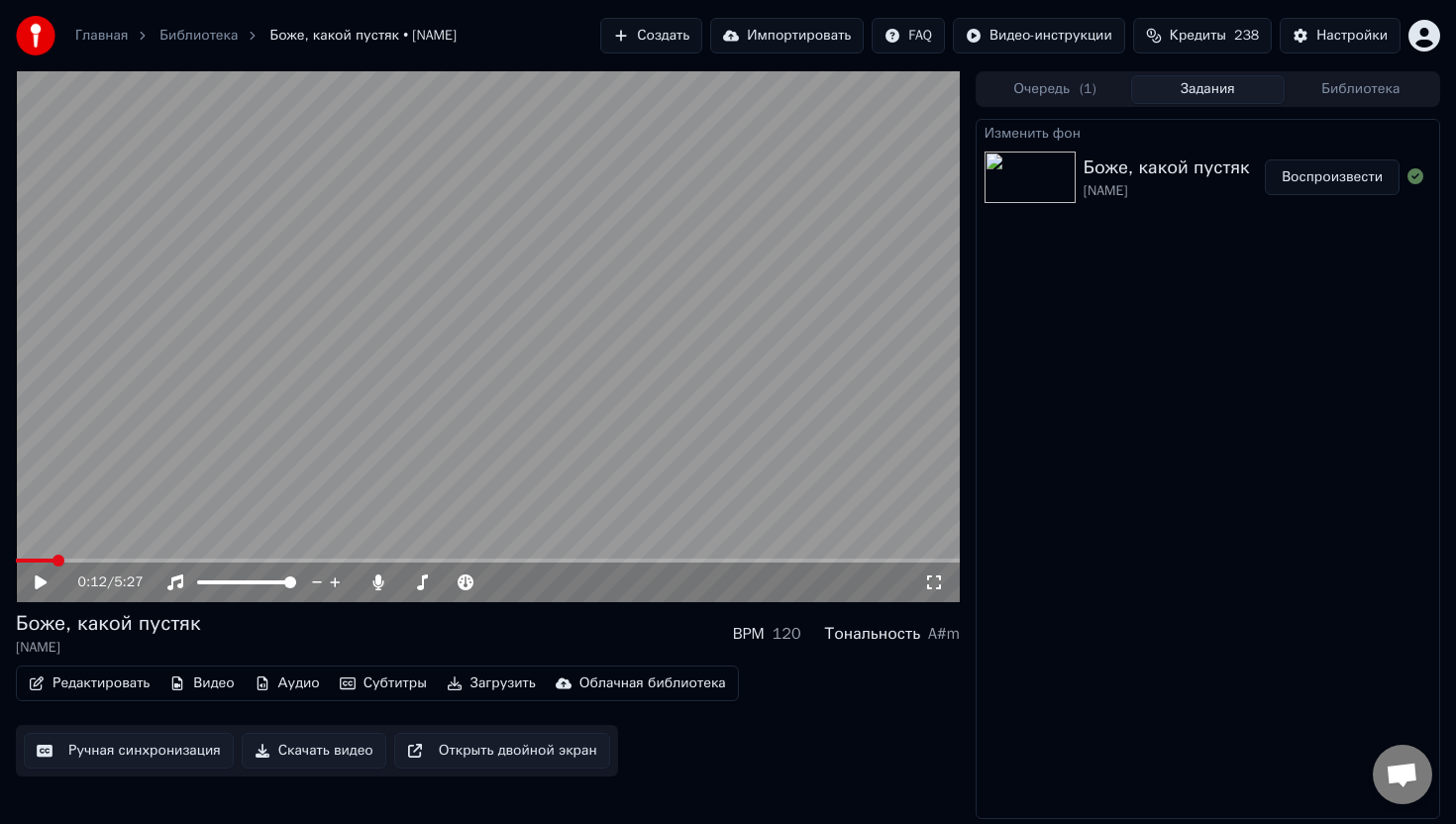 click on "Аудио" at bounding box center (287, 683) 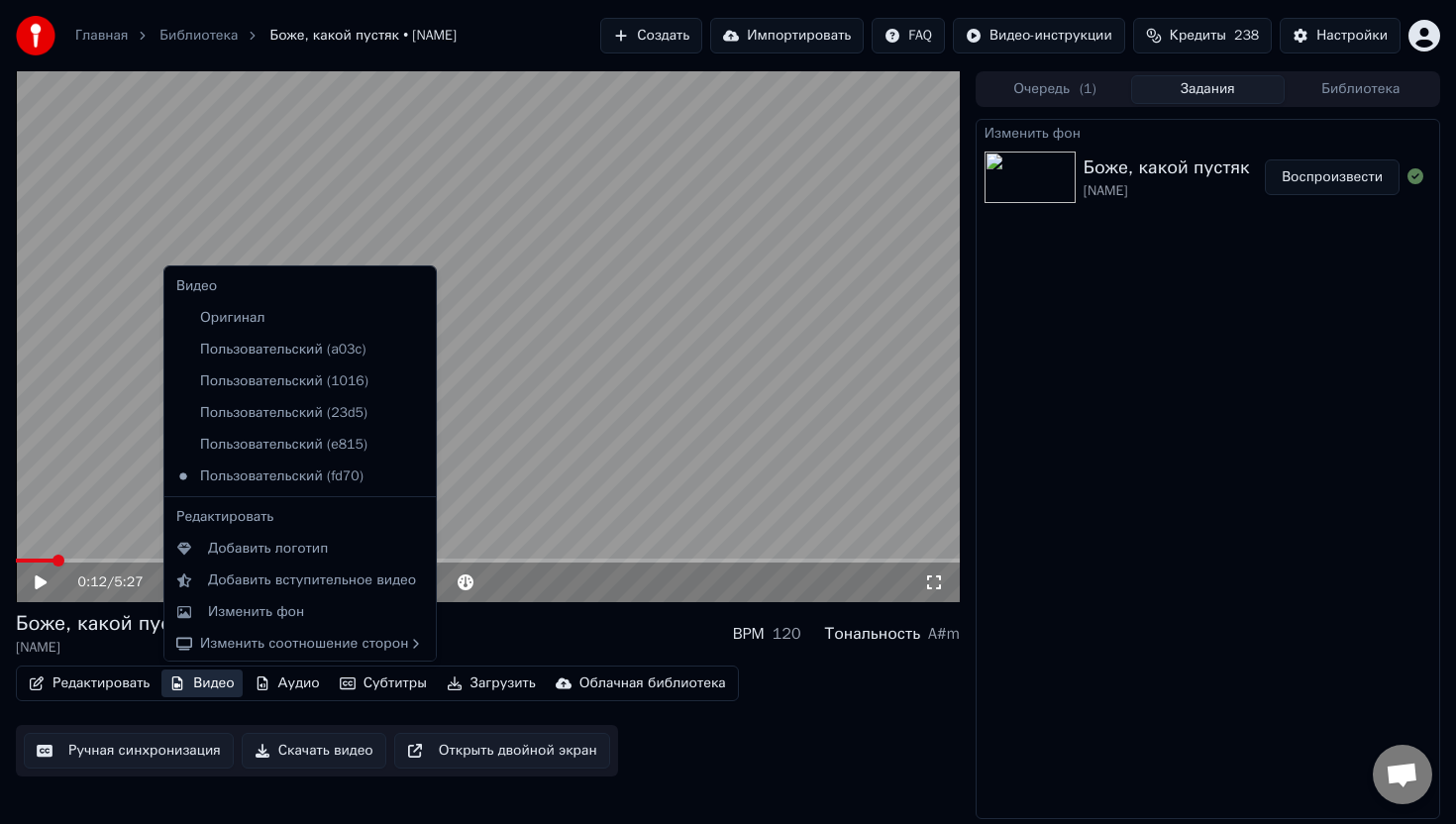 click on "Видео" at bounding box center [201, 683] 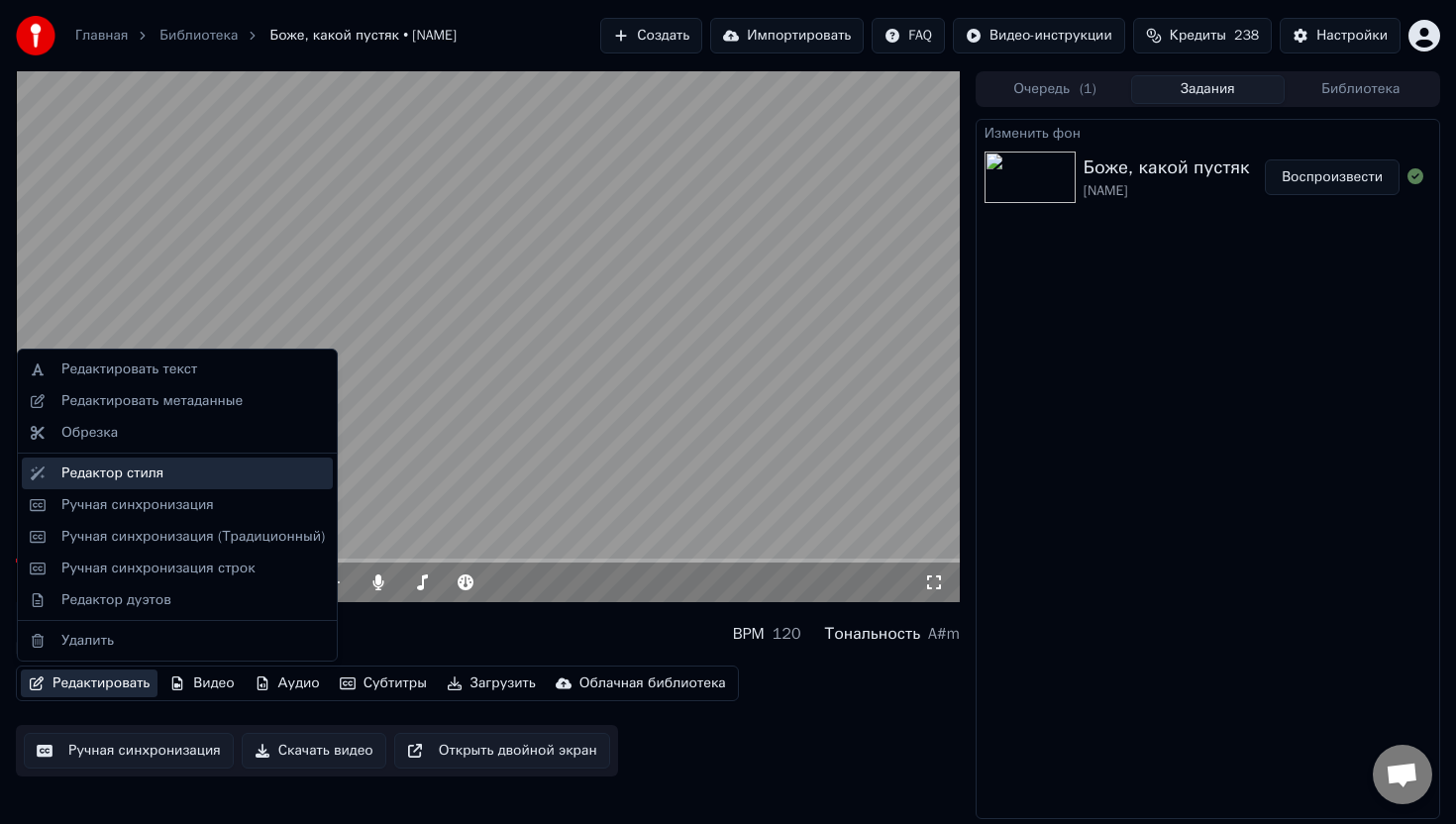 click on "Редактор стиля" at bounding box center [112, 473] 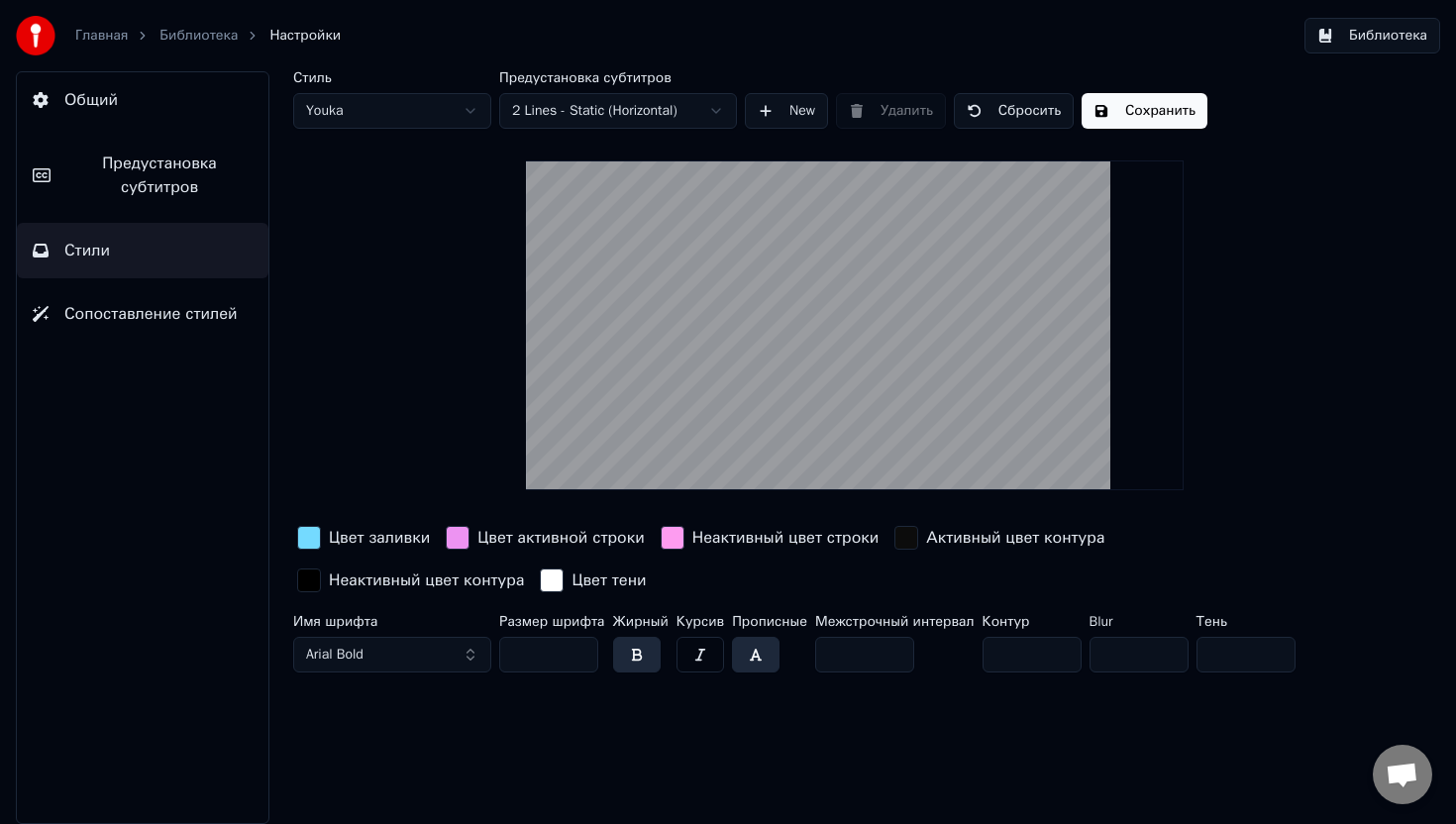 click on "Библиотека" at bounding box center (198, 36) 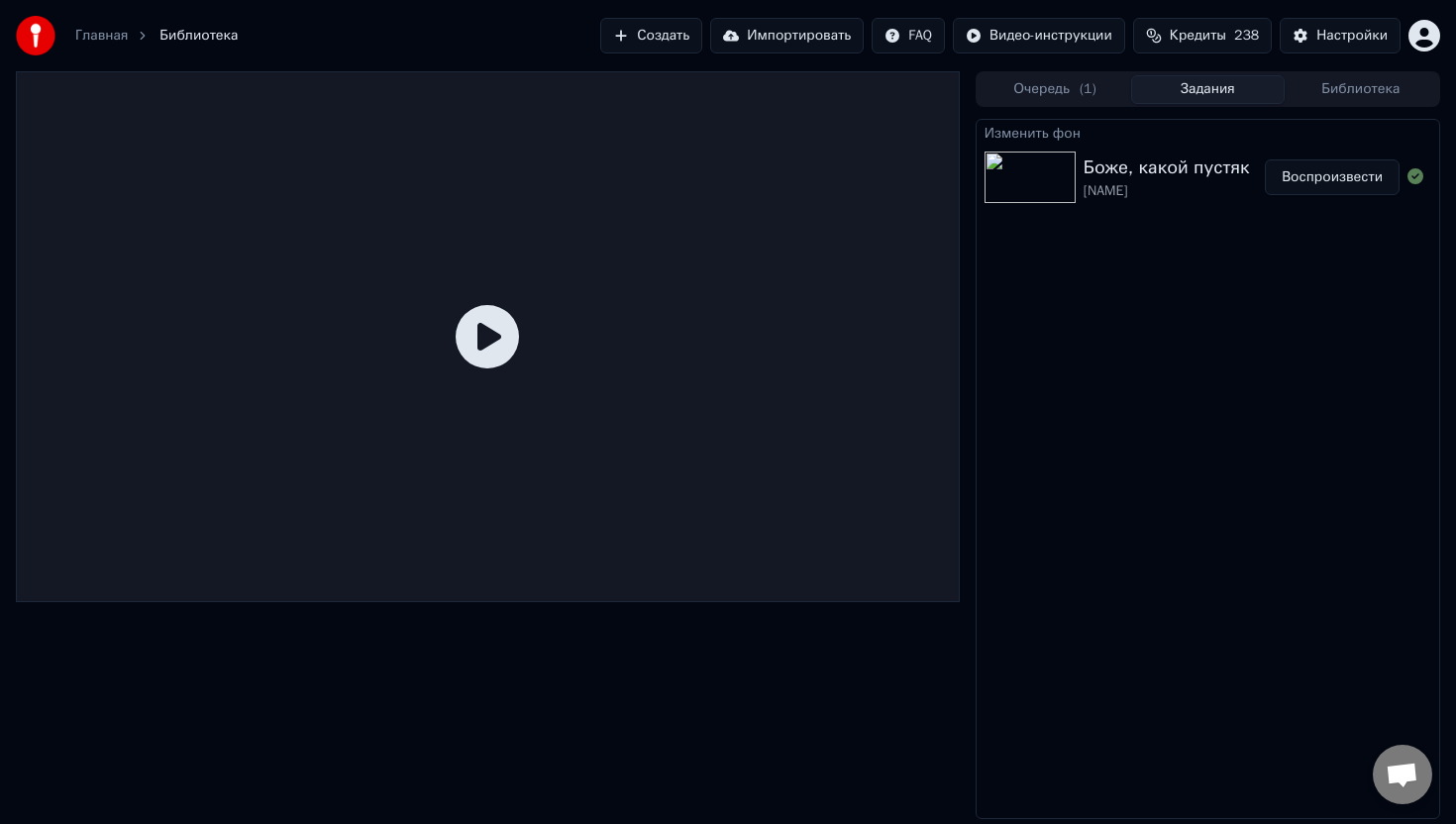 click on "[NAME]" at bounding box center (1167, 191) 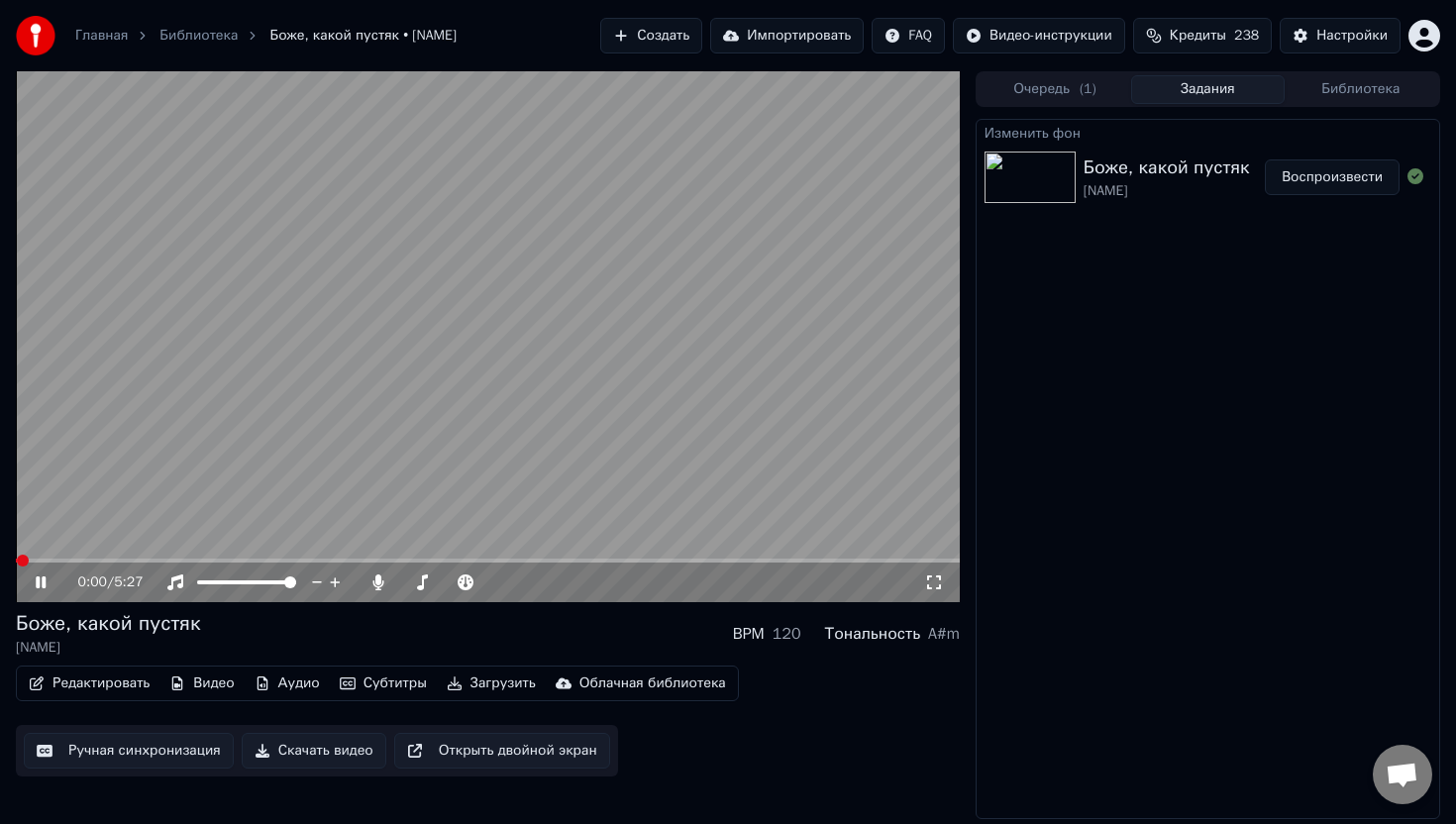 click 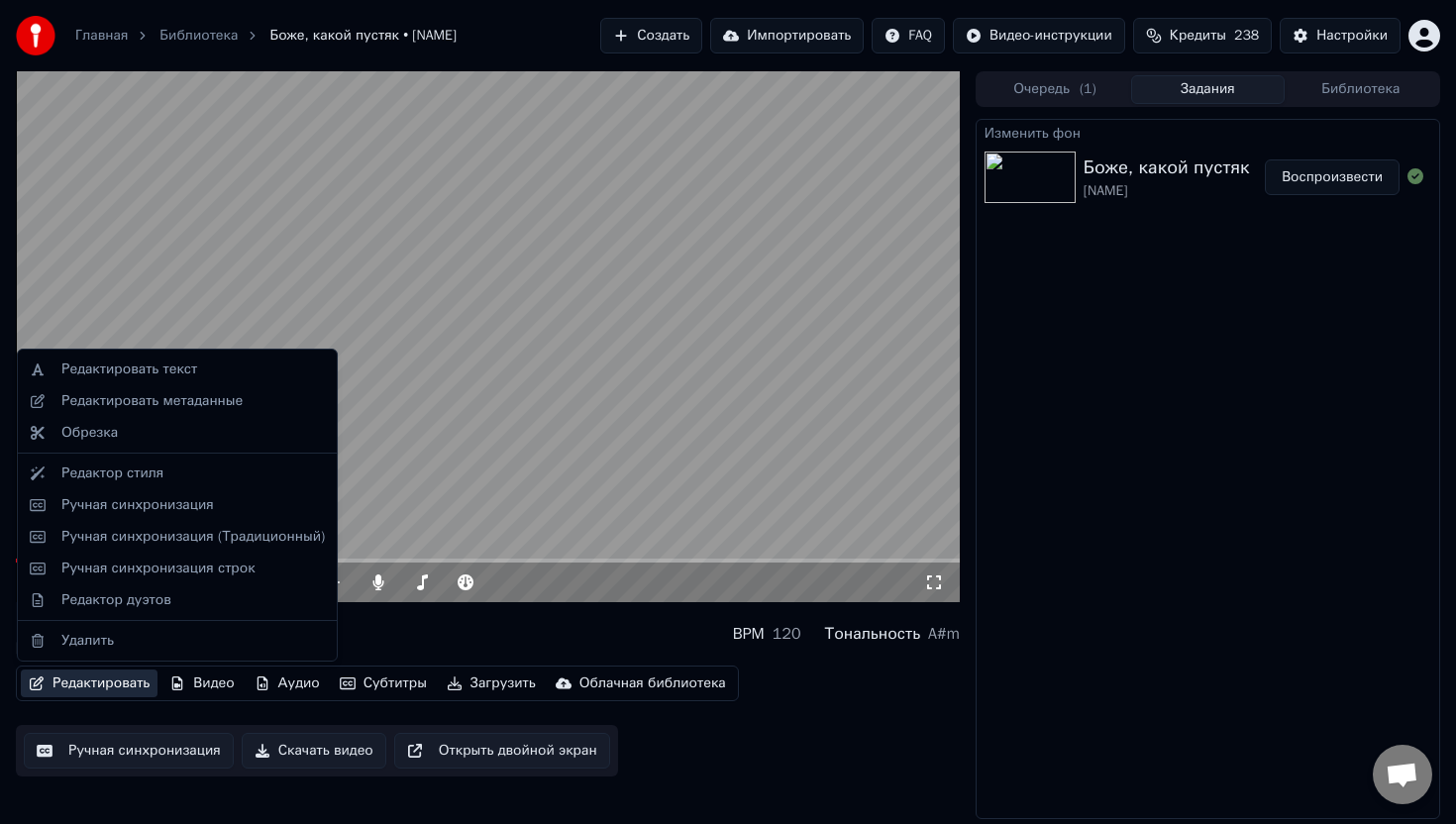 click on "Редактировать" at bounding box center [89, 683] 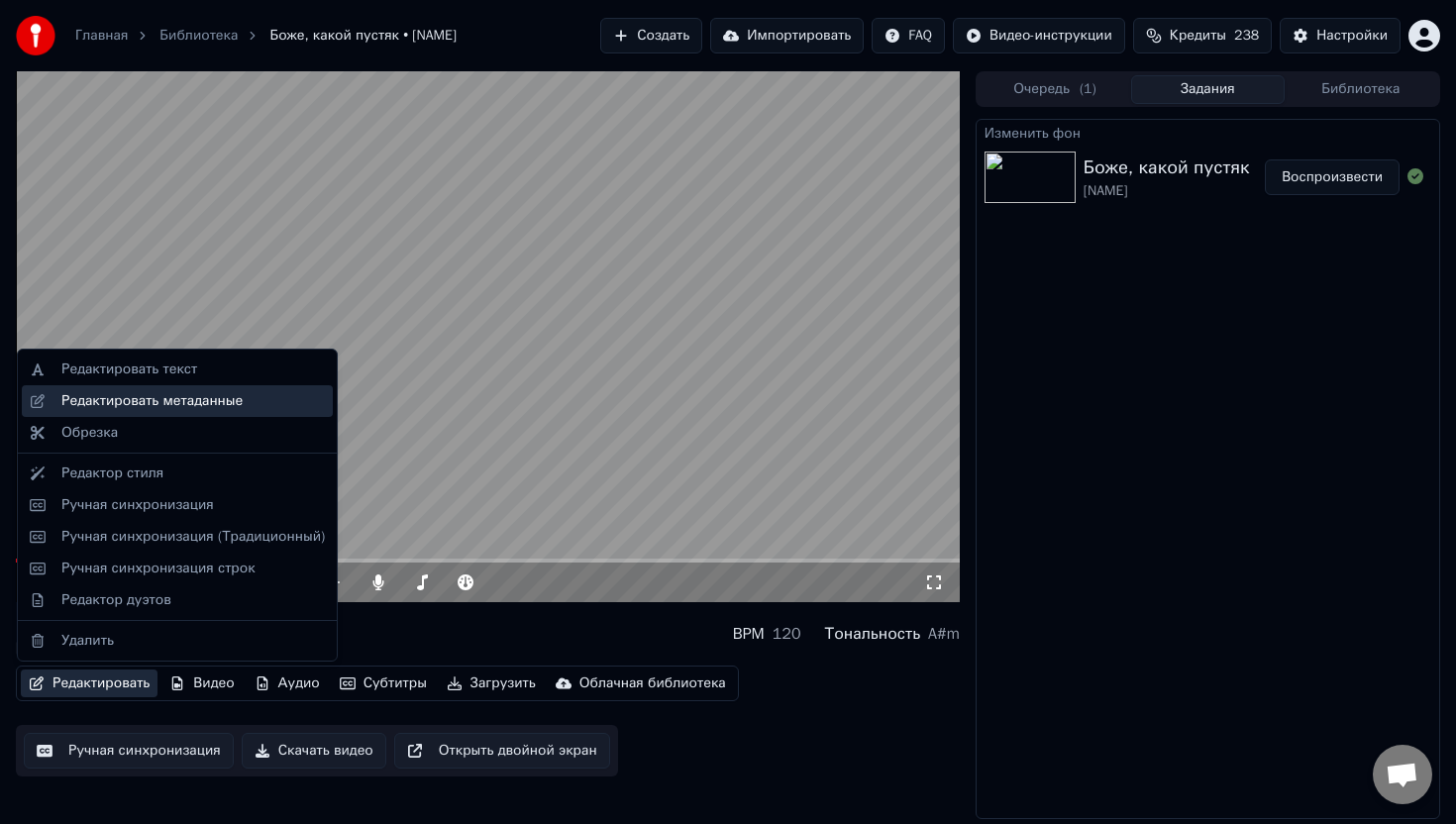 click on "Редактировать метаданные" at bounding box center [152, 401] 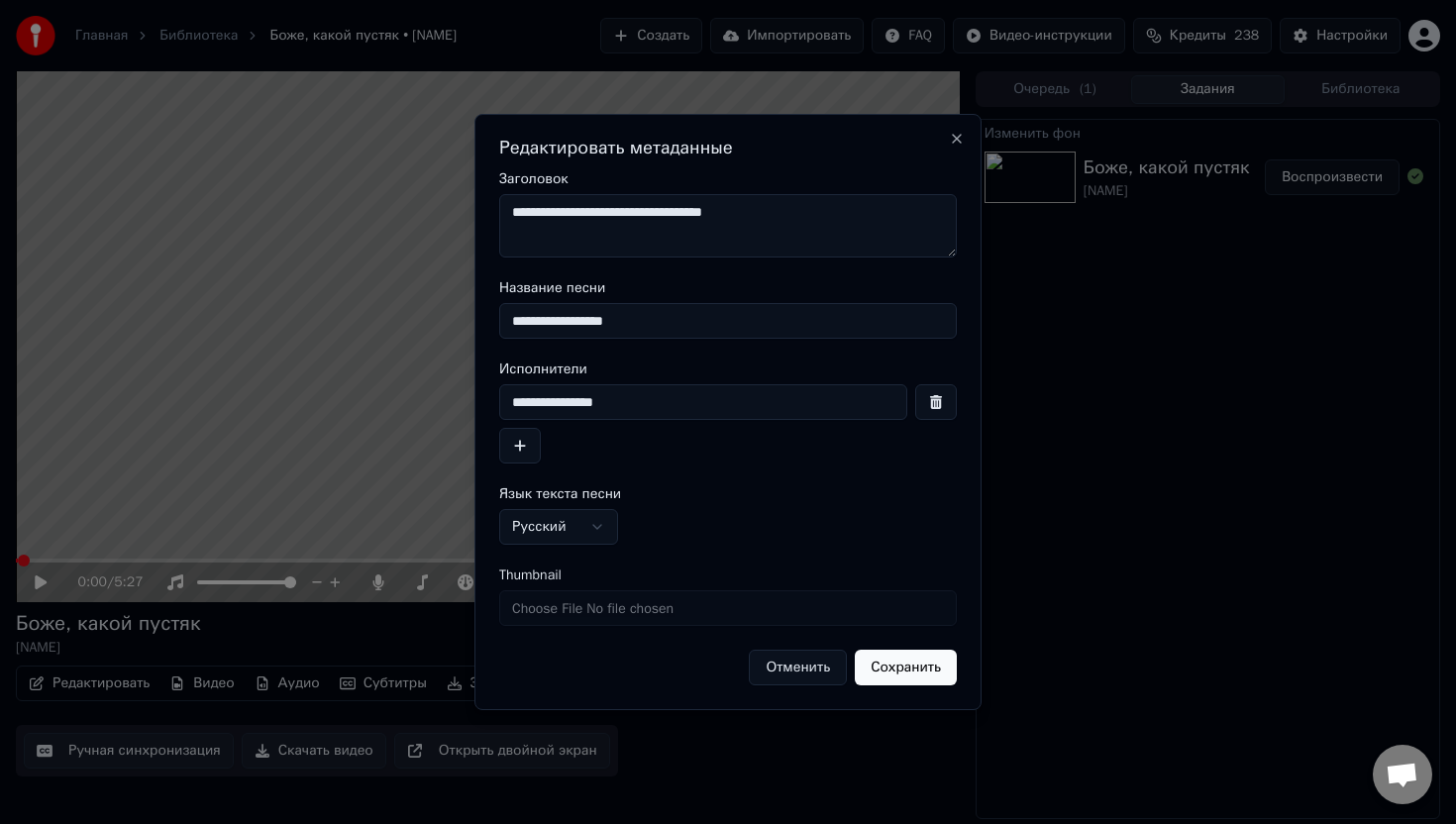 drag, startPoint x: 787, startPoint y: 211, endPoint x: 485, endPoint y: 211, distance: 302 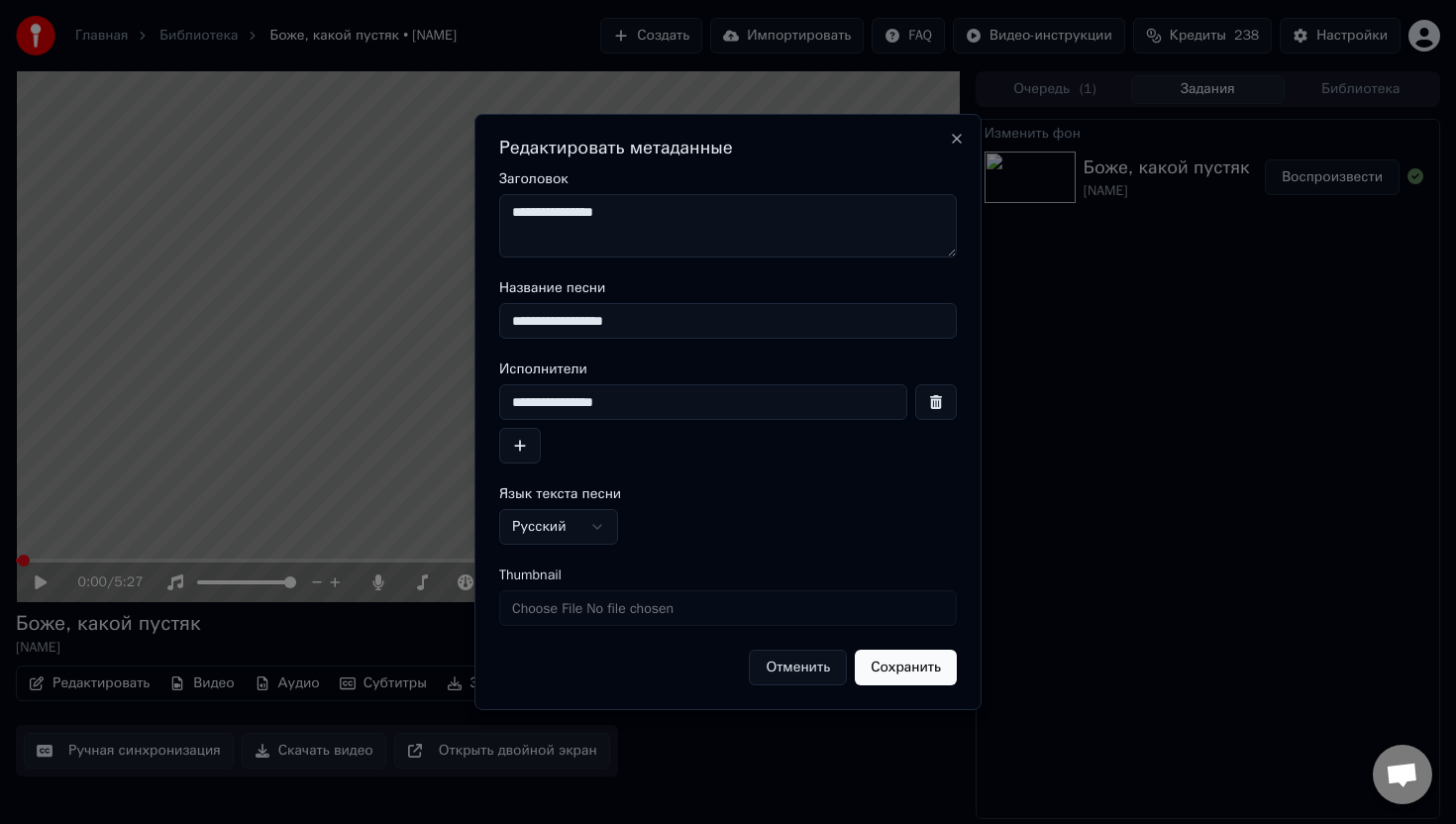 type on "**********" 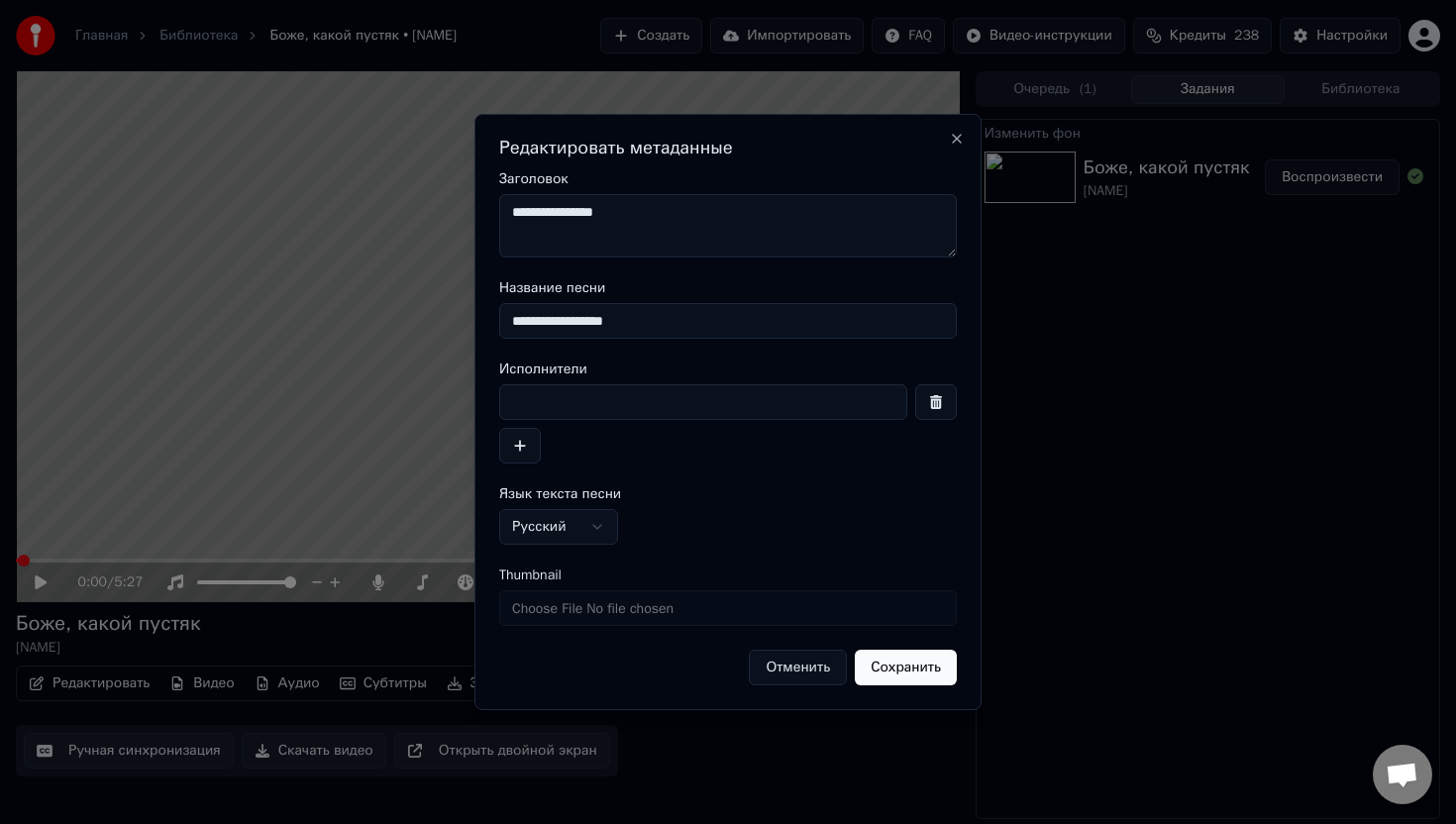 type 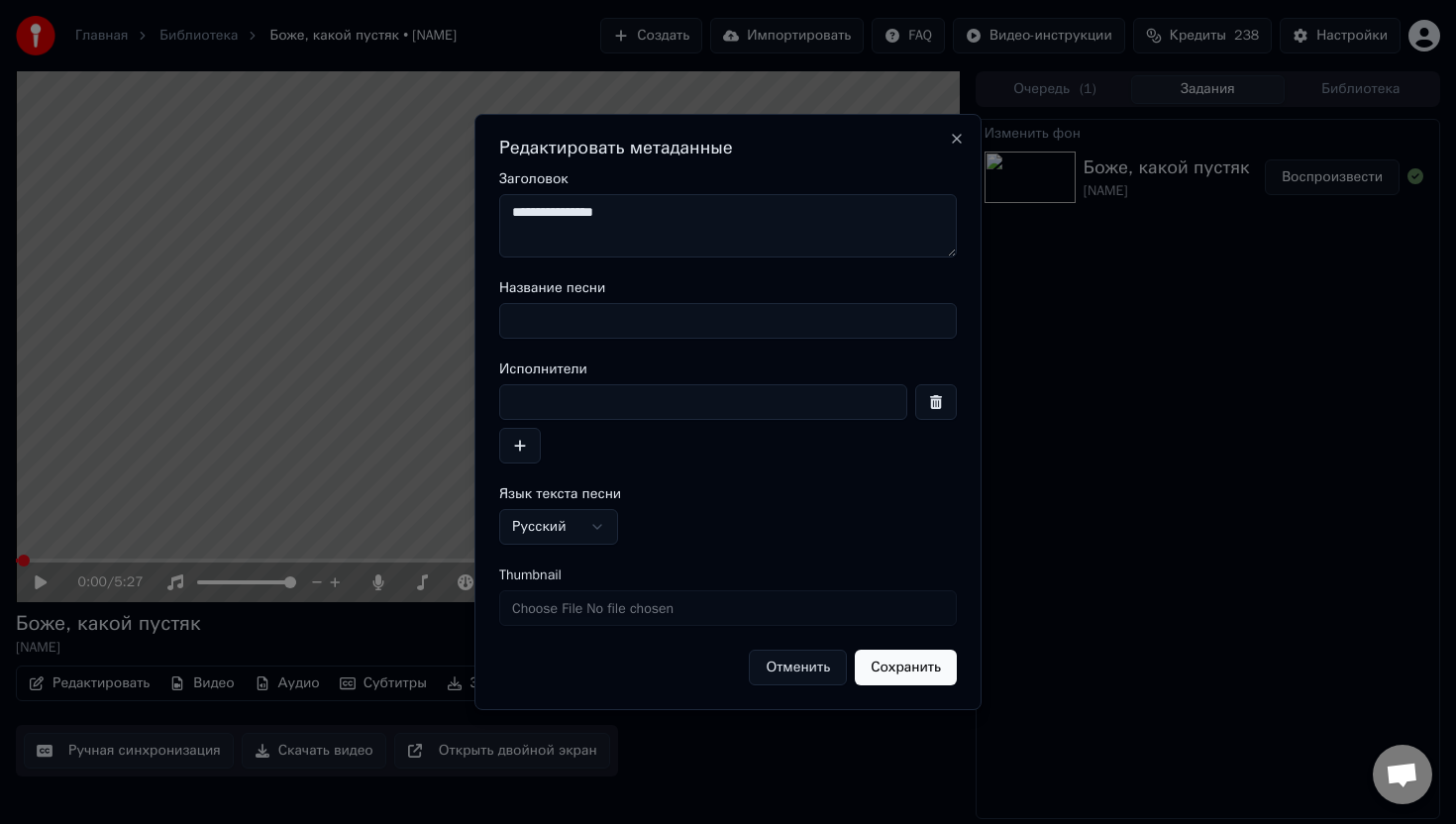 type 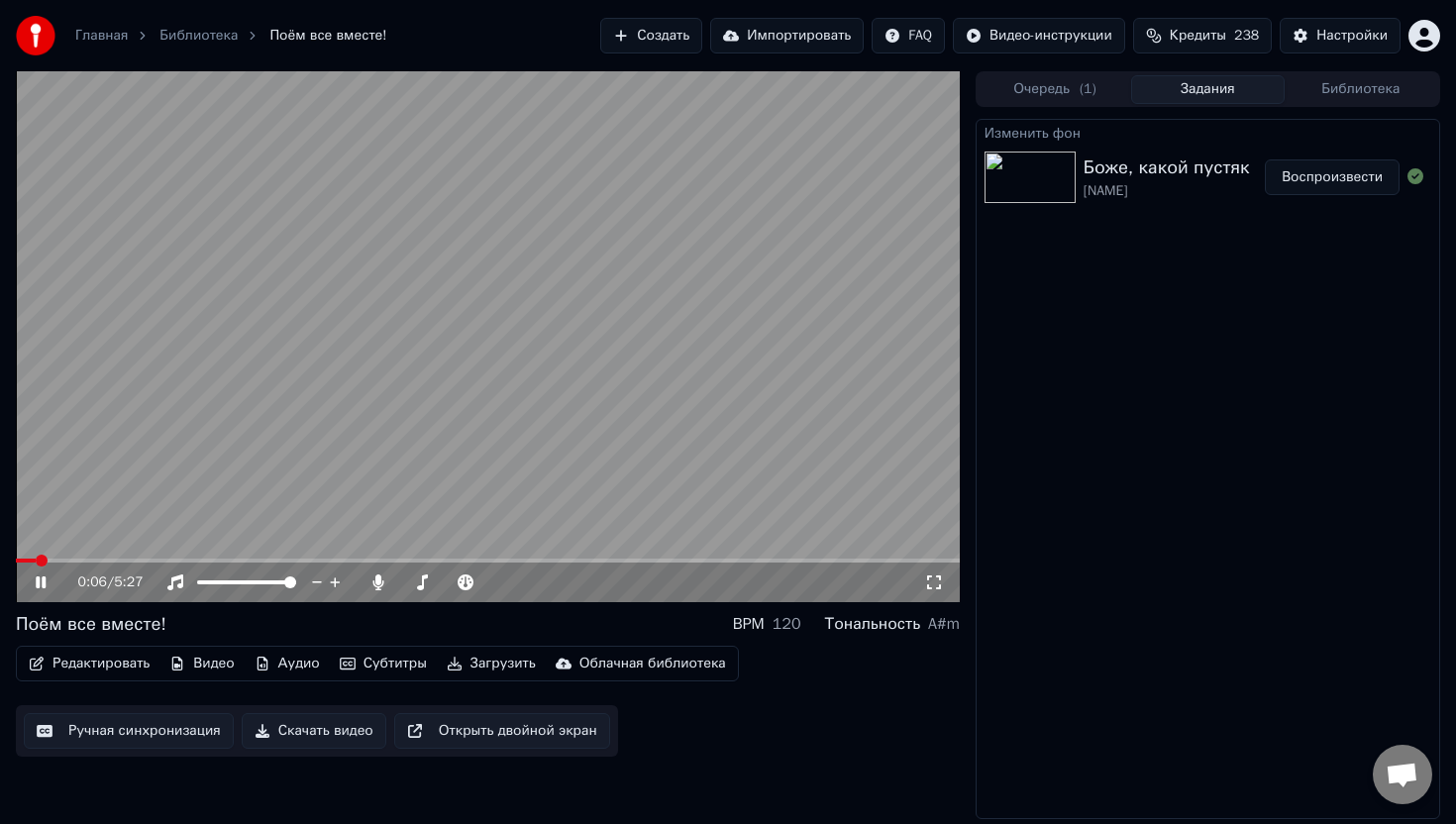 click on "0:06  /  5:27" at bounding box center [487, 582] 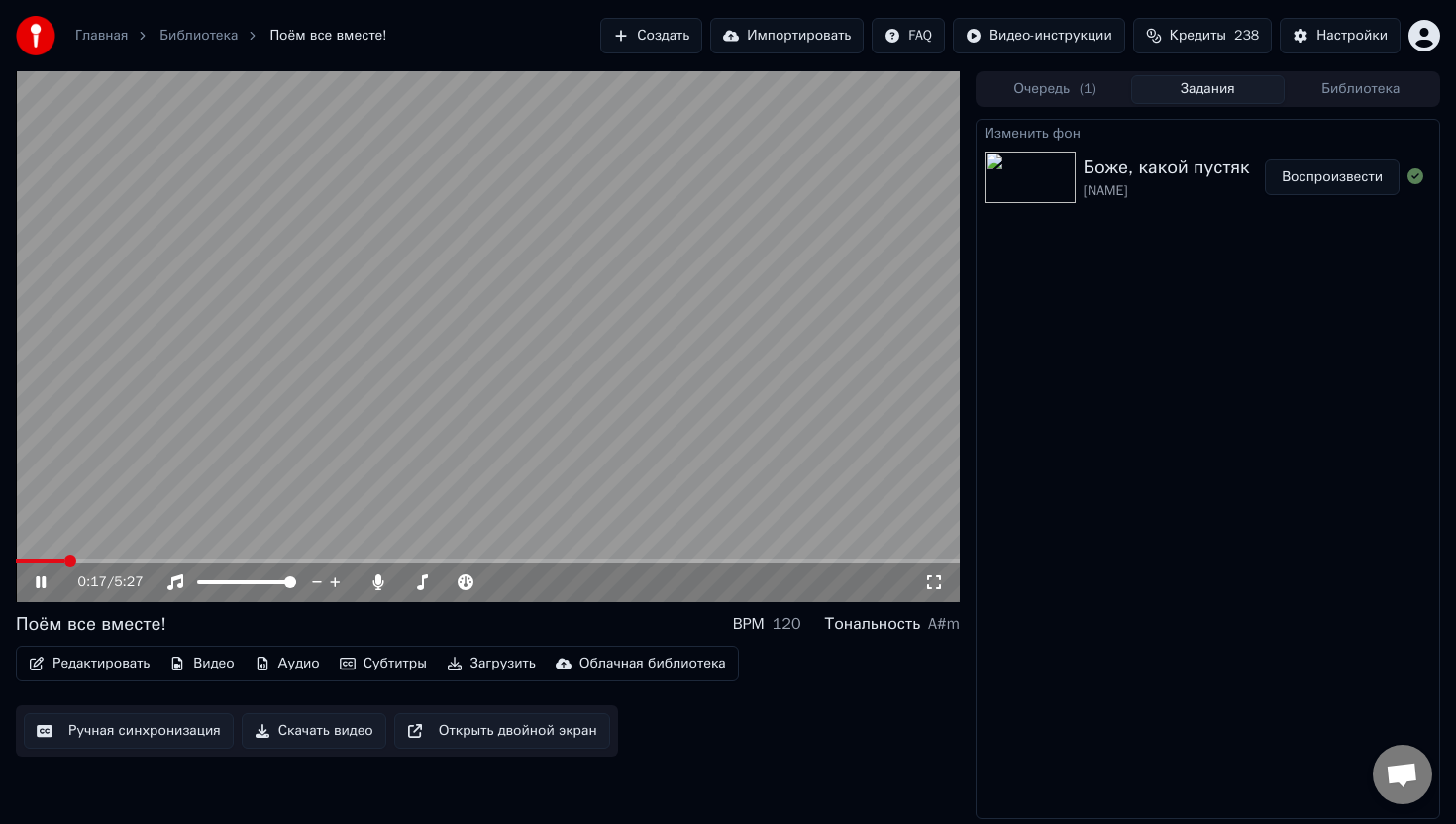 click at bounding box center [487, 561] 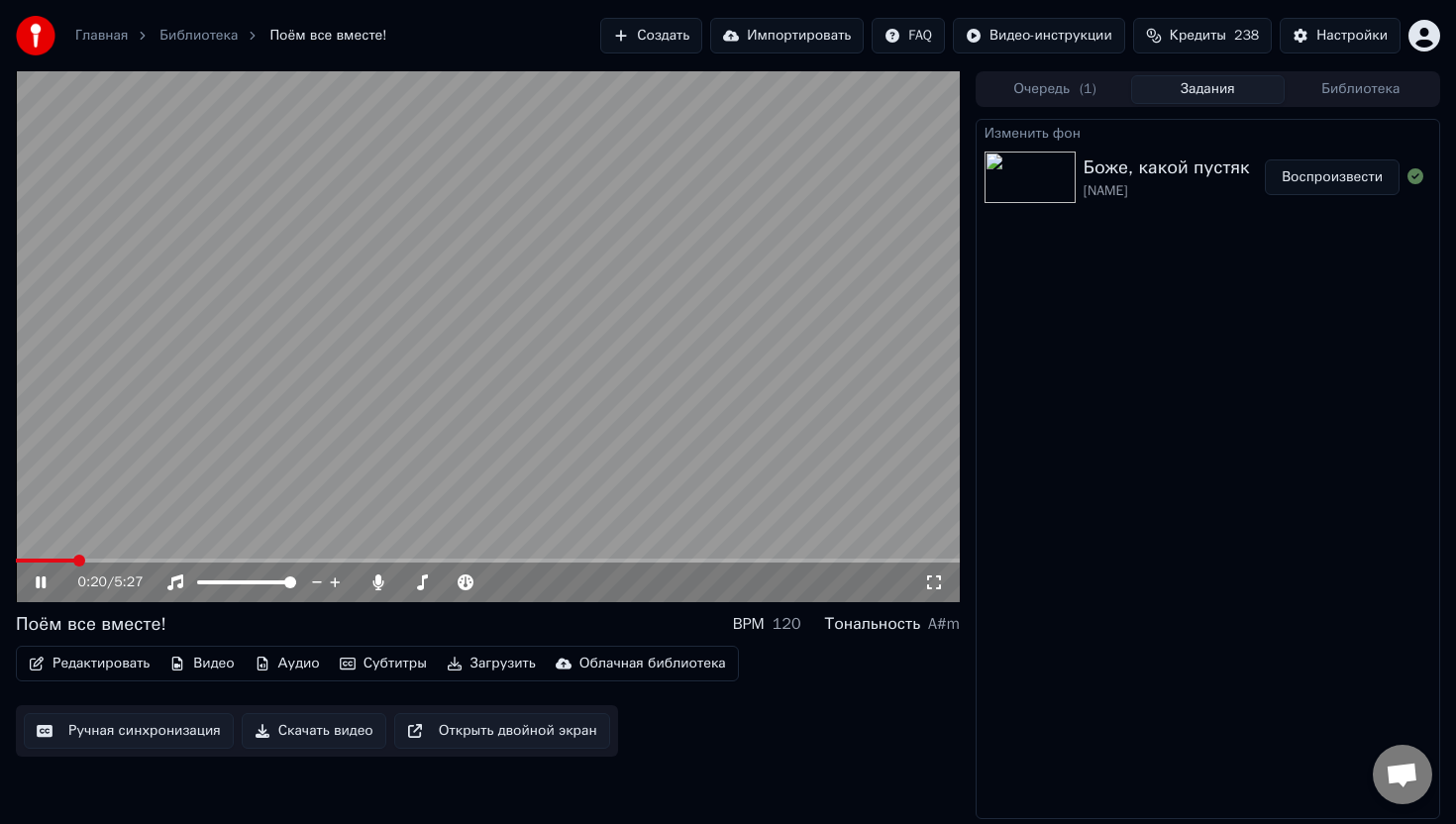 click at bounding box center [487, 561] 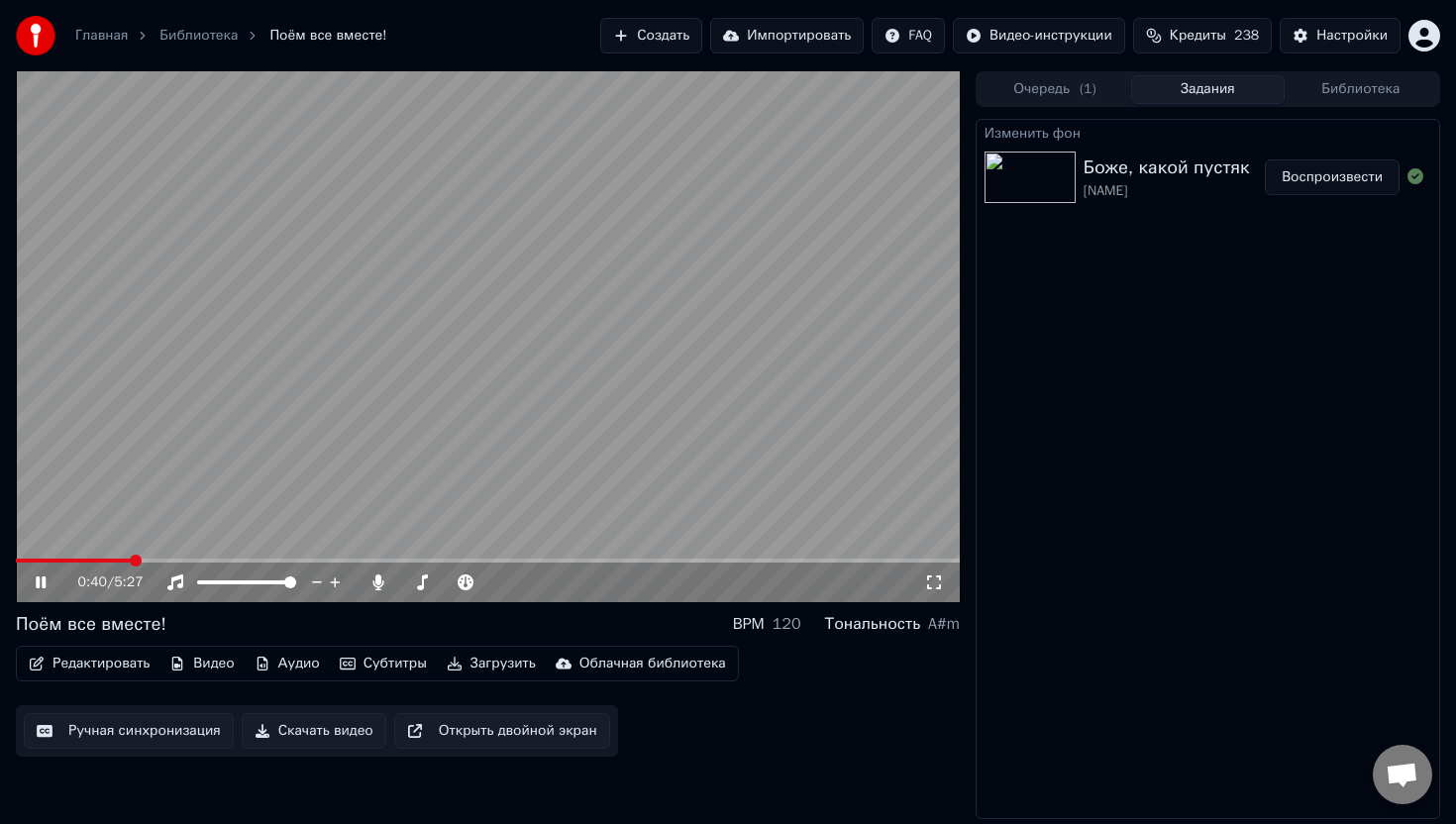 click at bounding box center [487, 561] 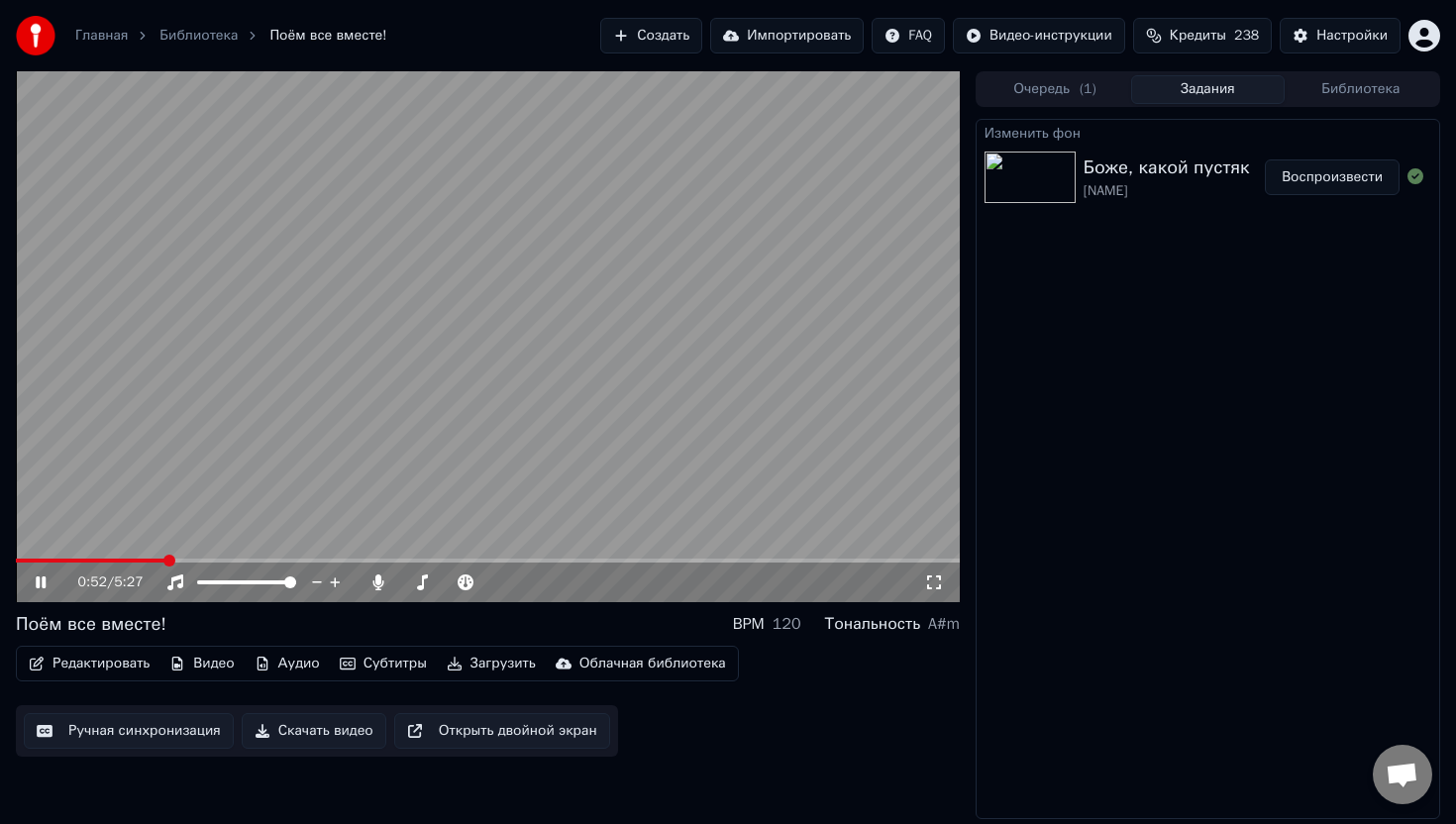 click at bounding box center [487, 561] 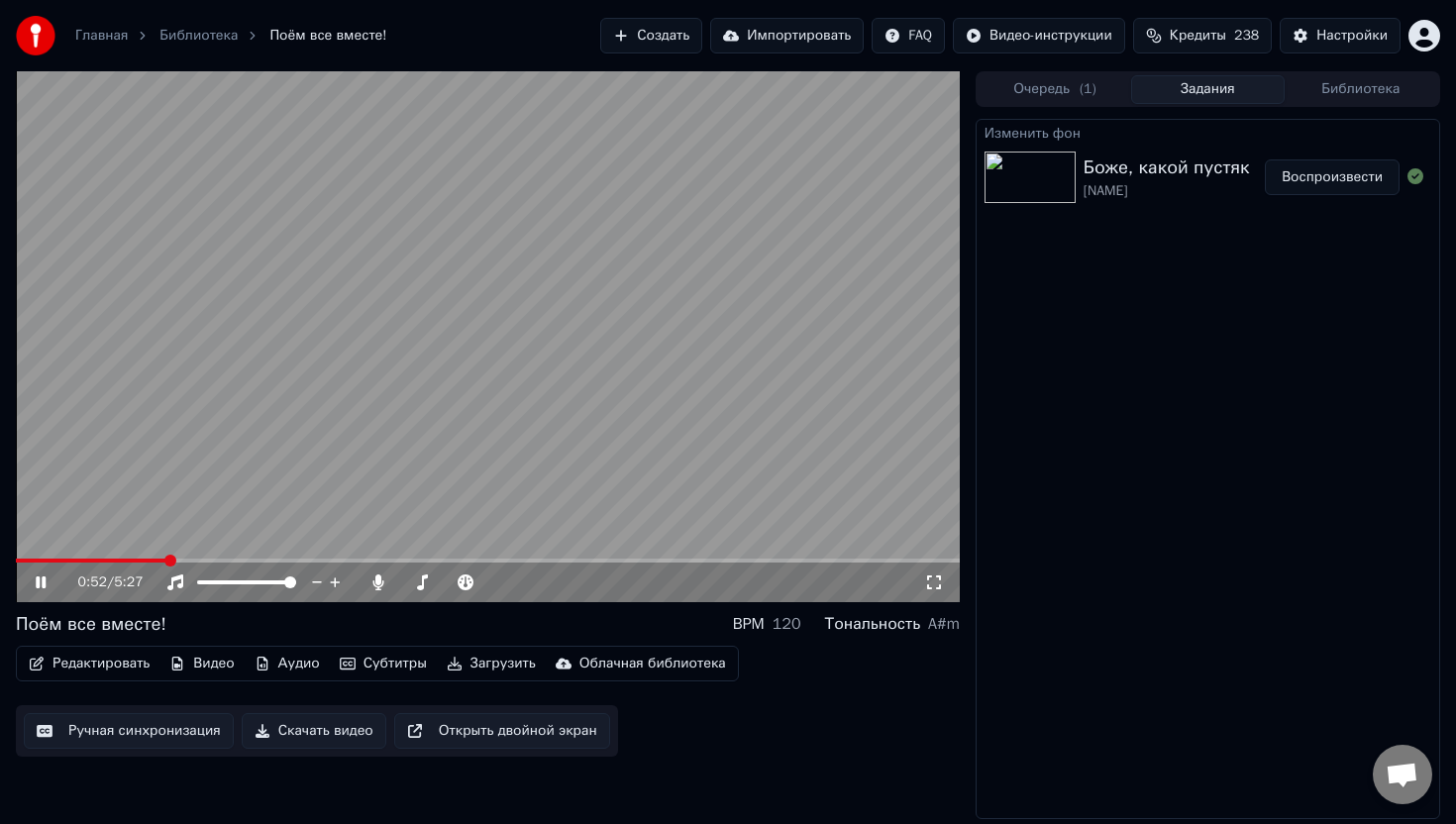 click at bounding box center [487, 561] 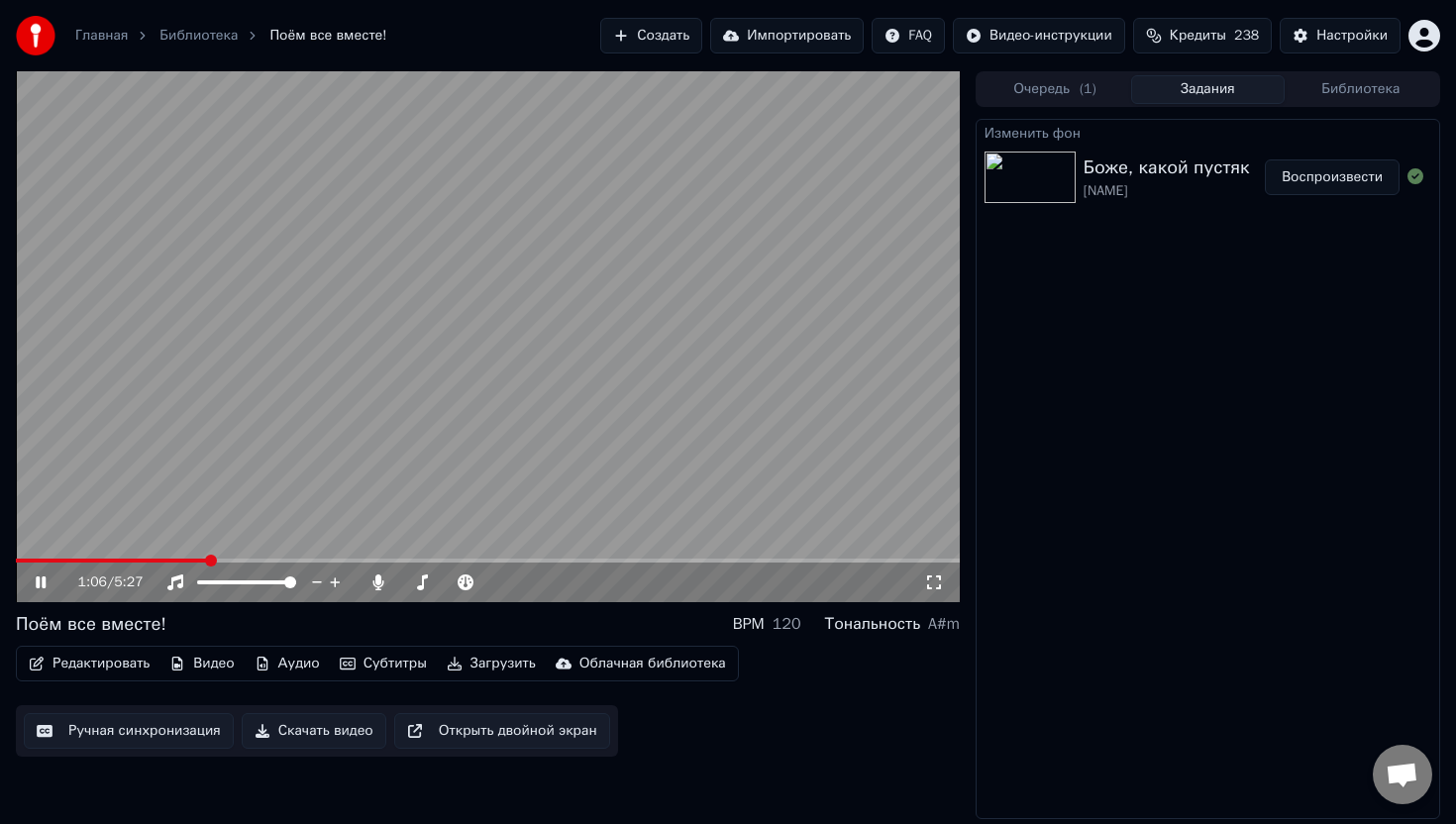 click 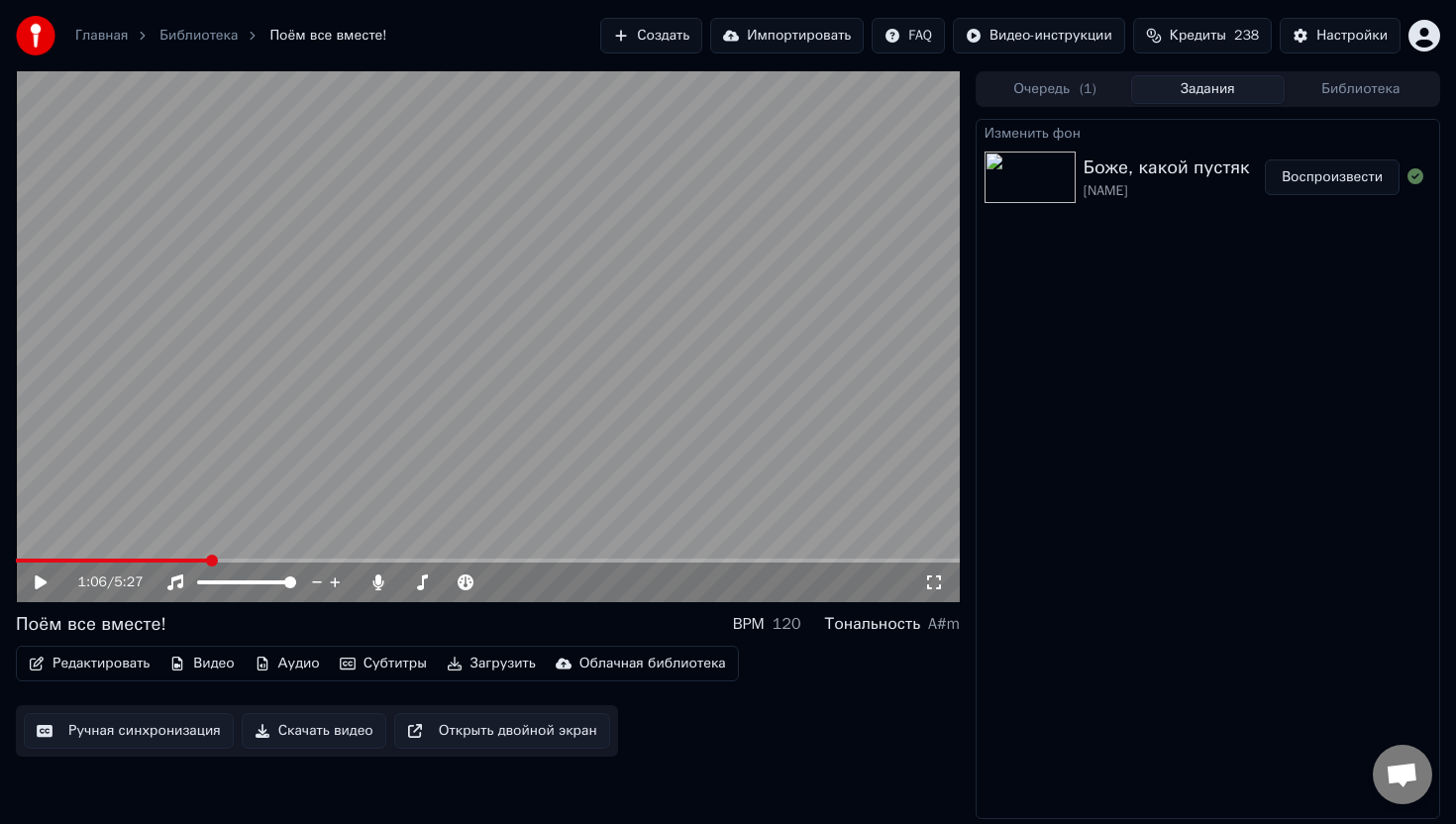 click on "Загрузить" at bounding box center [491, 664] 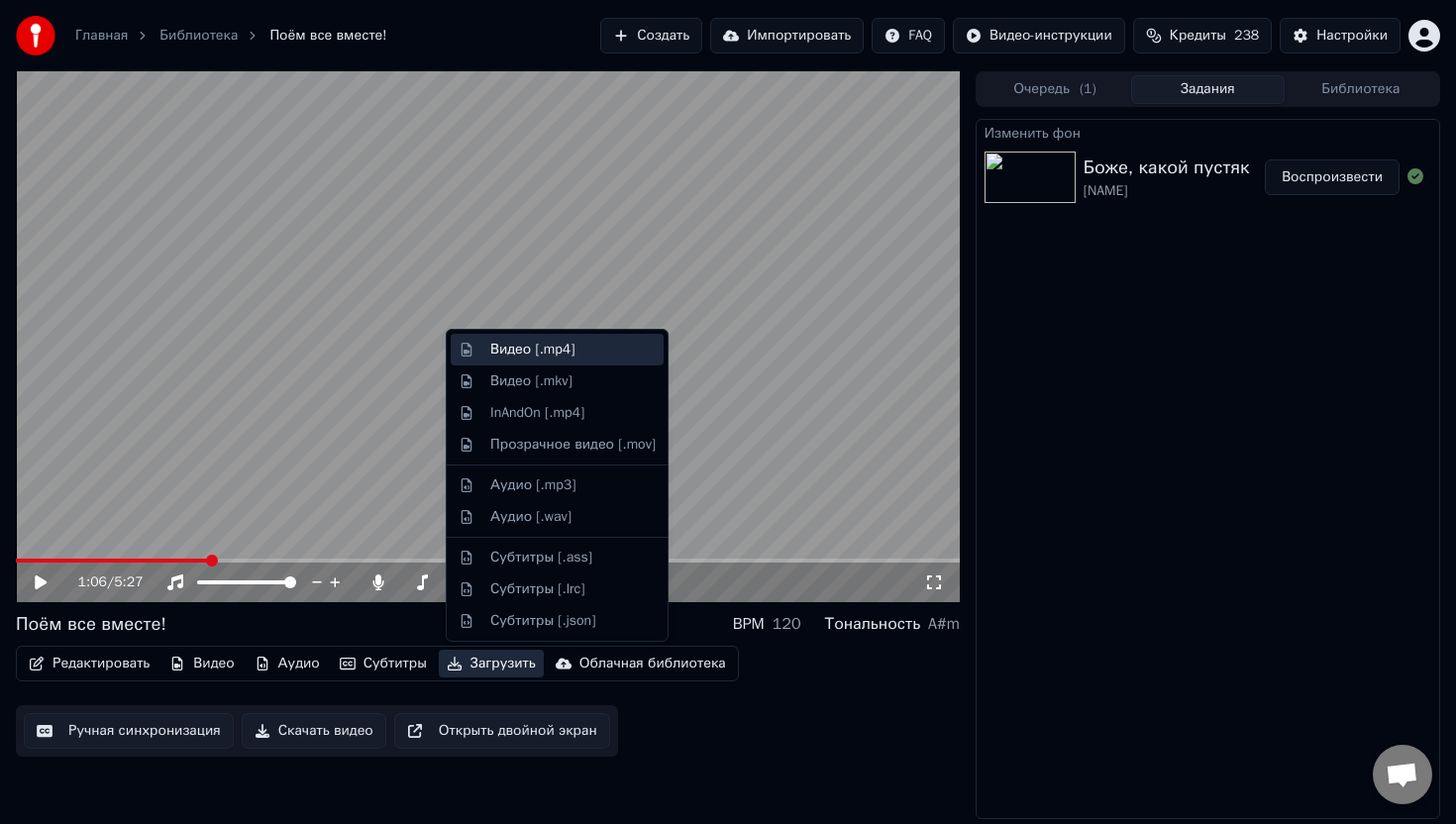 click on "Видео [.mp4]" at bounding box center (532, 350) 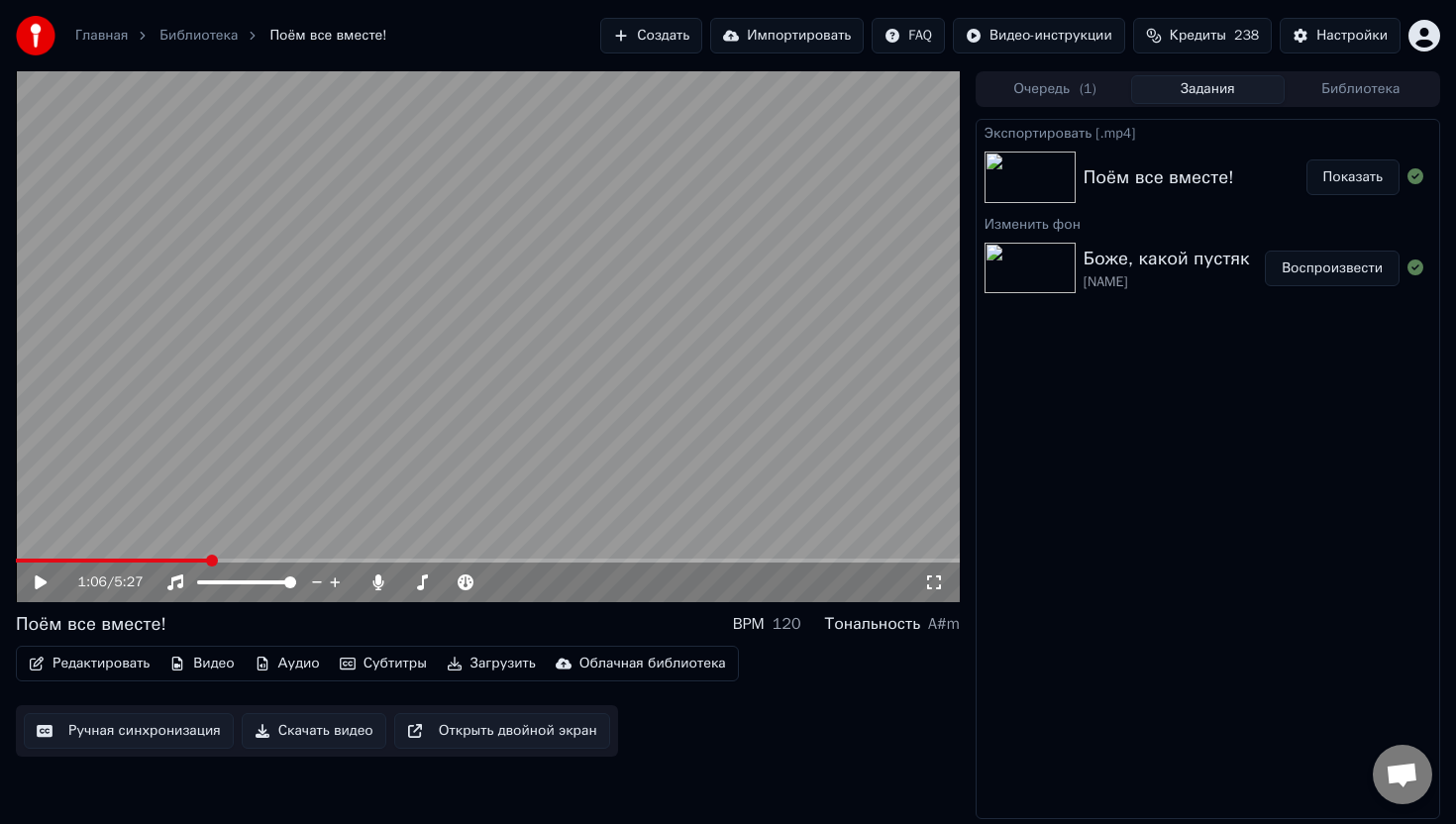 click on "Показать" at bounding box center (1353, 177) 